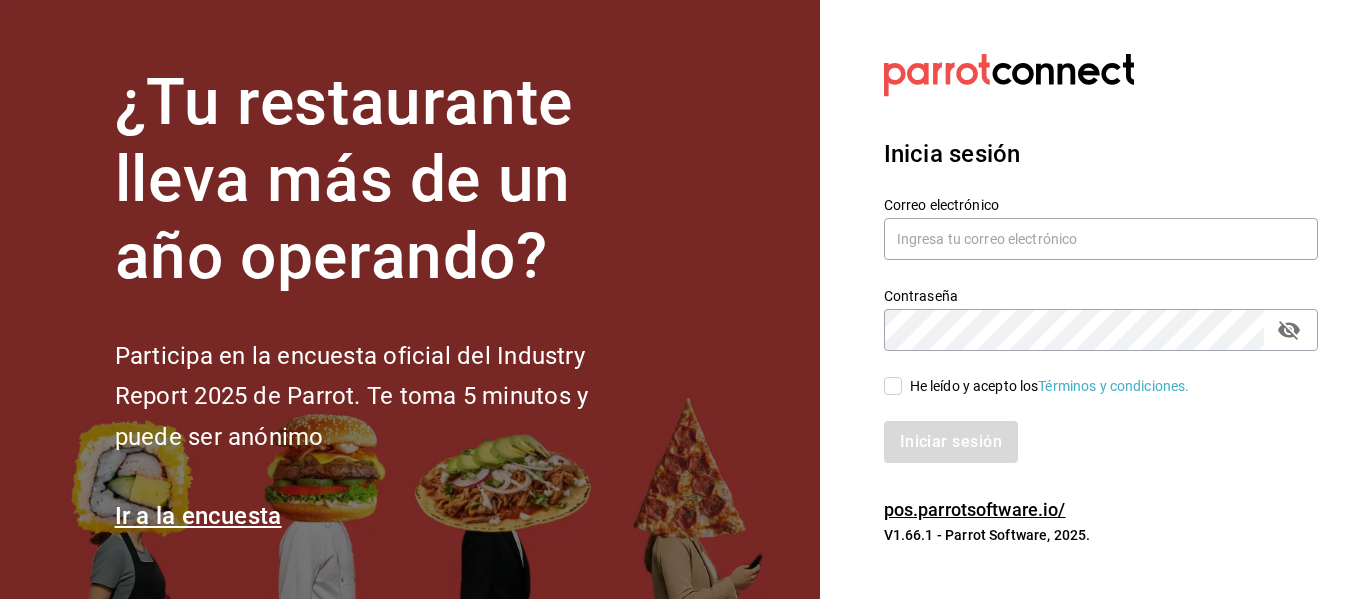 scroll, scrollTop: 0, scrollLeft: 0, axis: both 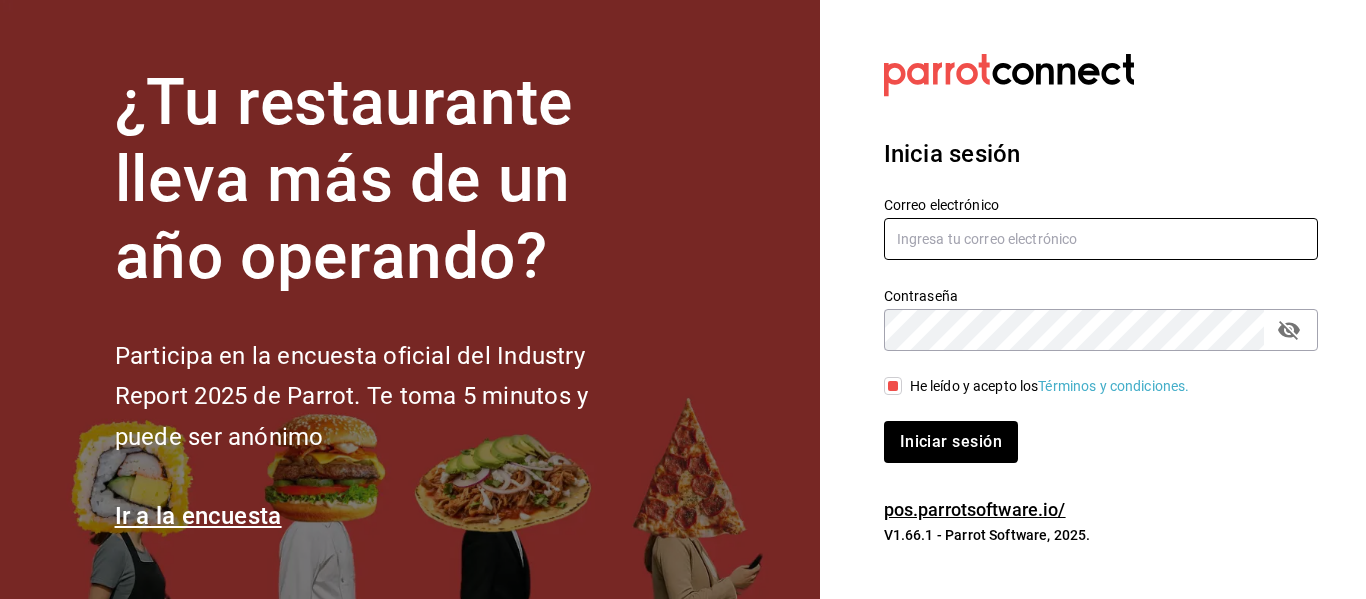 click at bounding box center (1101, 239) 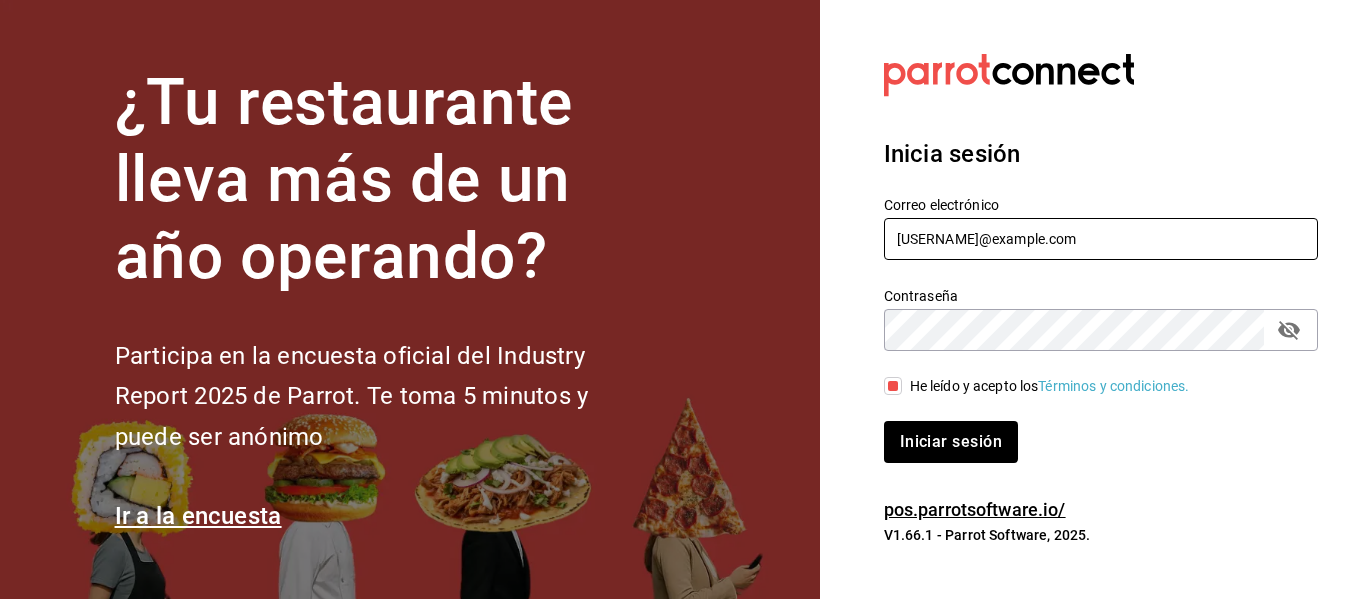 type on "tacospedro@escobedo.com" 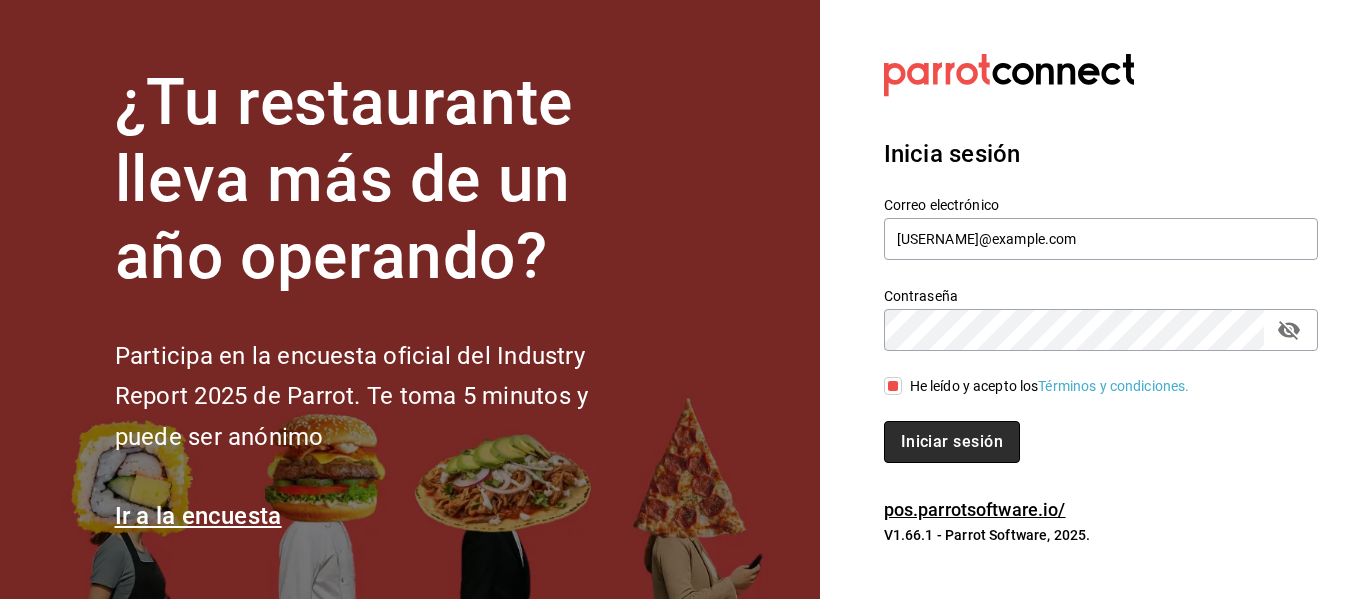 click on "Iniciar sesión" at bounding box center (952, 442) 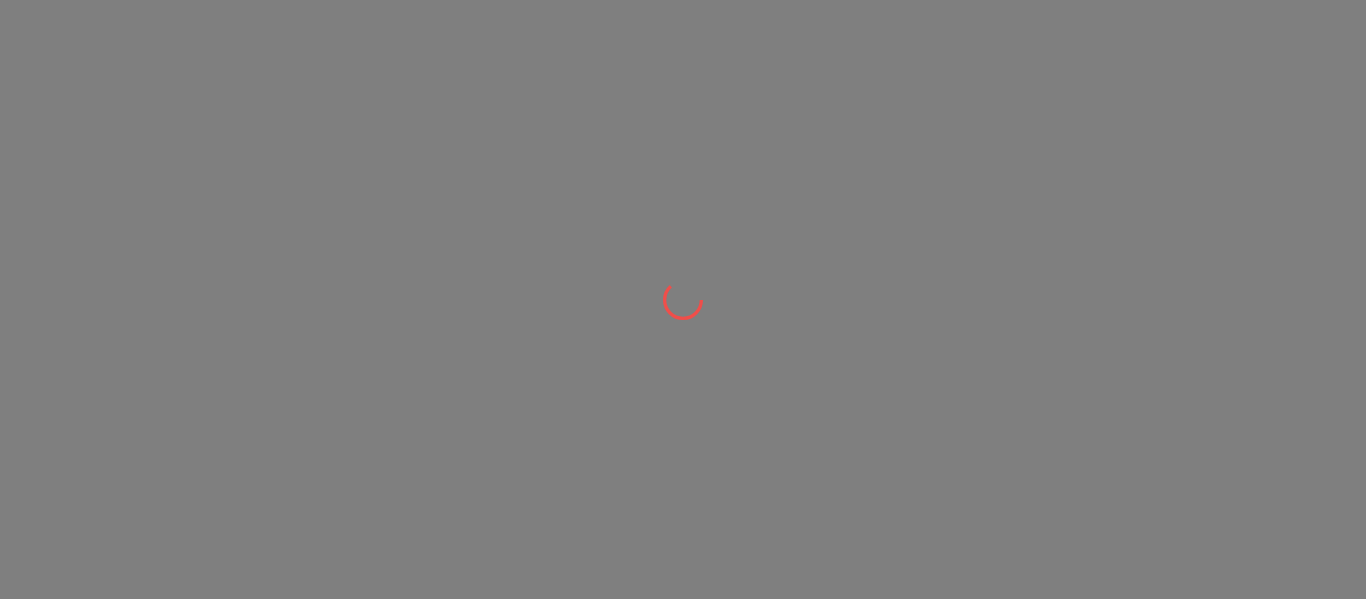 scroll, scrollTop: 0, scrollLeft: 0, axis: both 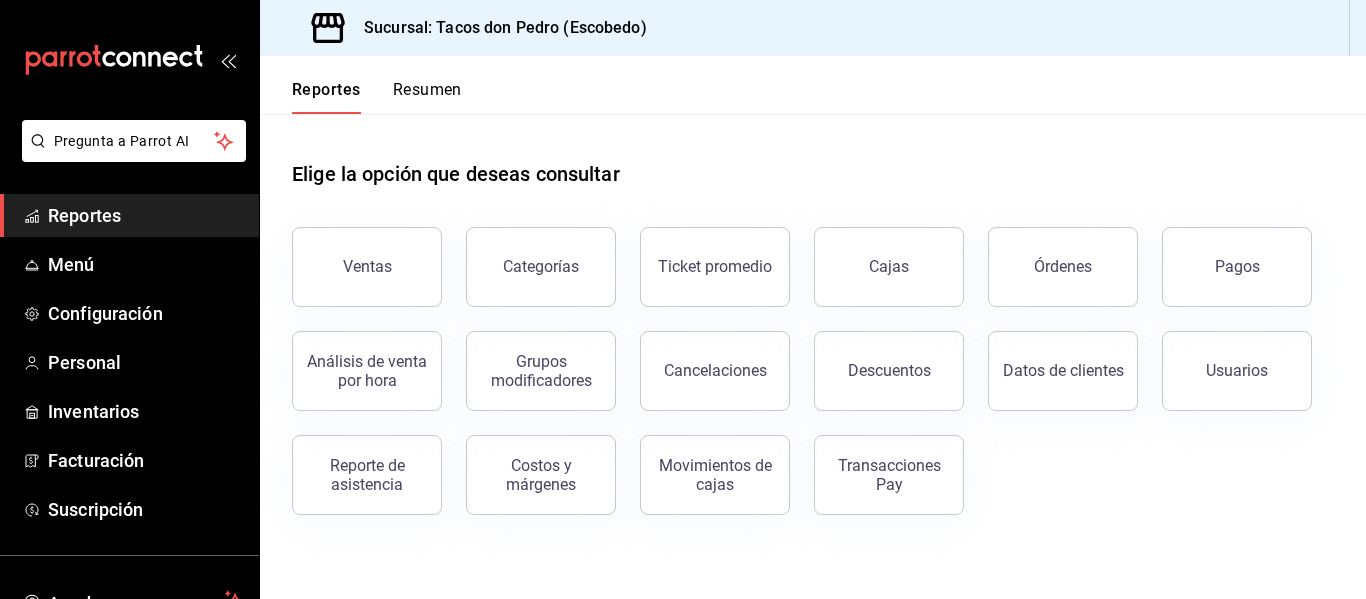 click on "Resumen" at bounding box center [427, 97] 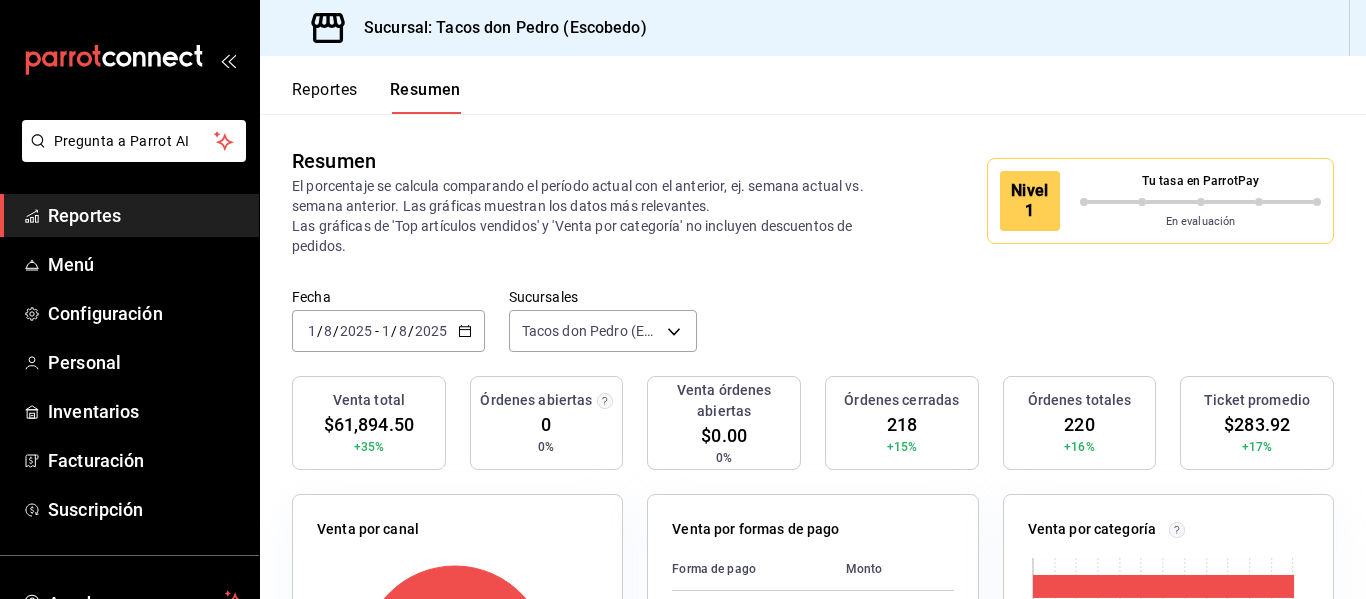 click on "Reportes" at bounding box center (325, 97) 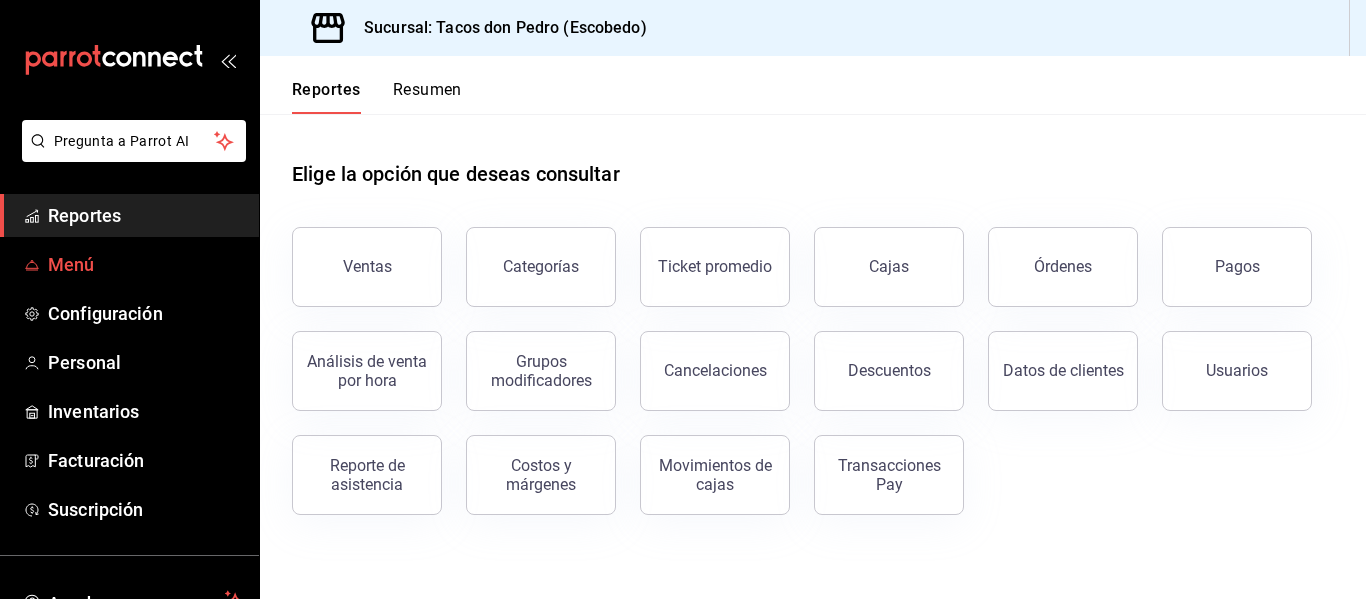 click on "Menú" at bounding box center [129, 264] 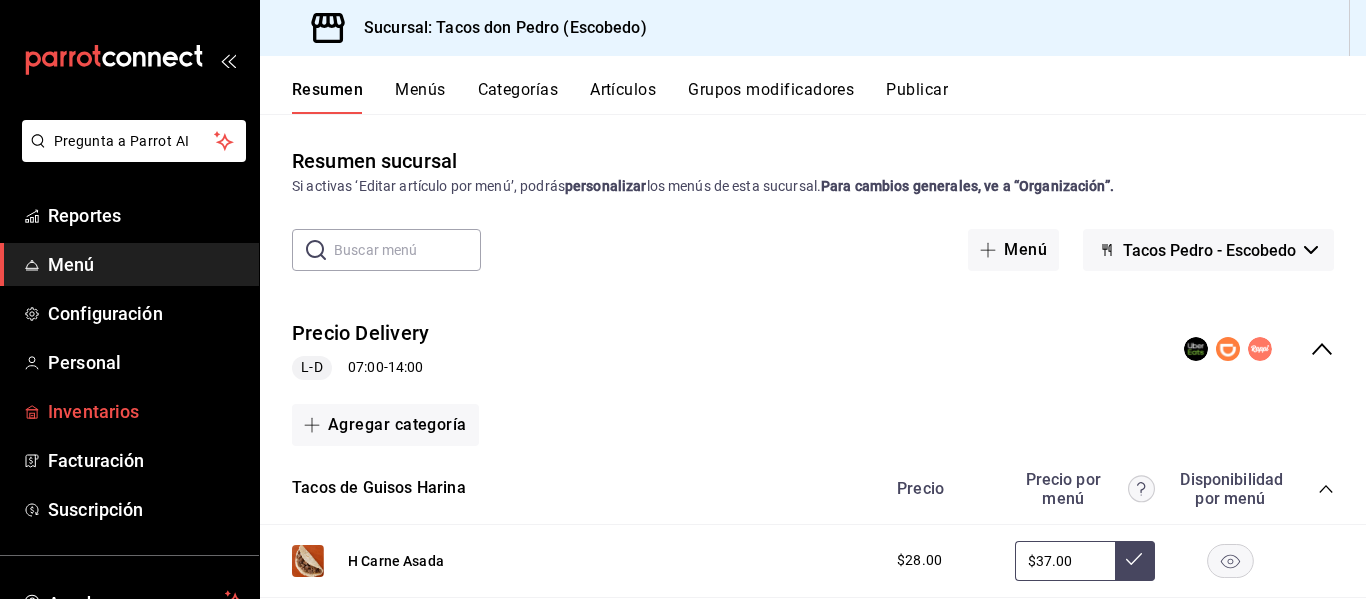 click on "Inventarios" at bounding box center (145, 411) 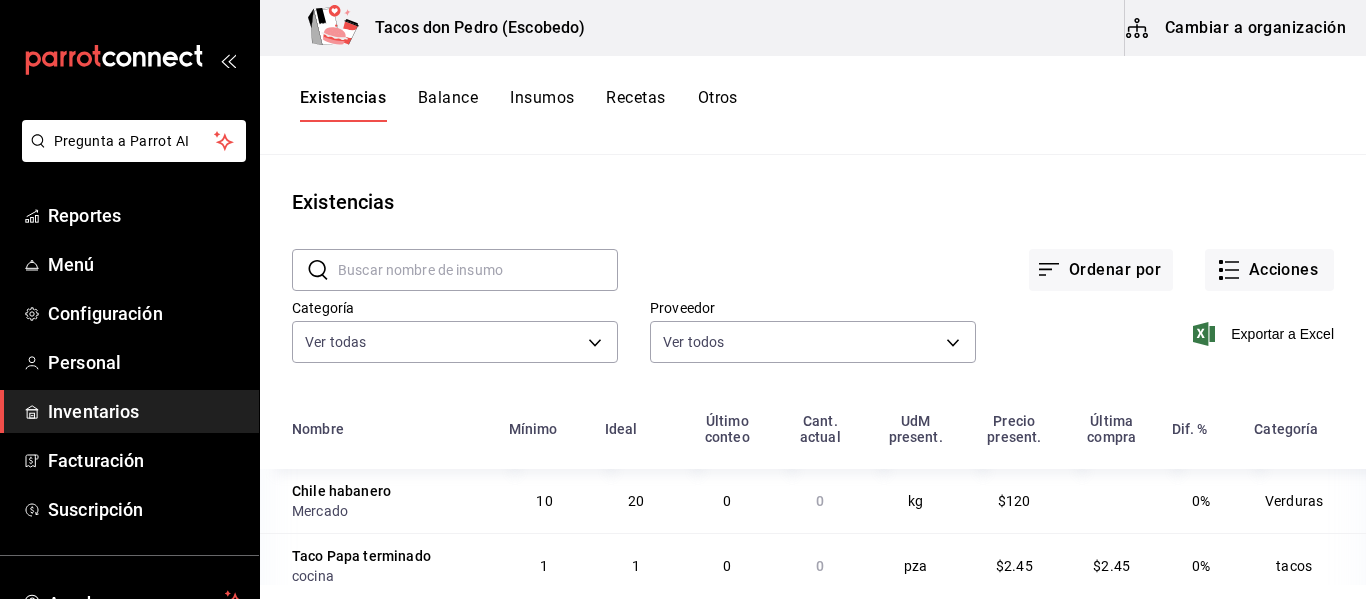 click on "Recetas" at bounding box center (635, 105) 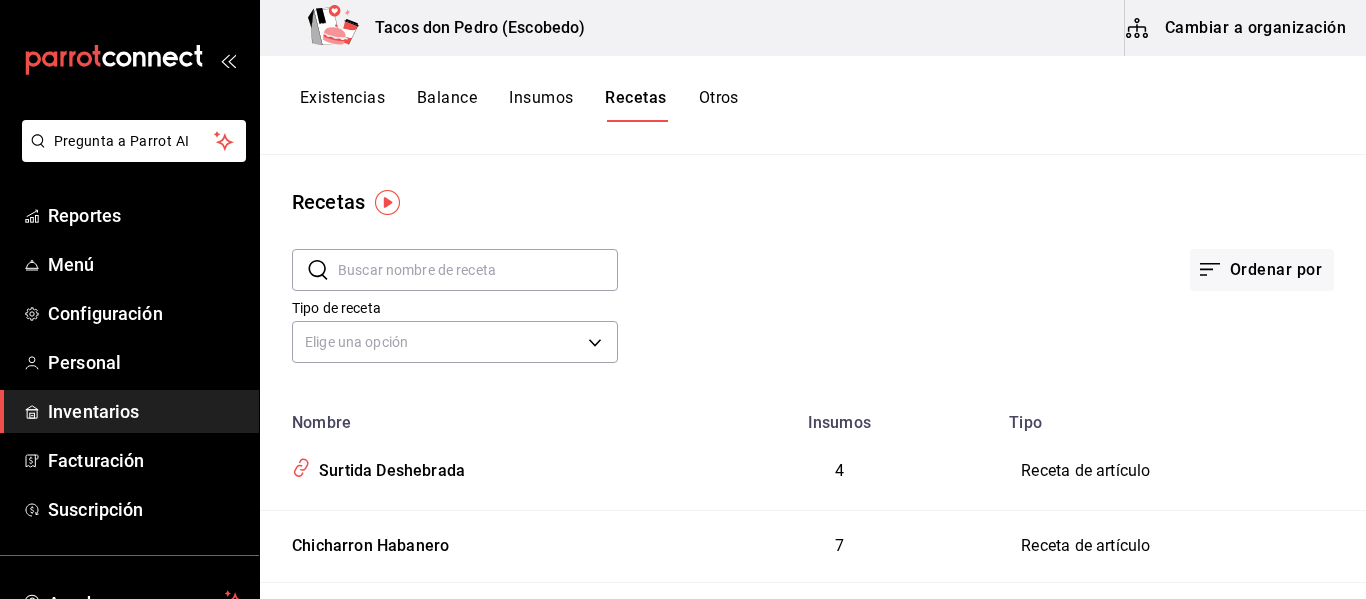 click on "Insumos" at bounding box center [541, 105] 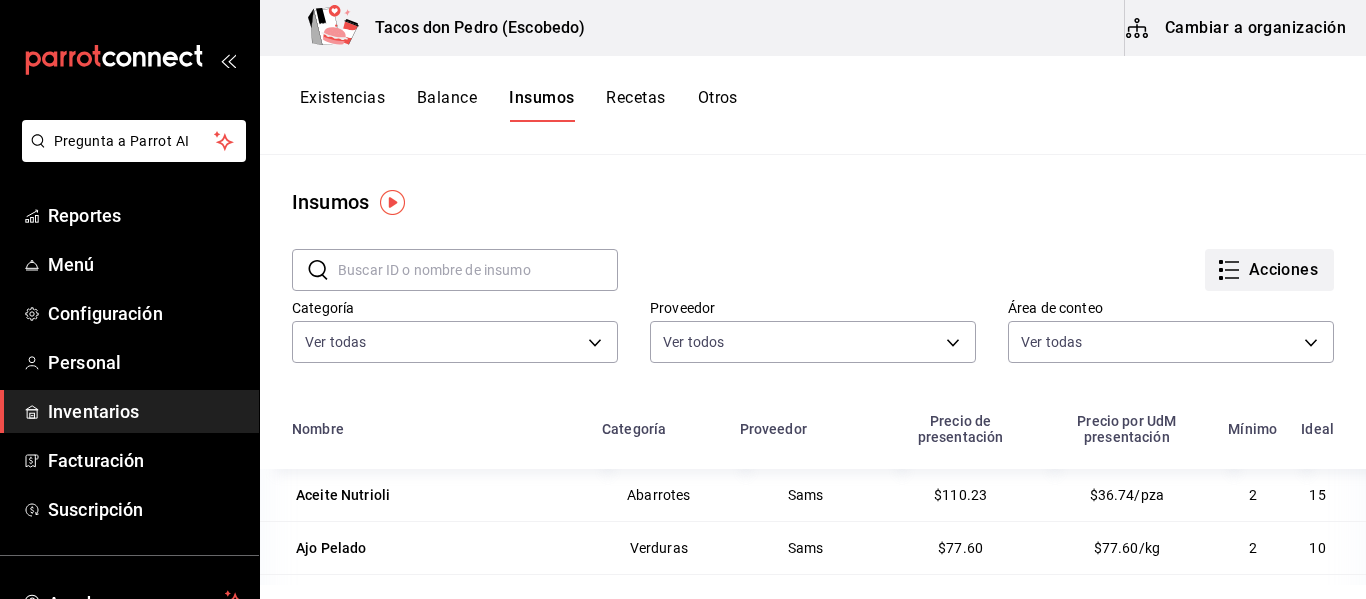 click 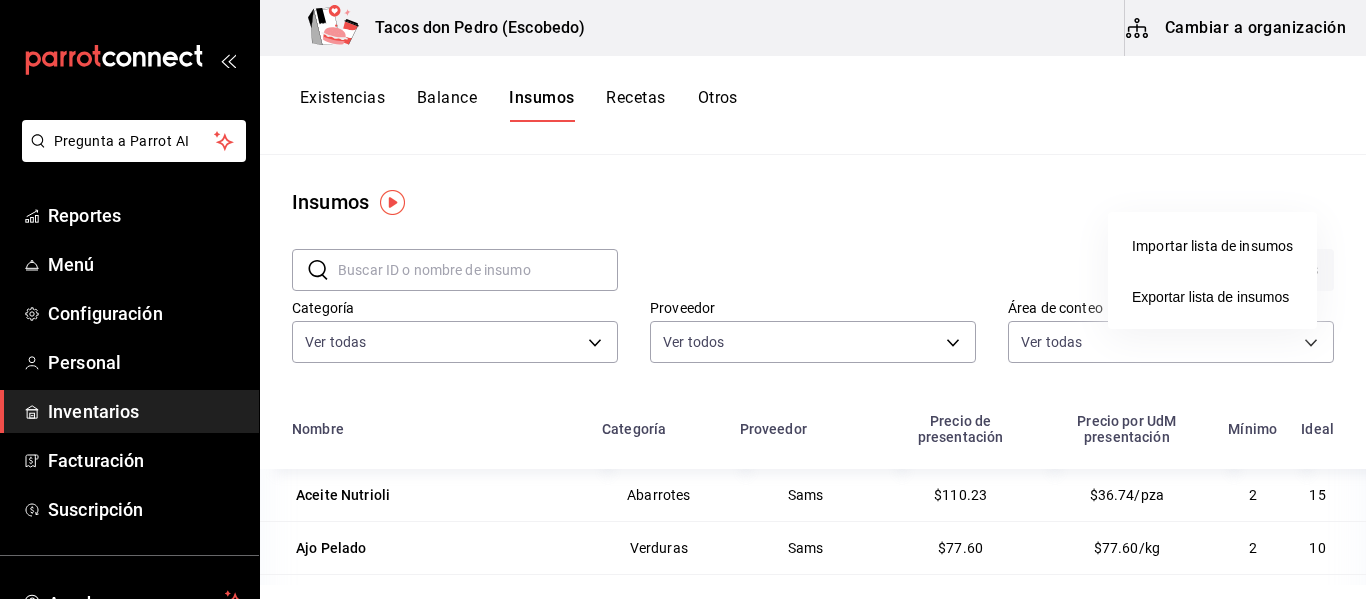 click at bounding box center (683, 299) 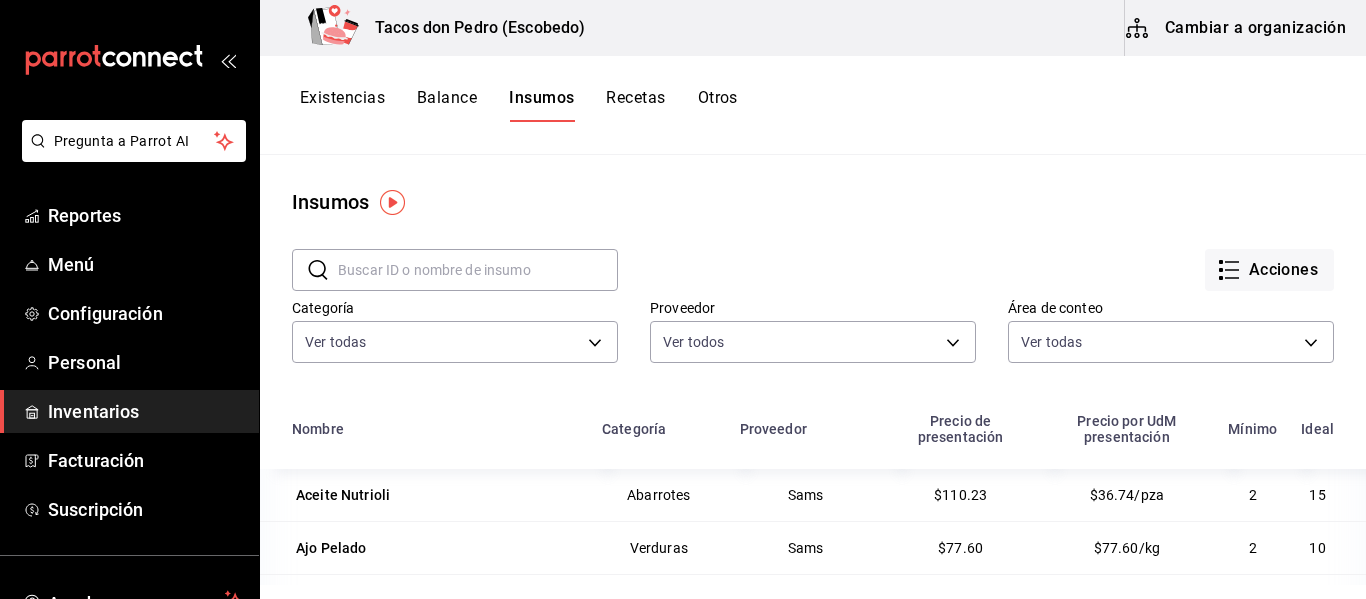 click on "Cambiar a organización" at bounding box center (1237, 28) 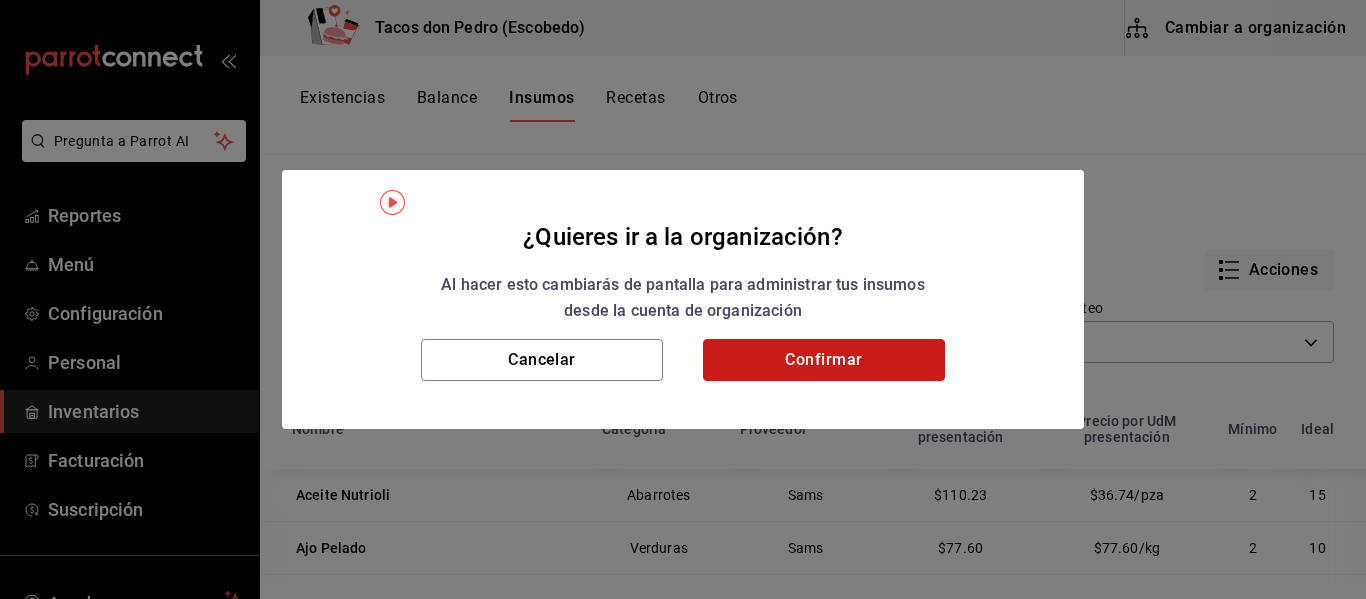 click on "Confirmar" at bounding box center [824, 360] 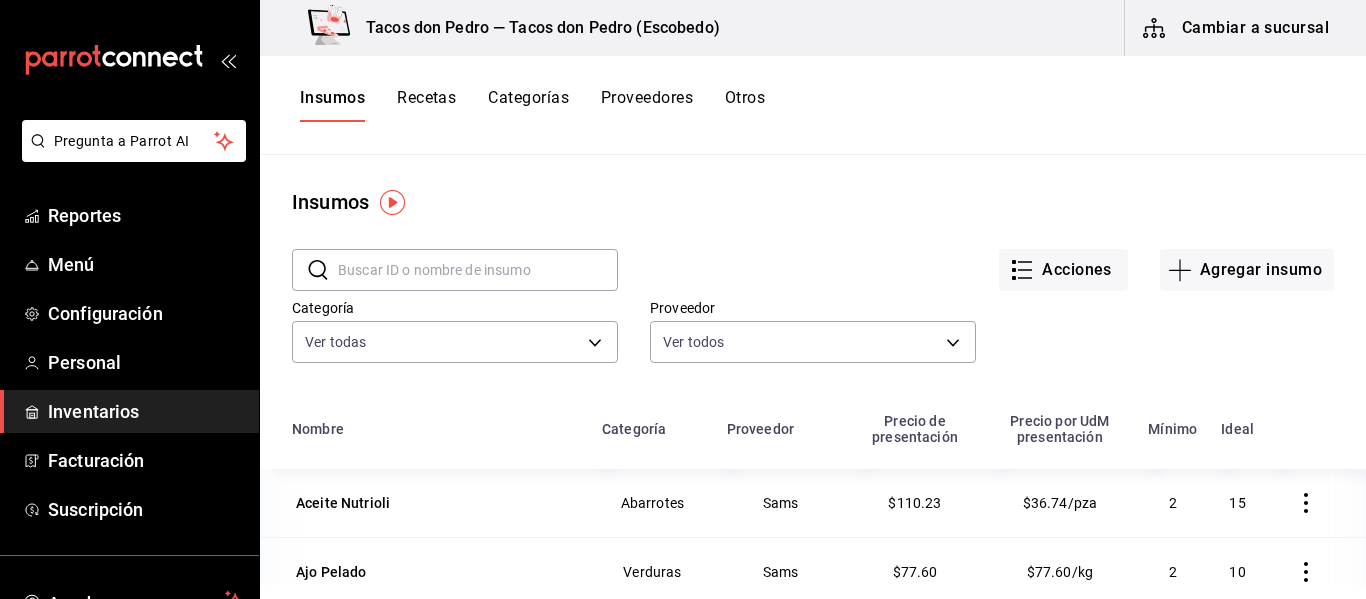 click on "Cambiar a sucursal" at bounding box center [1237, 28] 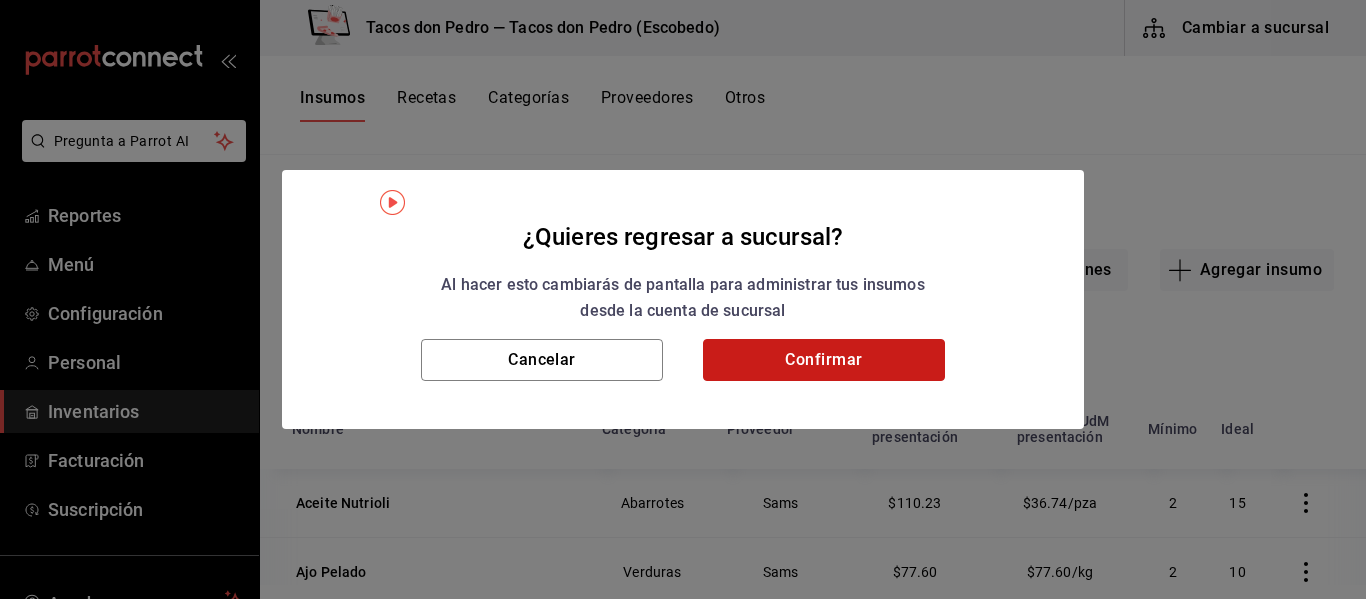 click on "Confirmar" at bounding box center [824, 360] 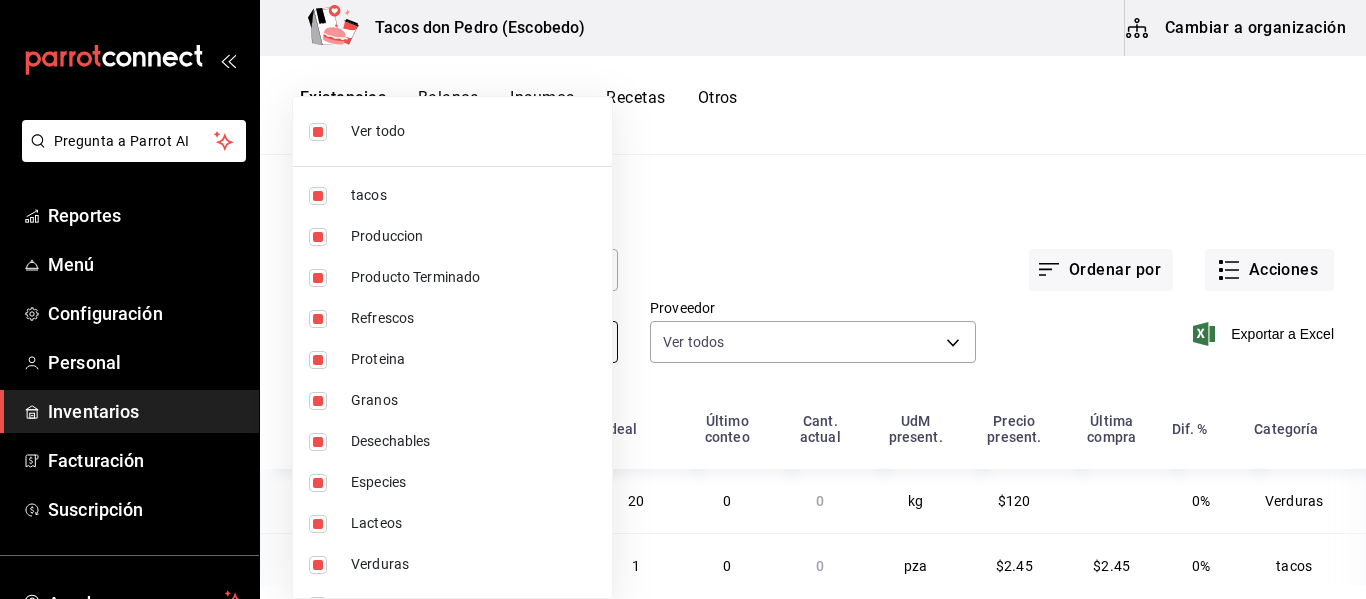 click on "Pregunta a Parrot AI Reportes   Menú   Configuración   Personal   Inventarios   Facturación   Suscripción   Ayuda Recomienda Parrot   Super Admin Parrot   Sugerir nueva función   Tacos don Pedro (Escobedo) Cambiar a organización Existencias Balance Insumos Recetas Otros Existencias ​ ​ Ordenar por Acciones Categoría Ver todas 64336f84-08d8-4239-bfaa-5486086aae1c,073d835d-a08f-4687-8e3c-e3e3aae56298,b44536b9-9d3a-414e-8cbd-fe191d0e4516,ceb1ed30-51d5-4ae2-a92c-233c1c7c2861,da5e8034-7bd2-4f32-9f3a-e7f6c712e766,7476b4aa-9c62-43fa-98ed-11acc89f51c9,2ec1e64a-31bd-431e-ba4a-ee7bbf45e0c4,56ed1278-79d7-46a3-813a-045006b688dc,152a2143-a51e-431f-beda-5e487f5da10f,76b460f1-0218-49b0-8ef6-a688ade2f019,fd7909a9-6312-4aa4-b3c8-6edc53ba0b22 Proveedor Ver todos Exportar a Excel Nombre Mínimo Ideal Último conteo Cant. actual UdM present. Precio present. Última compra Dif. % Categoría Chile habanero Mercado 10 20 0 0 kg $120 0% Verduras Taco Papa terminado cocina 1 1 0 0 pza $2.45 $2.45 0% tacos cocina 1 1 0 0 0%" at bounding box center (683, 292) 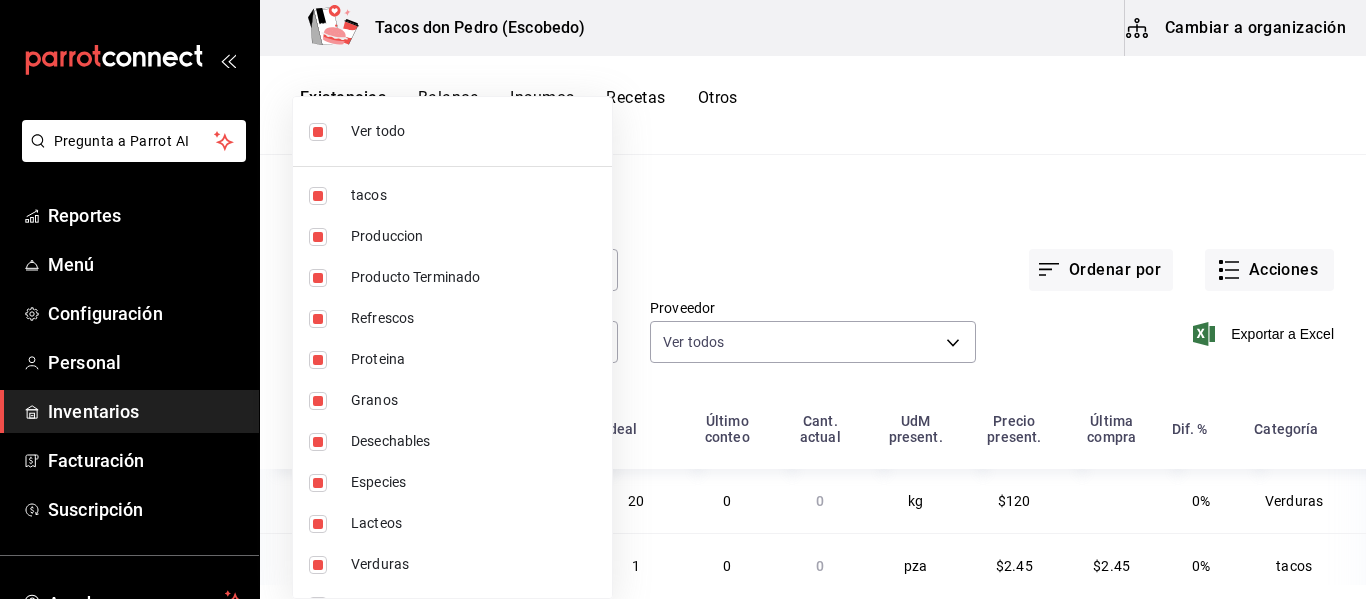 click at bounding box center (683, 299) 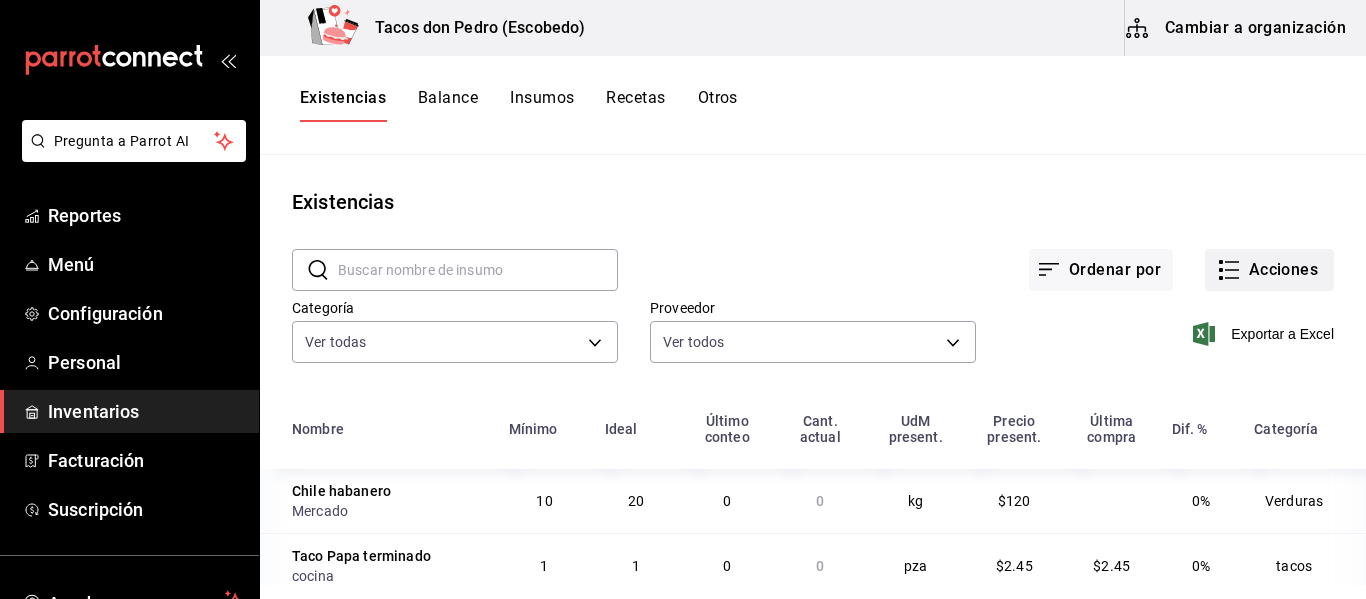 click on "Acciones" at bounding box center (1269, 270) 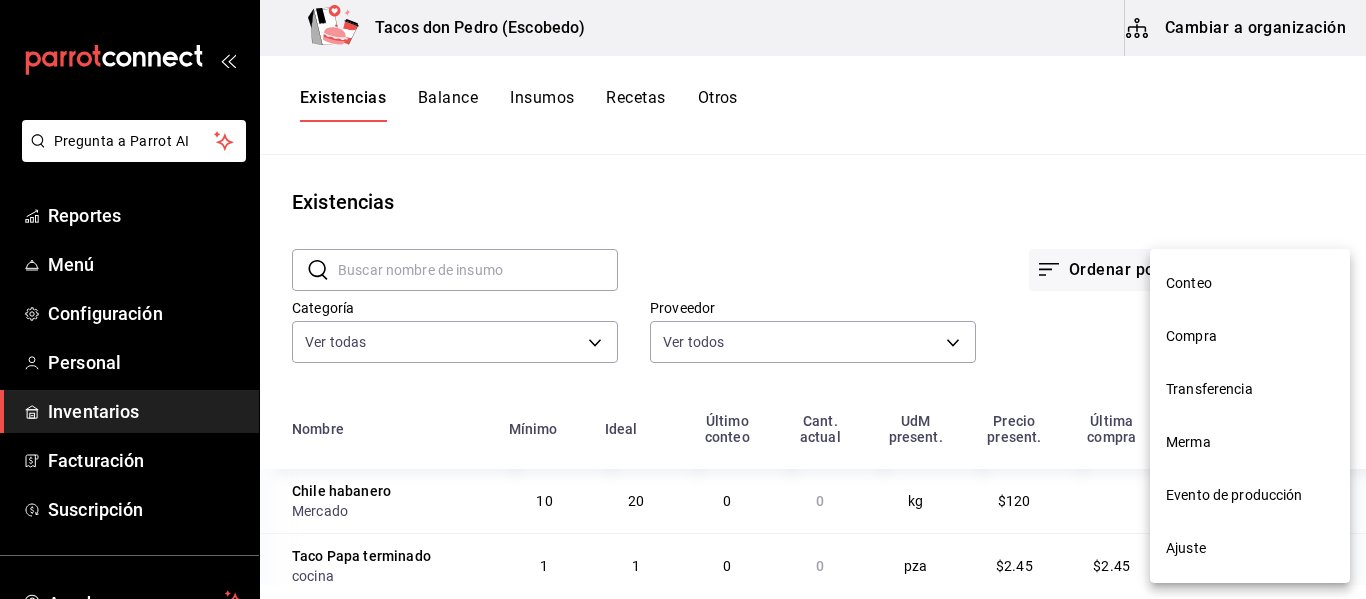 click on "Conteo" at bounding box center [1250, 283] 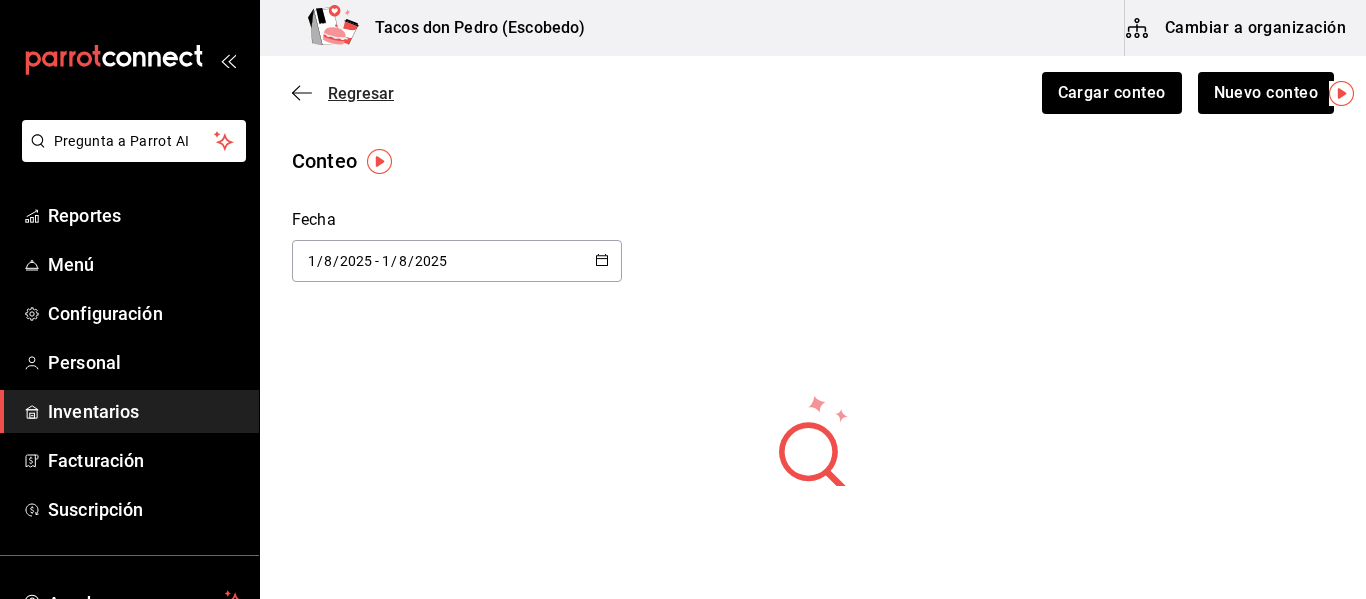 click 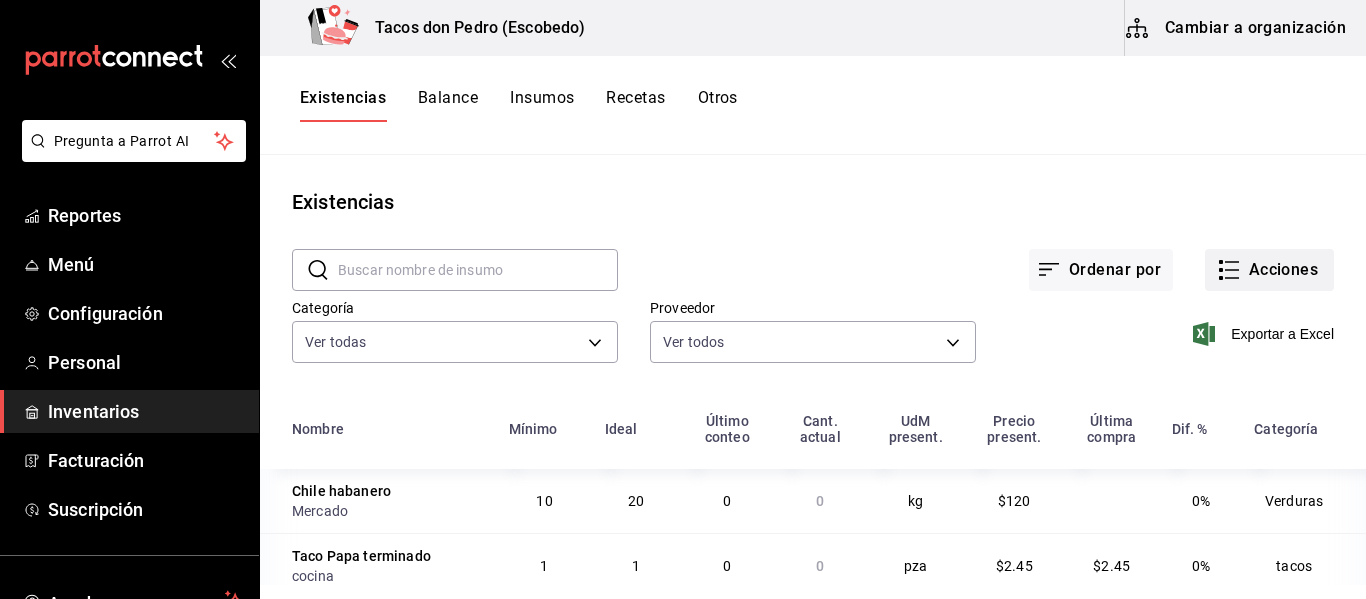 click 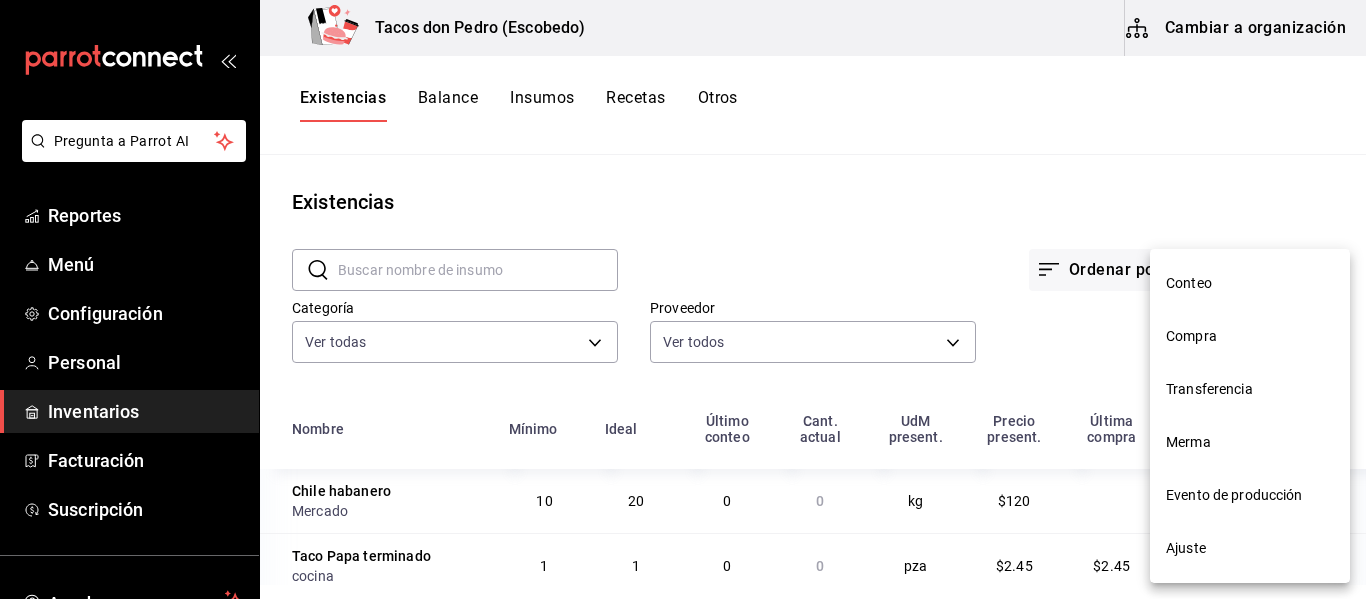 click at bounding box center [683, 299] 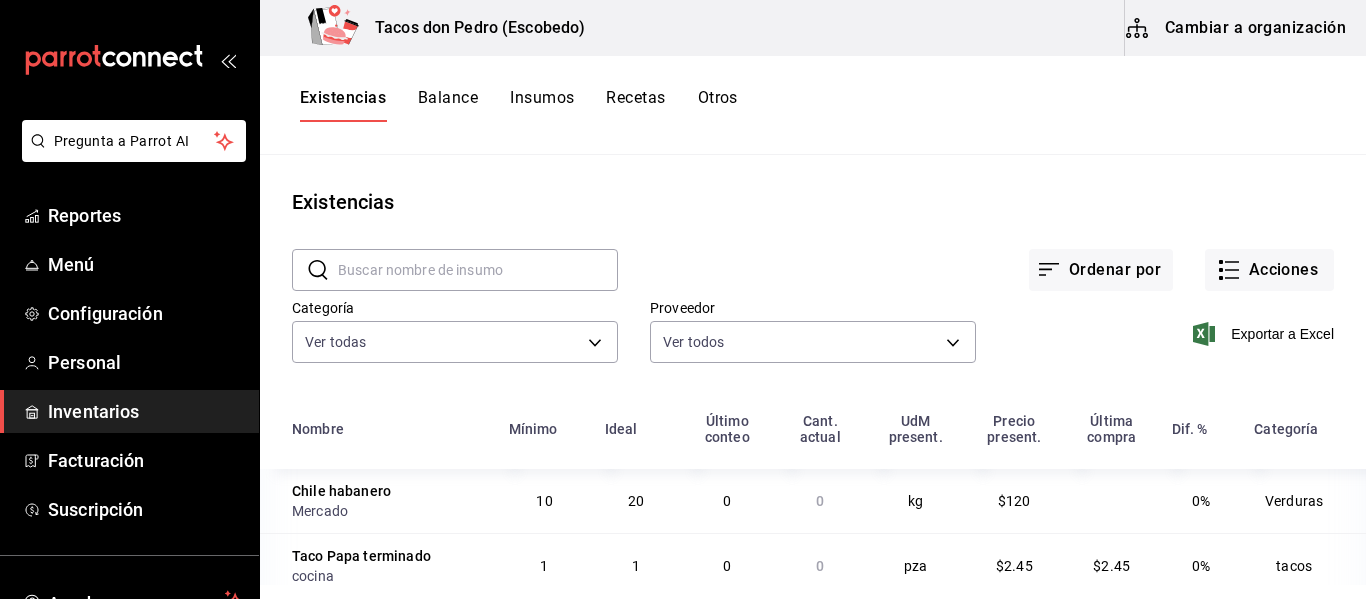 click on "Existencias Balance Insumos Recetas Otros" at bounding box center (519, 105) 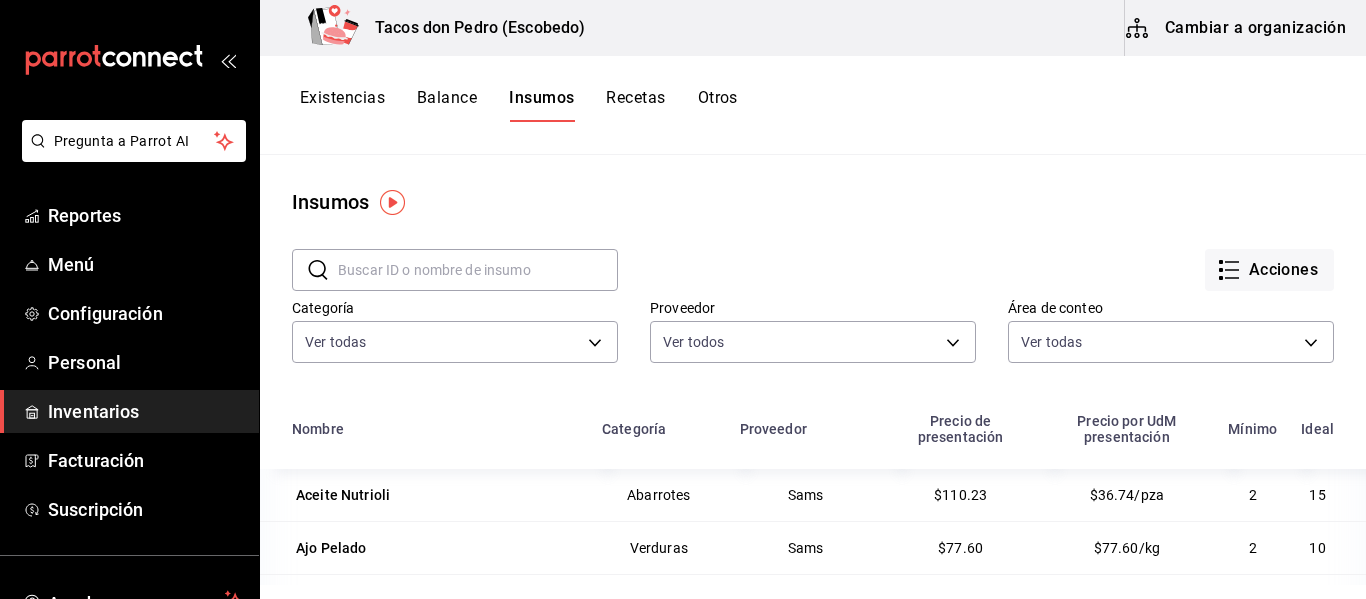 click on "Existencias Balance Insumos Recetas Otros" at bounding box center (519, 105) 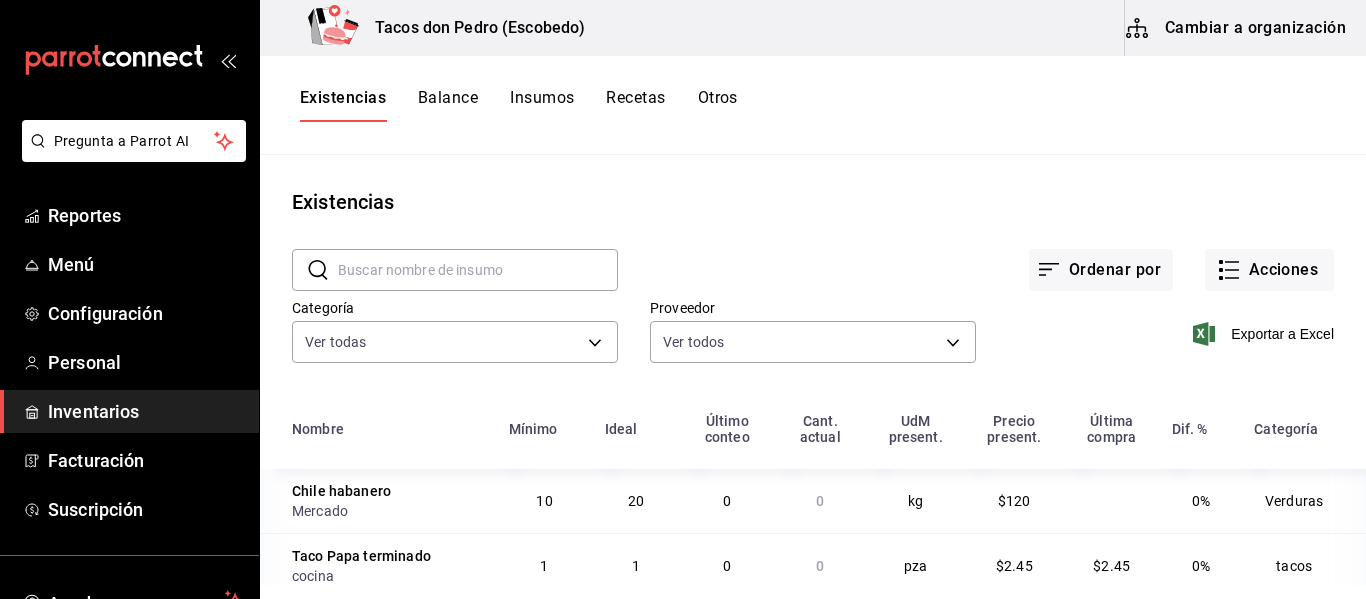 click on "Insumos" at bounding box center (542, 105) 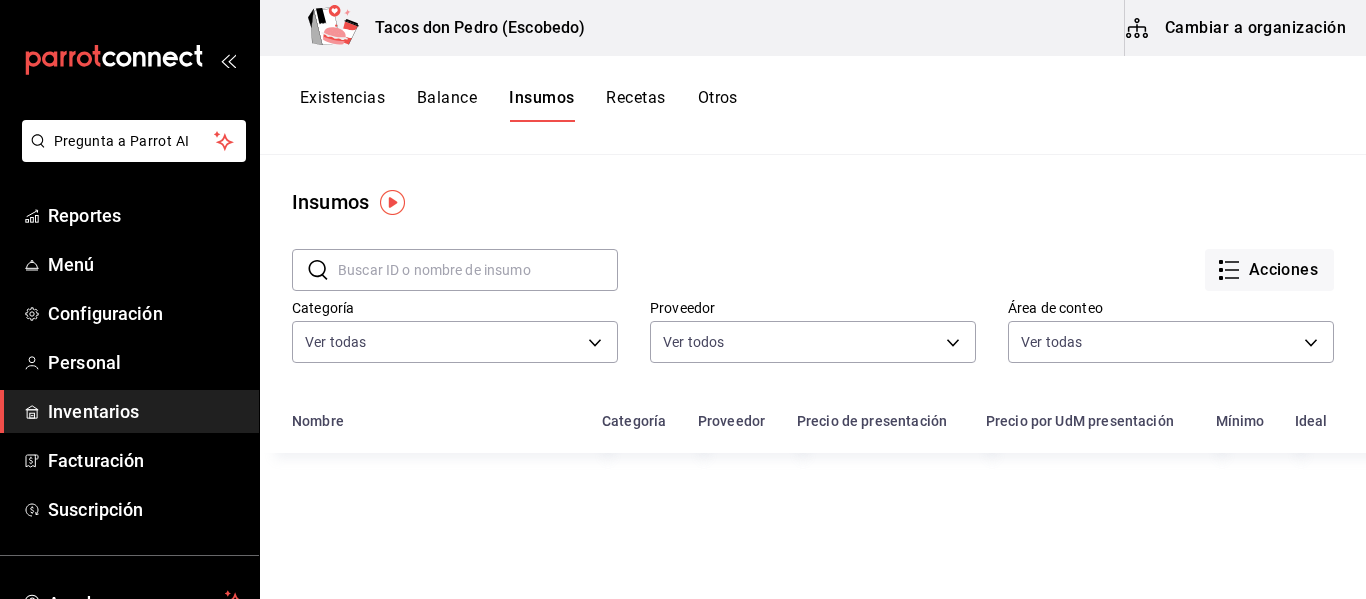 click at bounding box center [392, 202] 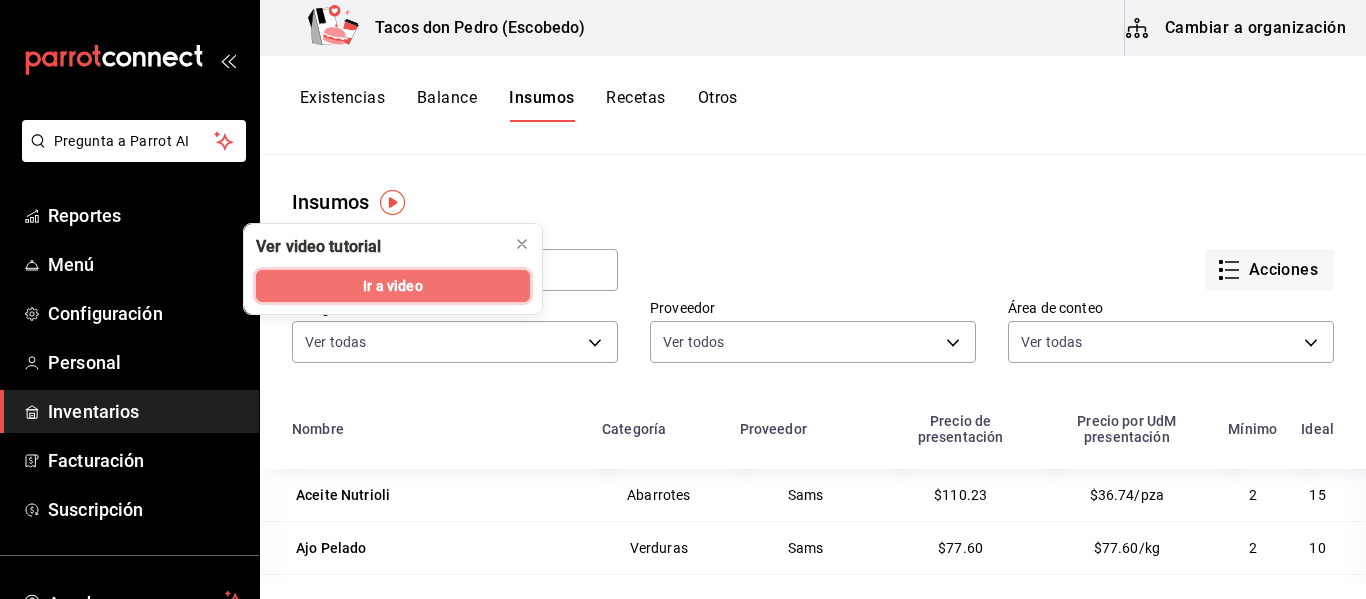 click on "Ir a video" at bounding box center [392, 286] 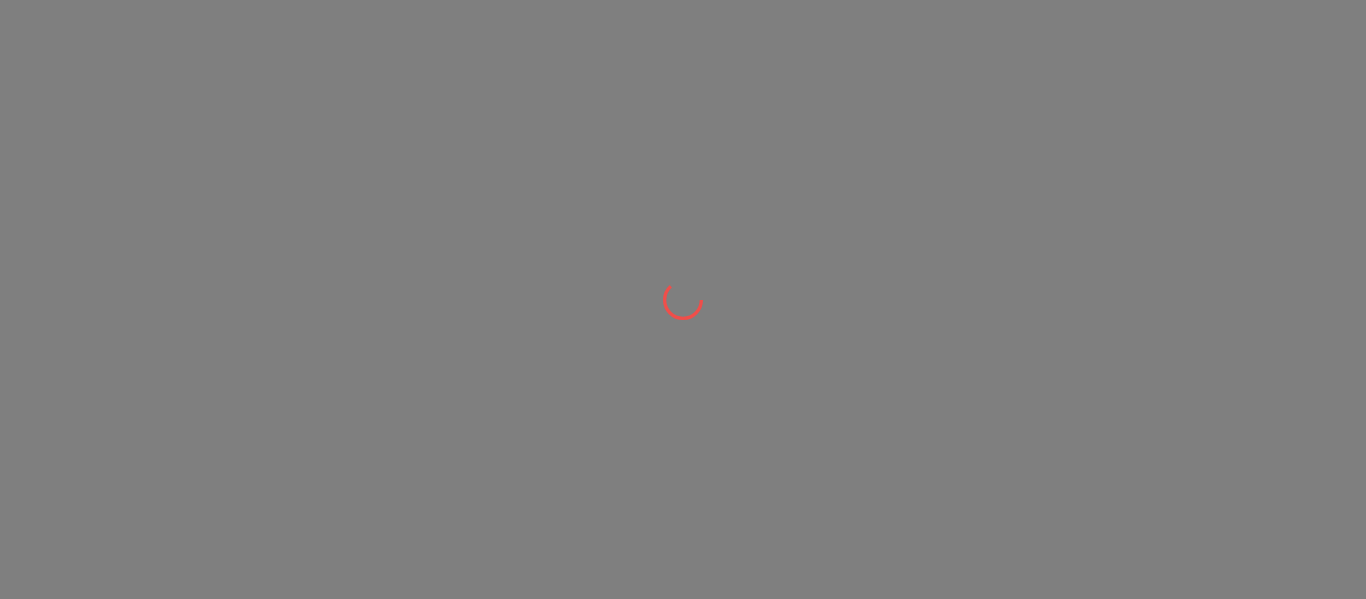 scroll, scrollTop: 0, scrollLeft: 0, axis: both 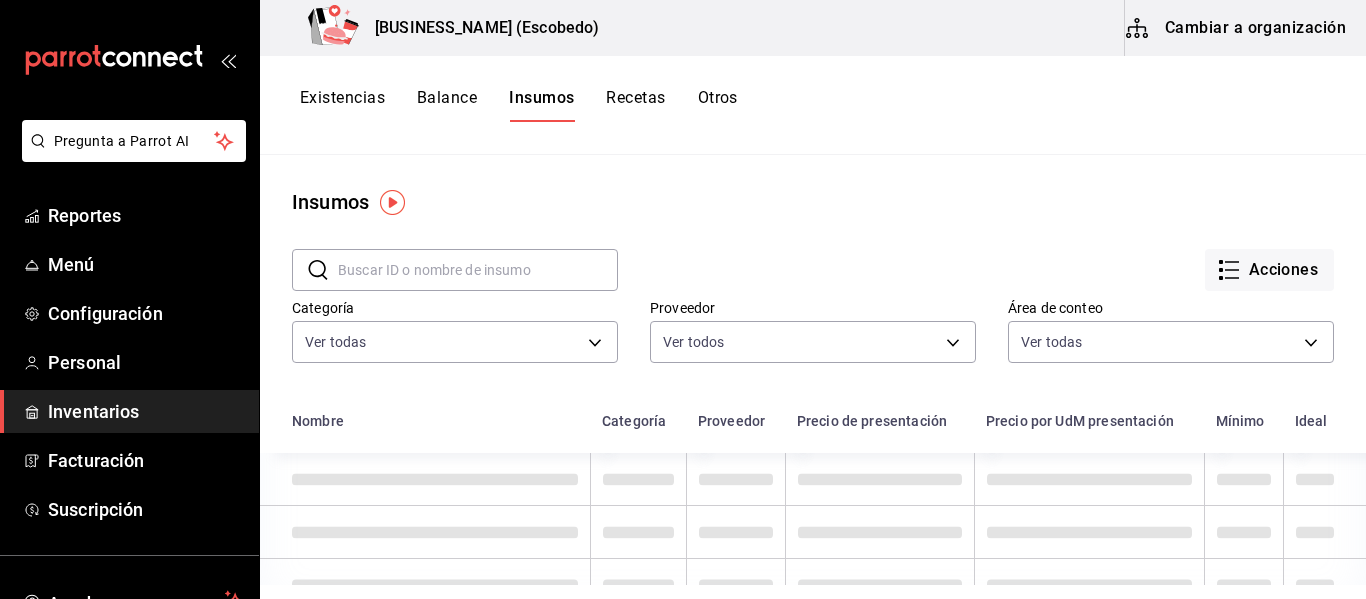 click at bounding box center [542, 121] 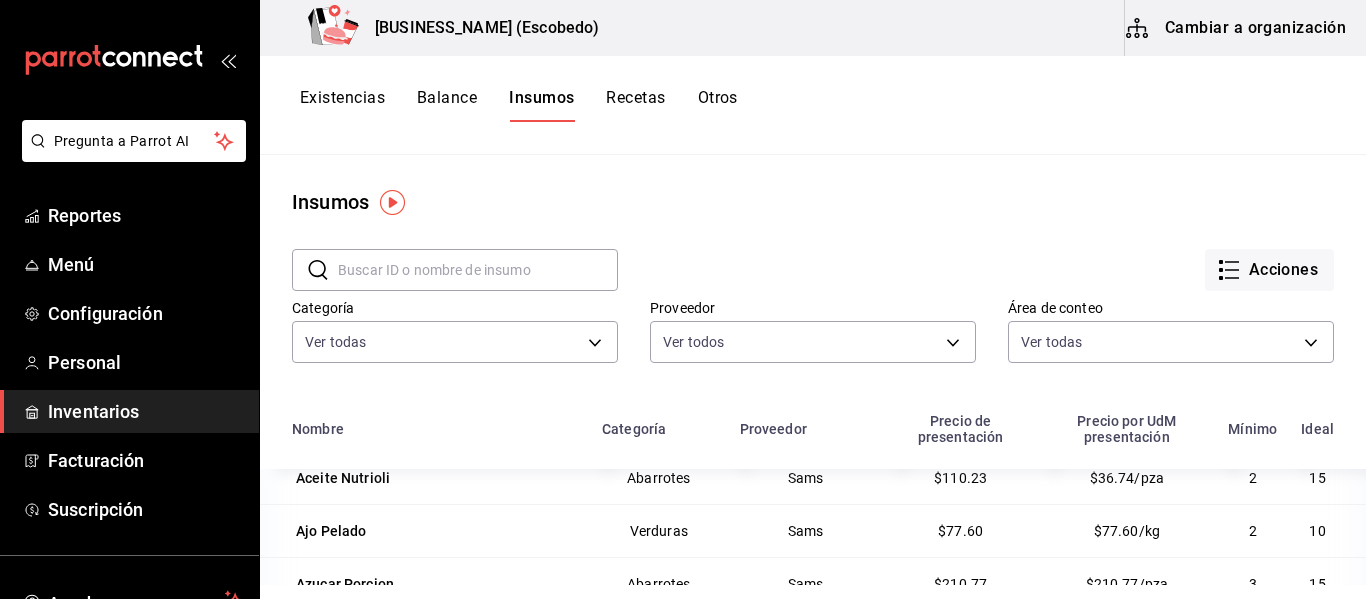 scroll, scrollTop: 0, scrollLeft: 0, axis: both 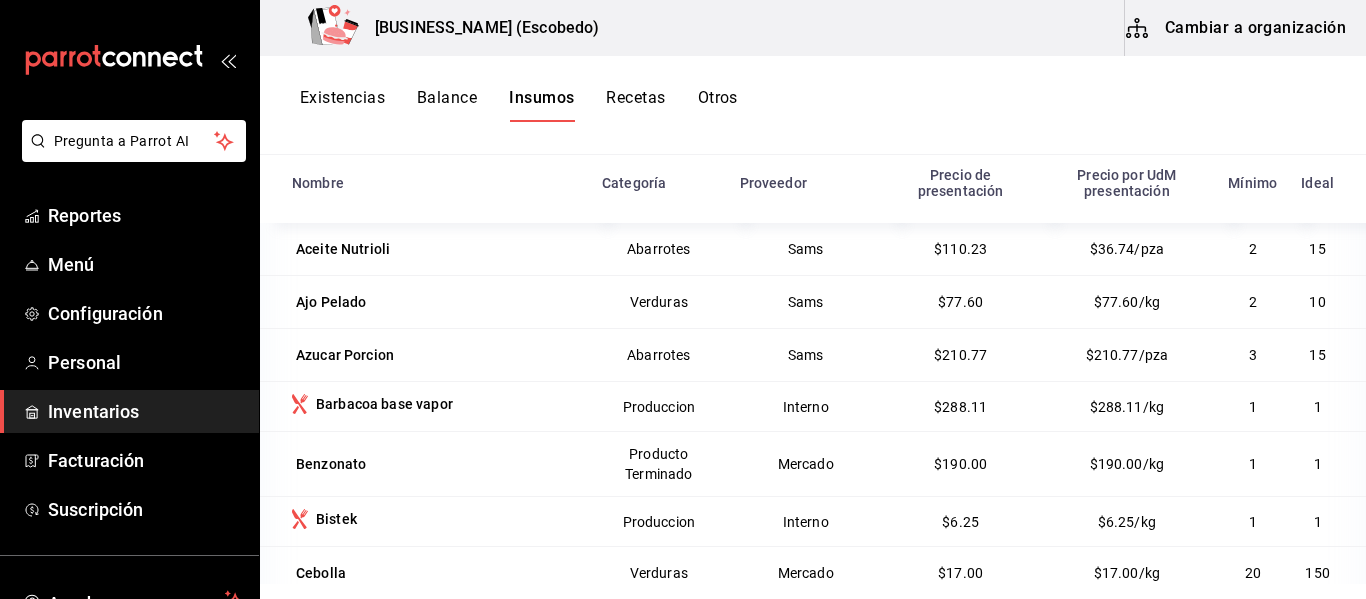 click on "Otros" at bounding box center [718, 105] 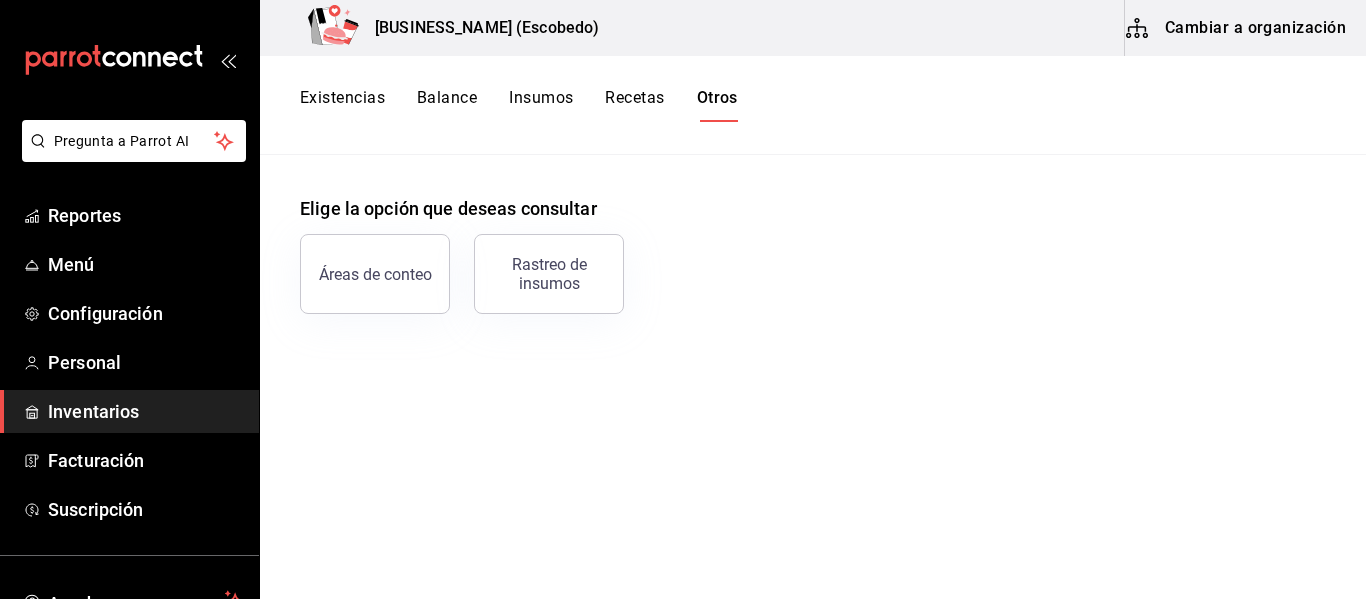 scroll, scrollTop: 0, scrollLeft: 0, axis: both 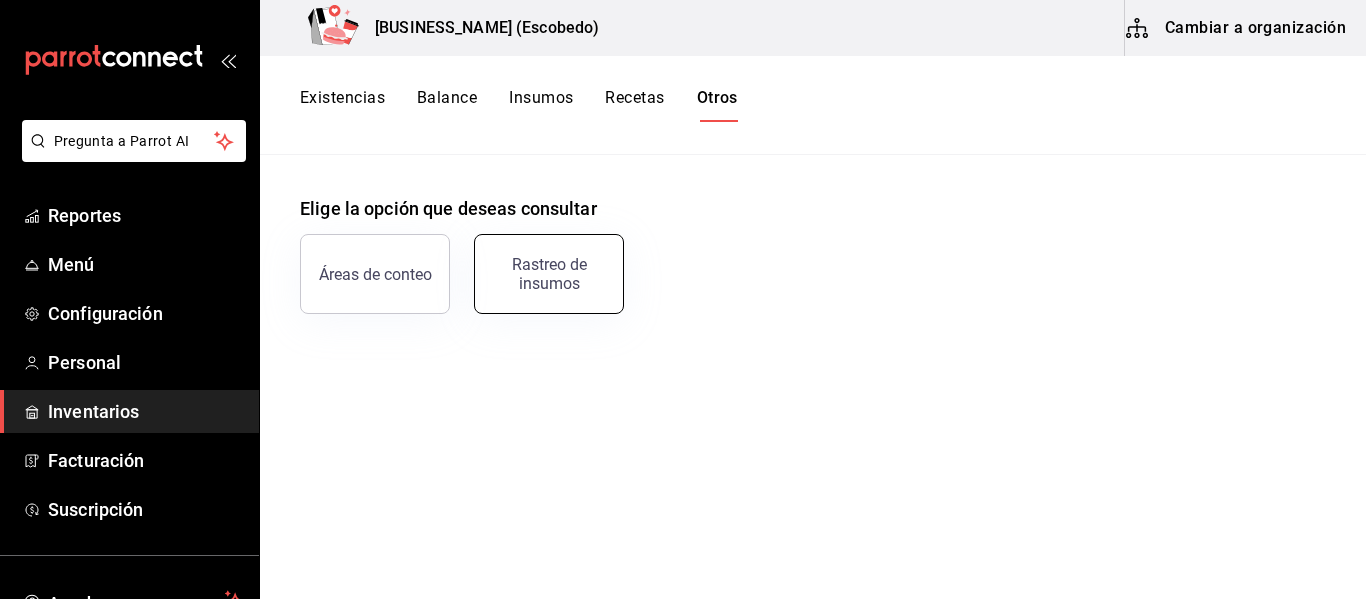 click on "Rastreo de insumos" at bounding box center (549, 274) 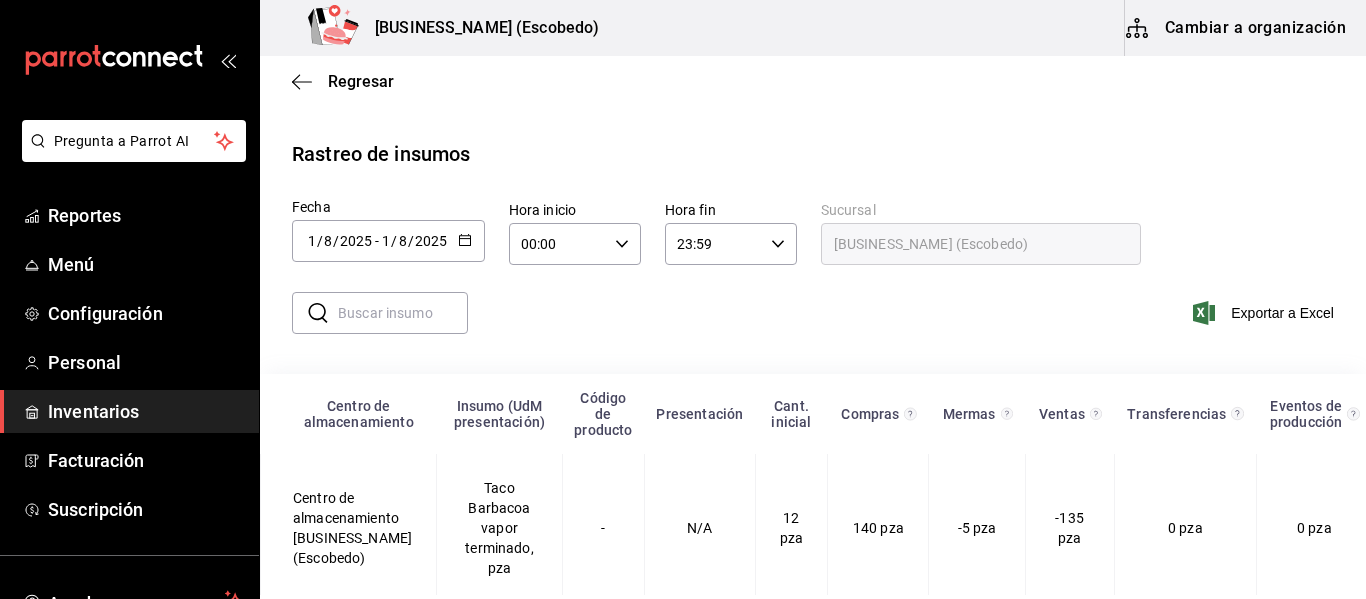 click at bounding box center (403, 313) 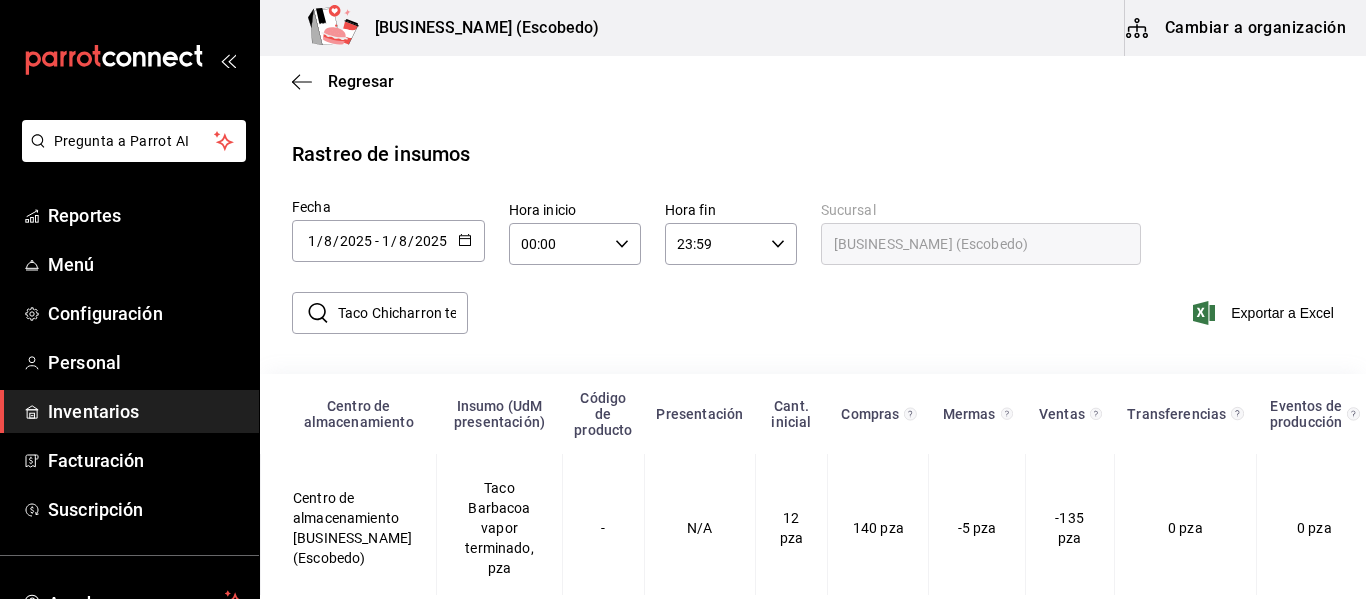 scroll, scrollTop: 0, scrollLeft: 57, axis: horizontal 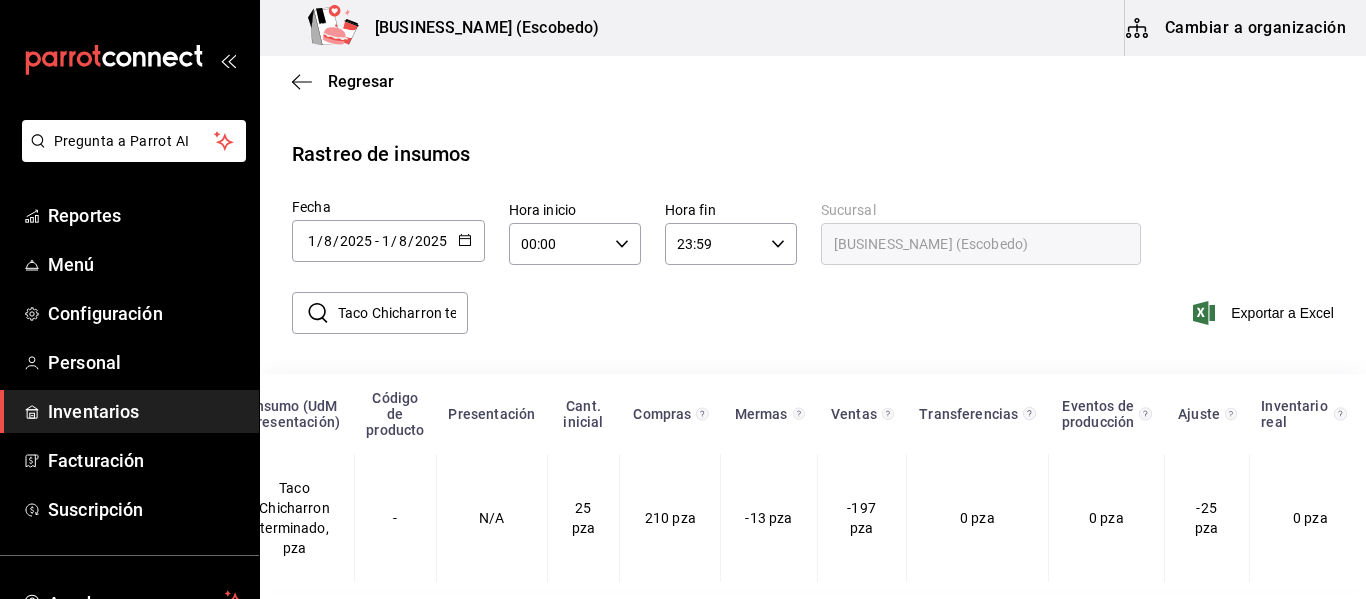 click on "Taco Chicharron terminado" at bounding box center [403, 313] 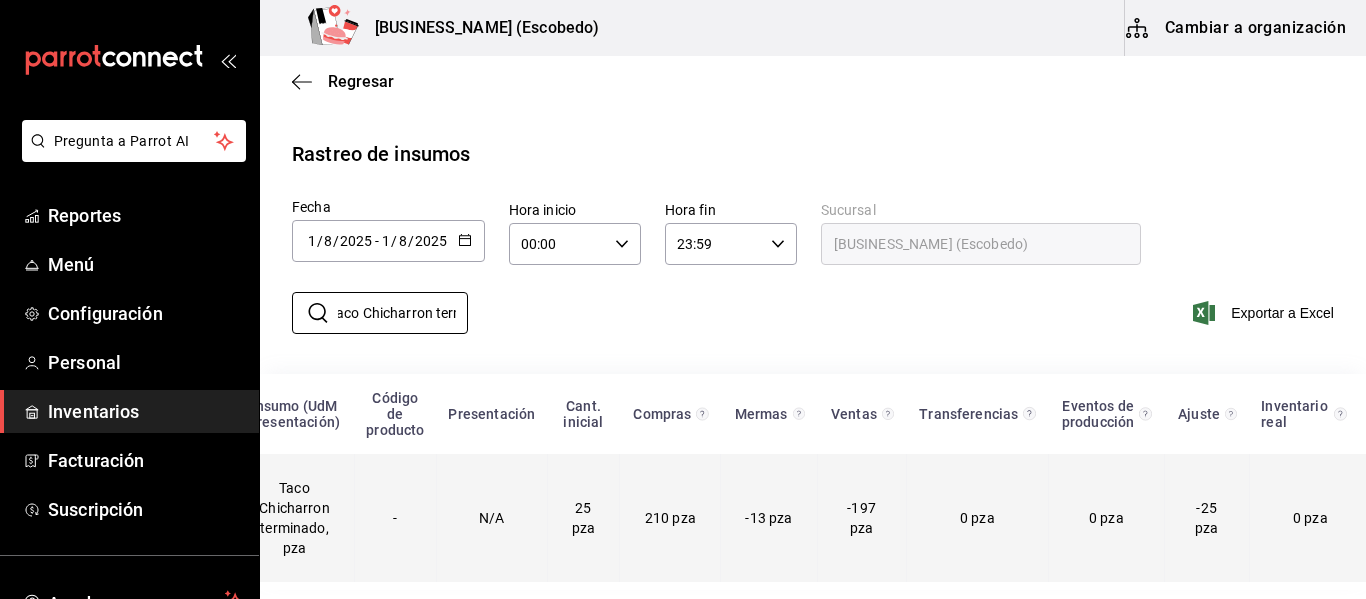 scroll, scrollTop: 33, scrollLeft: 0, axis: vertical 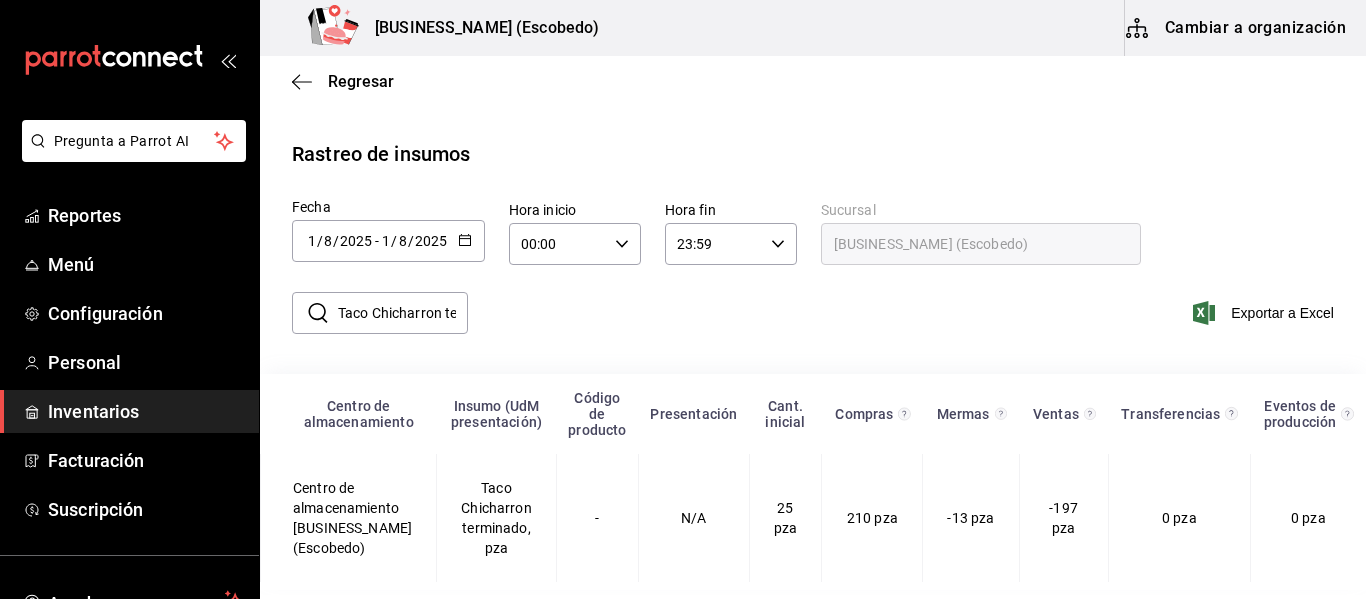 click on "Taco Chicharron terminado" at bounding box center [403, 313] 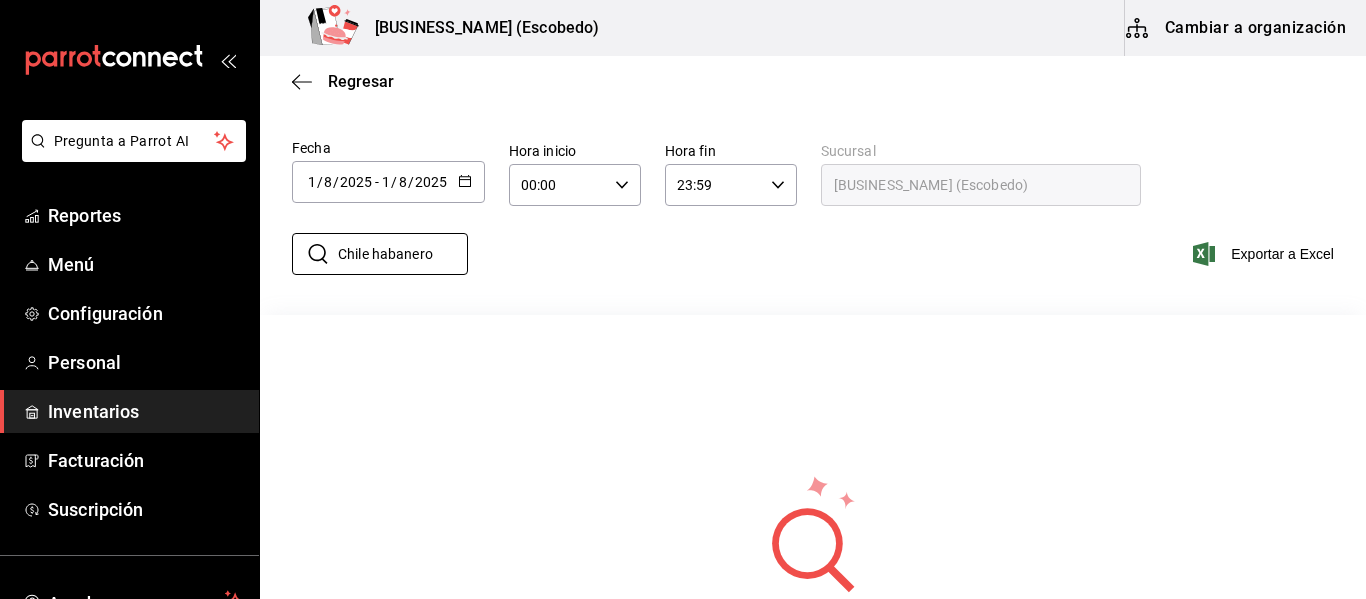 scroll, scrollTop: 58, scrollLeft: 0, axis: vertical 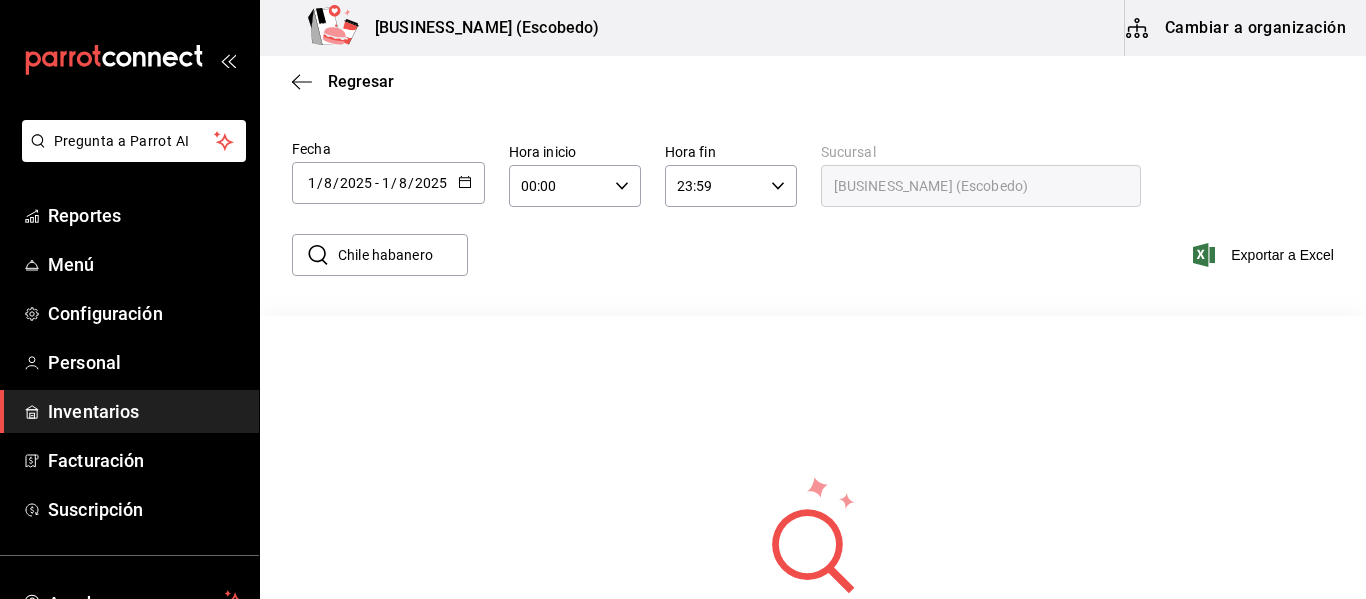 click on "2025-08-01 1 / 8 / 2025 - 2025-08-01 1 / 8 / 2025" at bounding box center [388, 183] 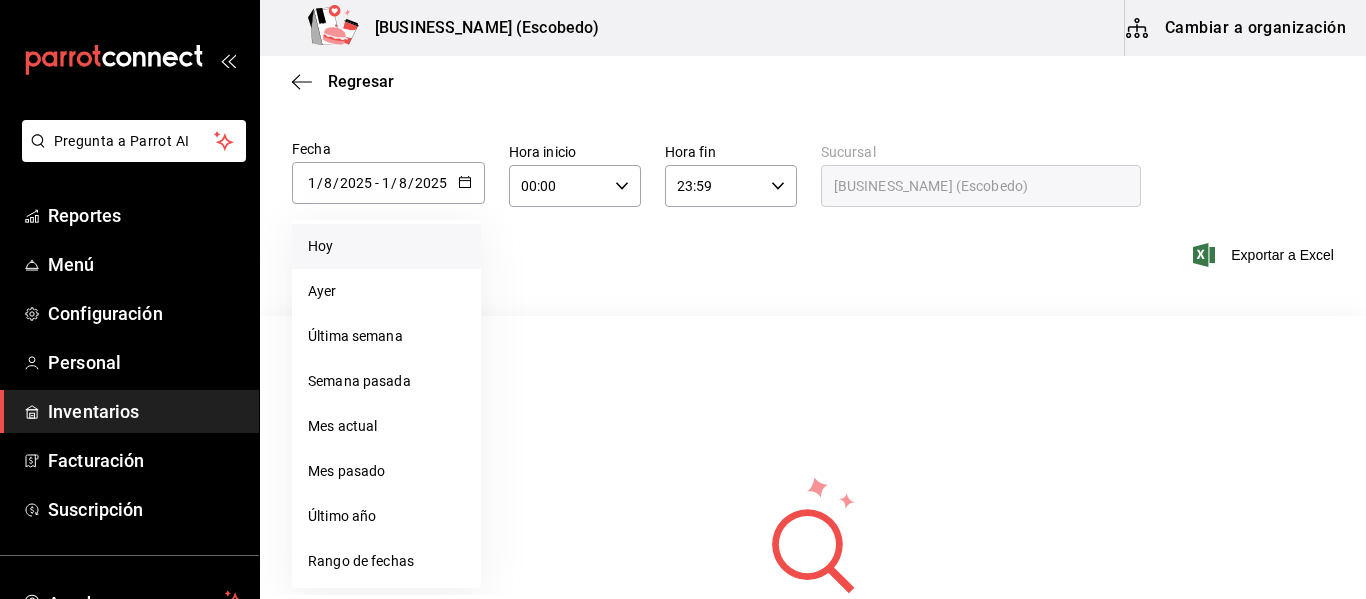 click on "Hoy" at bounding box center [386, 246] 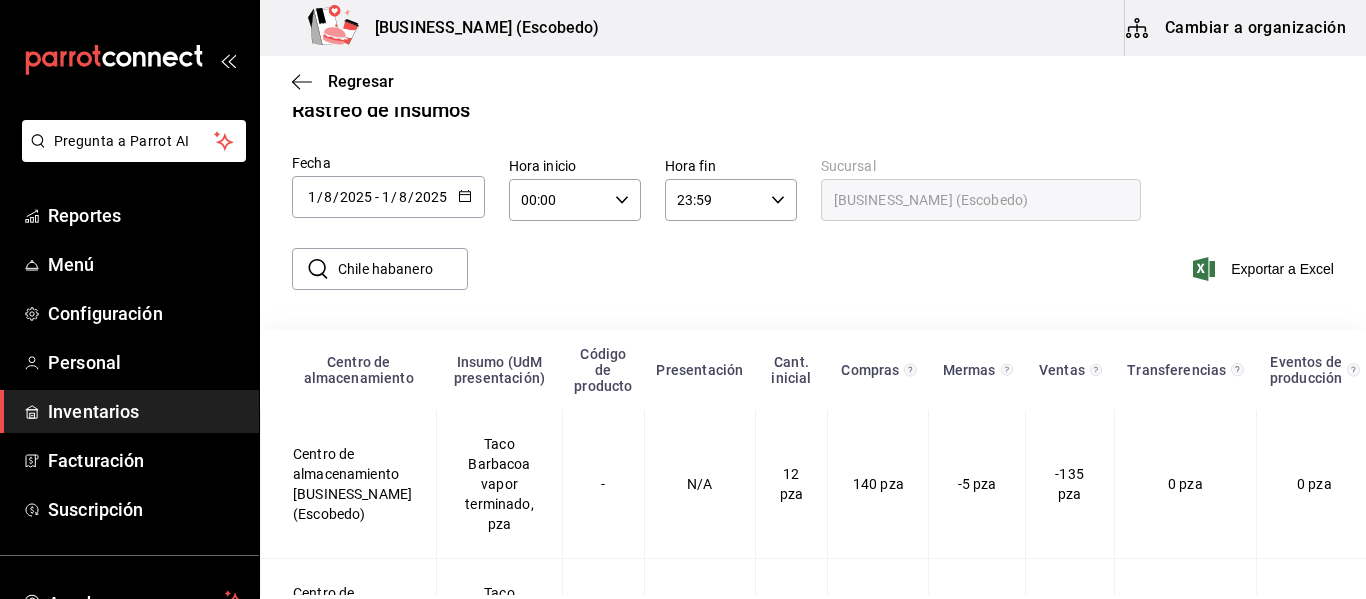 scroll, scrollTop: 58, scrollLeft: 0, axis: vertical 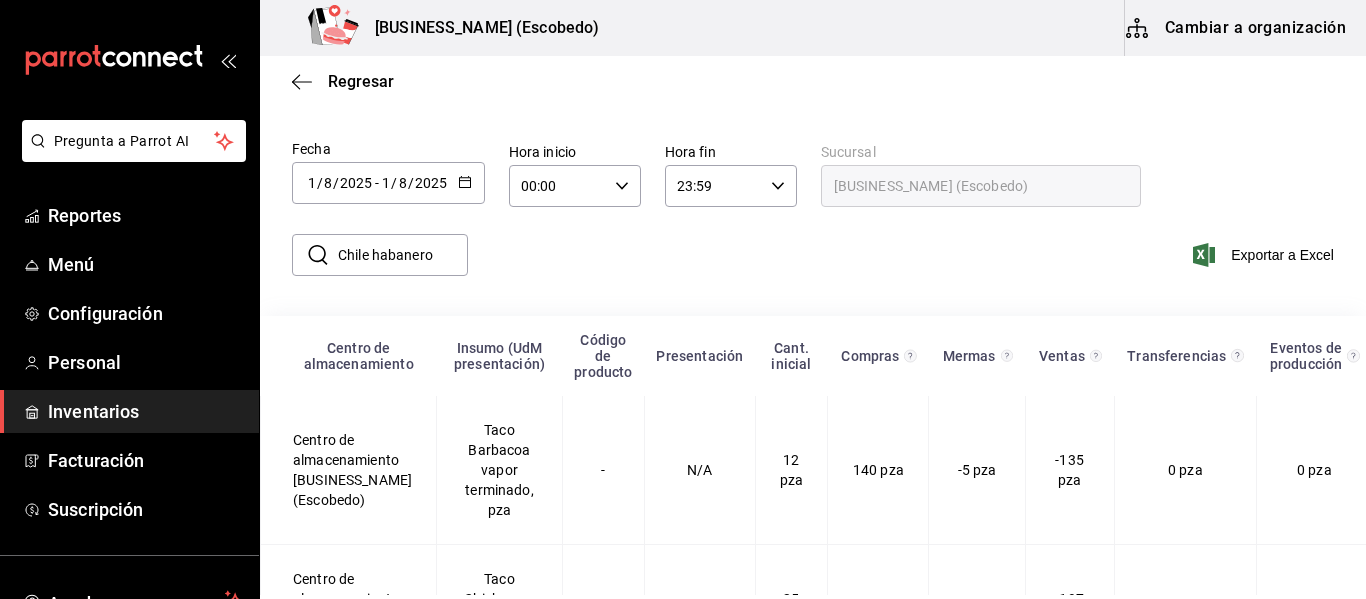 click on "​ Chile habanero ​ Exportar a Excel" at bounding box center (805, 267) 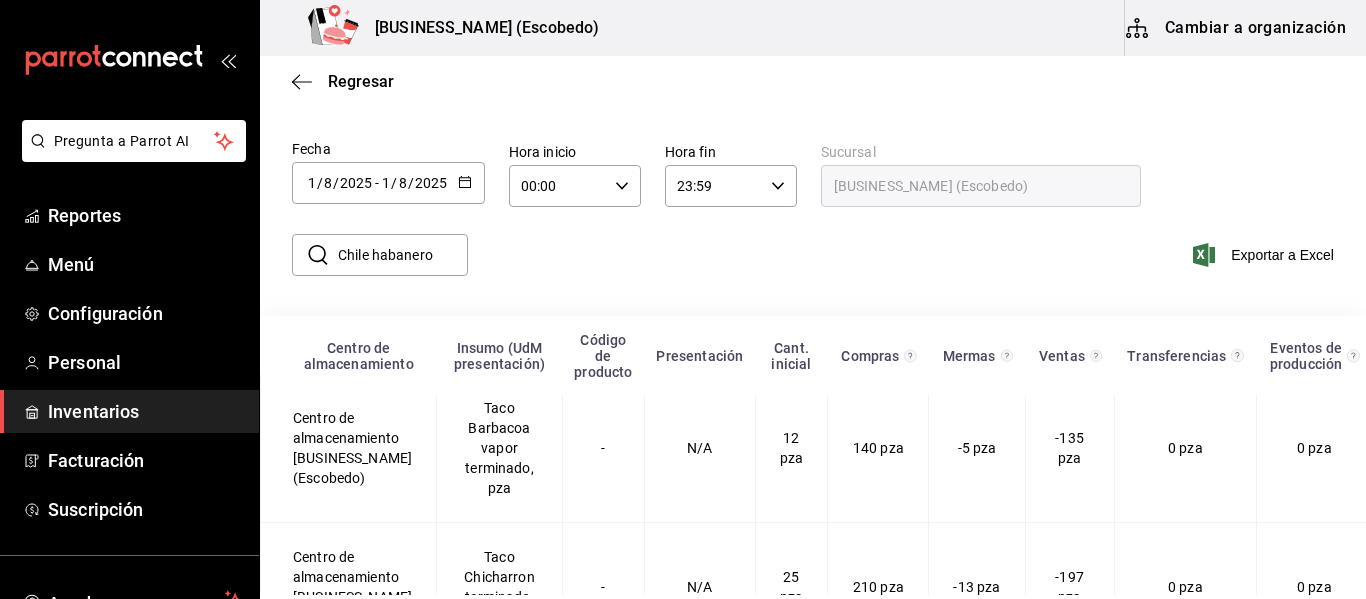 scroll, scrollTop: 25, scrollLeft: 0, axis: vertical 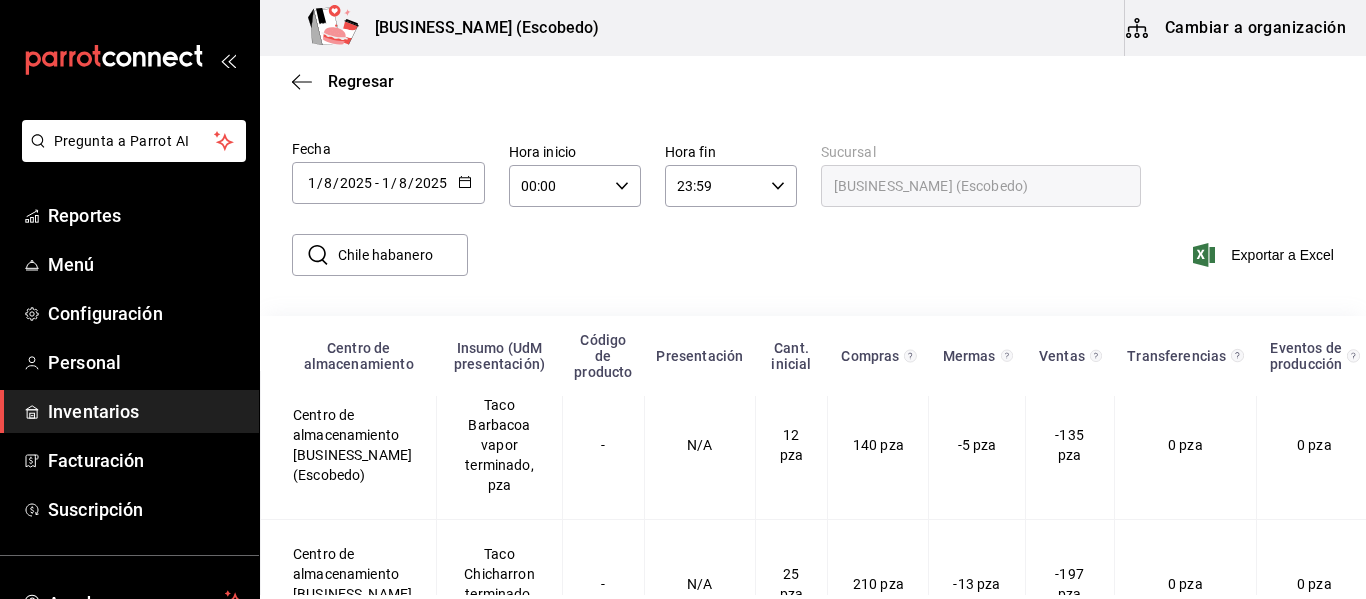 click on "Chile habanero" at bounding box center [403, 255] 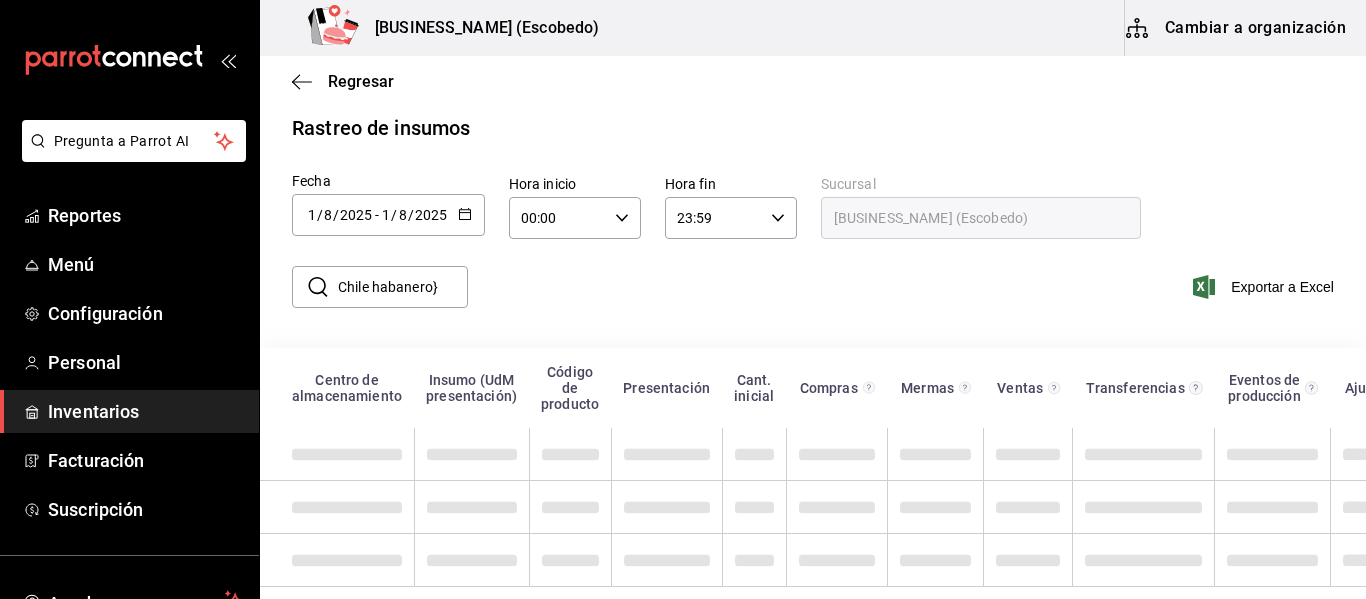 scroll, scrollTop: 0, scrollLeft: 0, axis: both 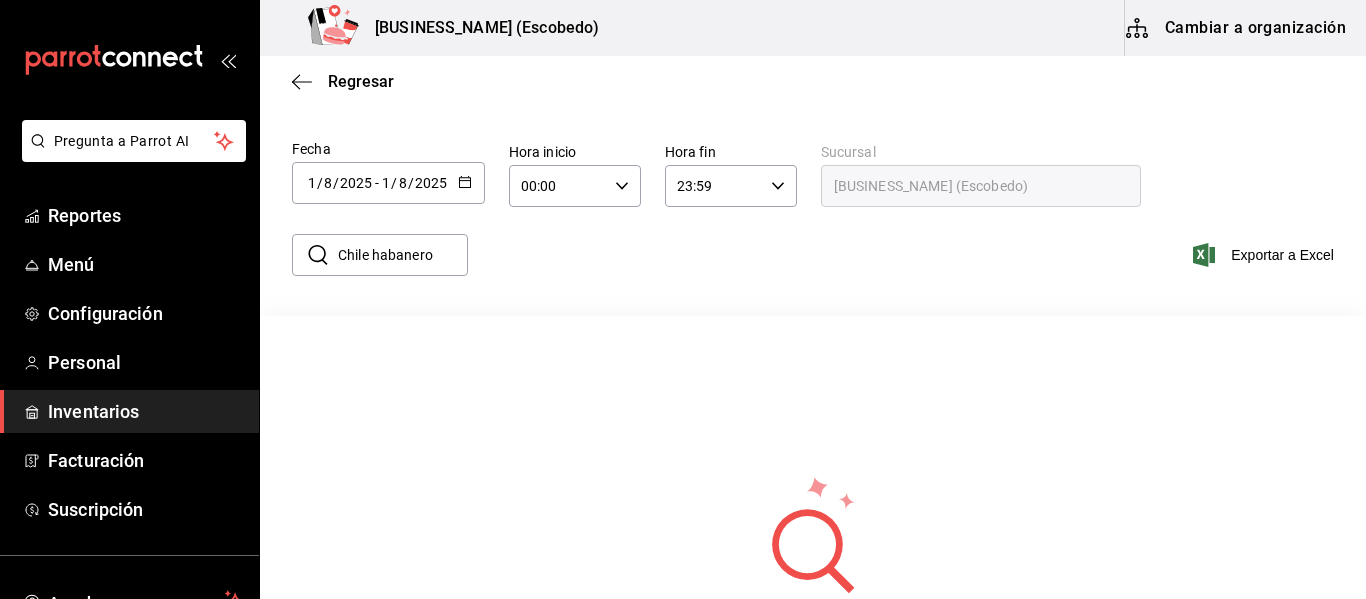 click on "Chile habanero" at bounding box center (403, 255) 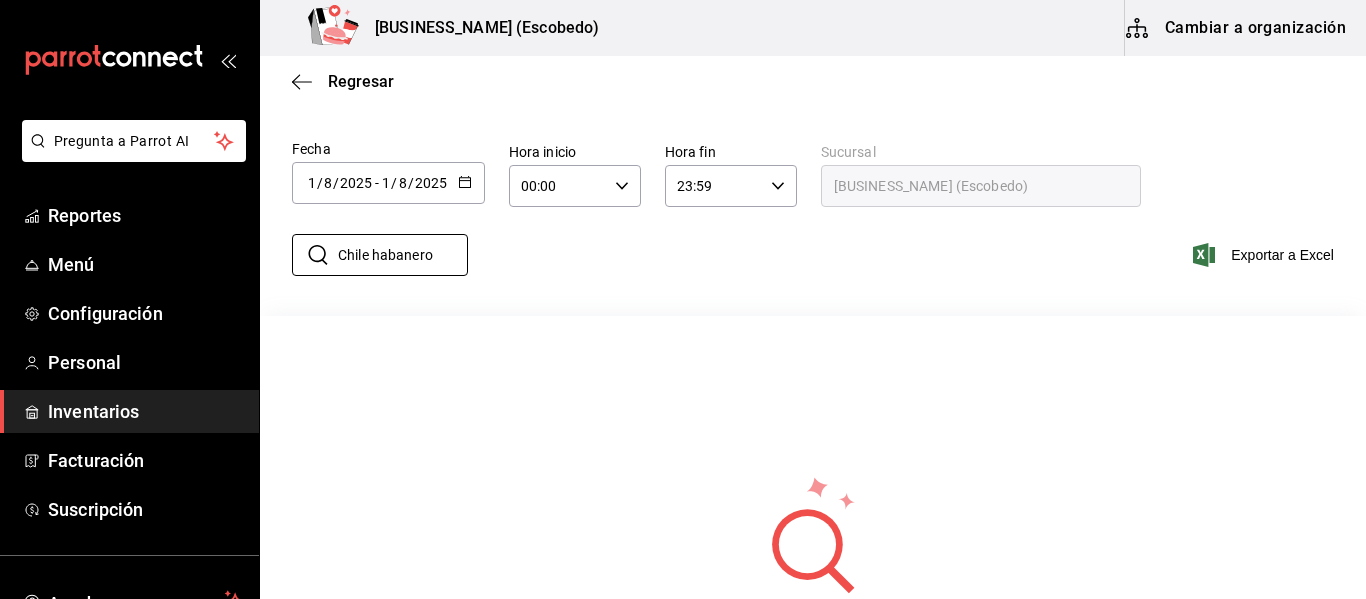 scroll, scrollTop: 0, scrollLeft: 0, axis: both 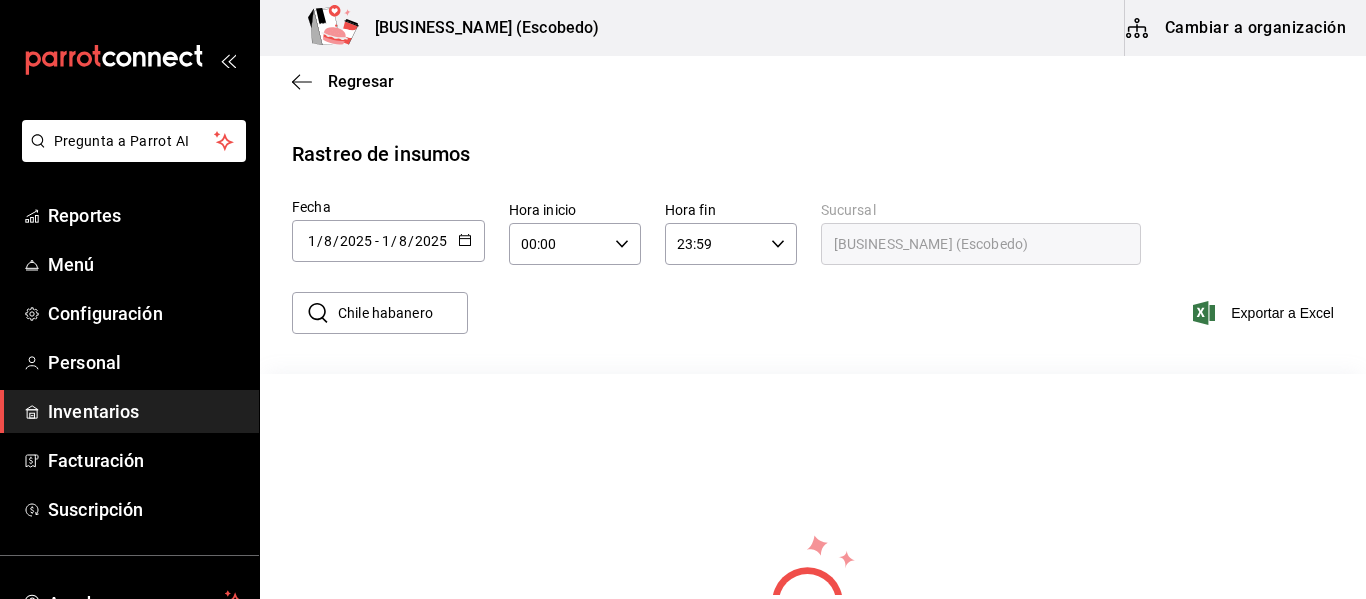 click 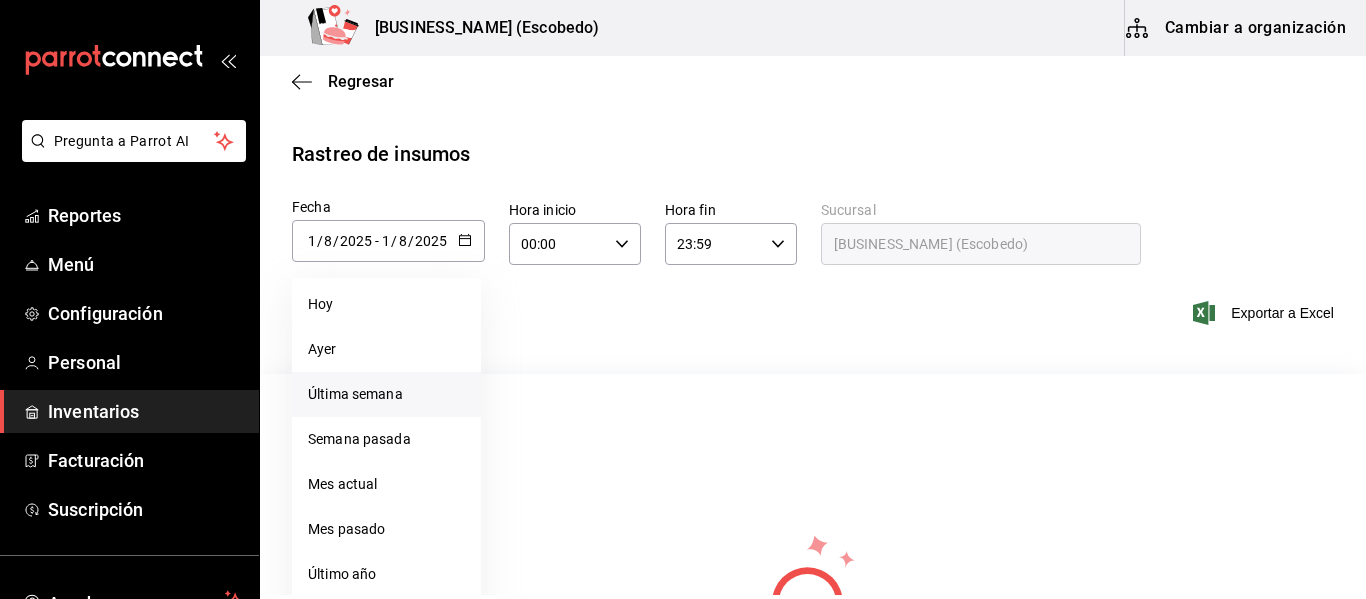 click on "Última semana" at bounding box center (386, 394) 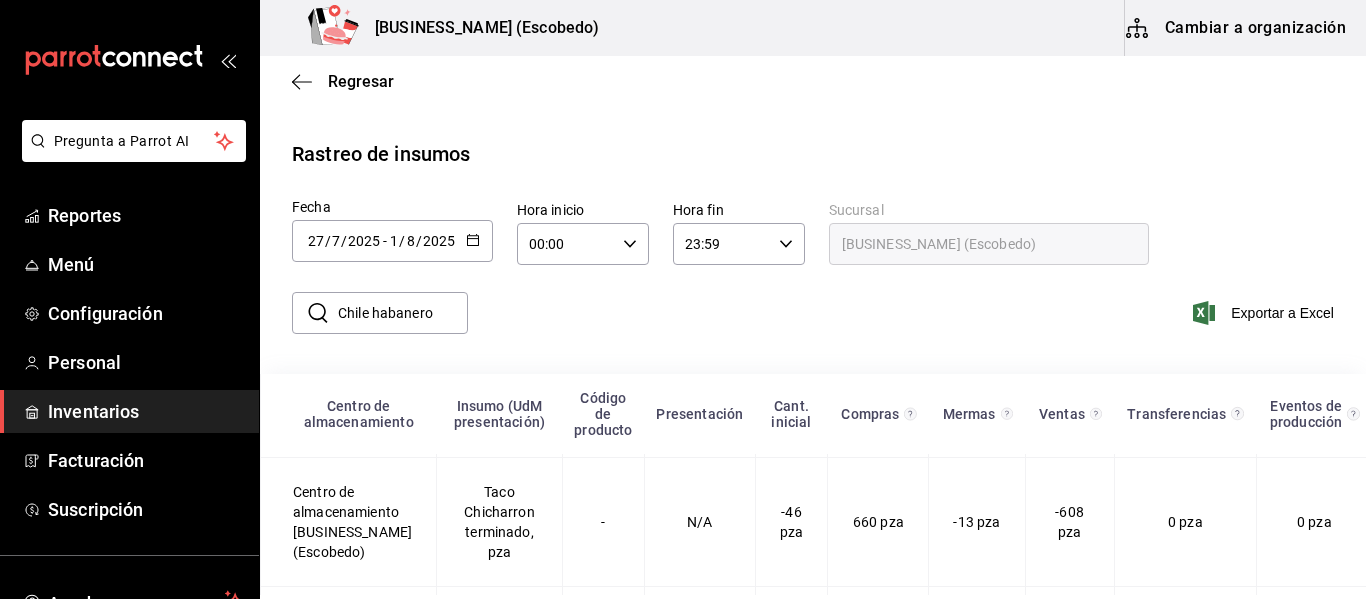 scroll, scrollTop: 151, scrollLeft: 0, axis: vertical 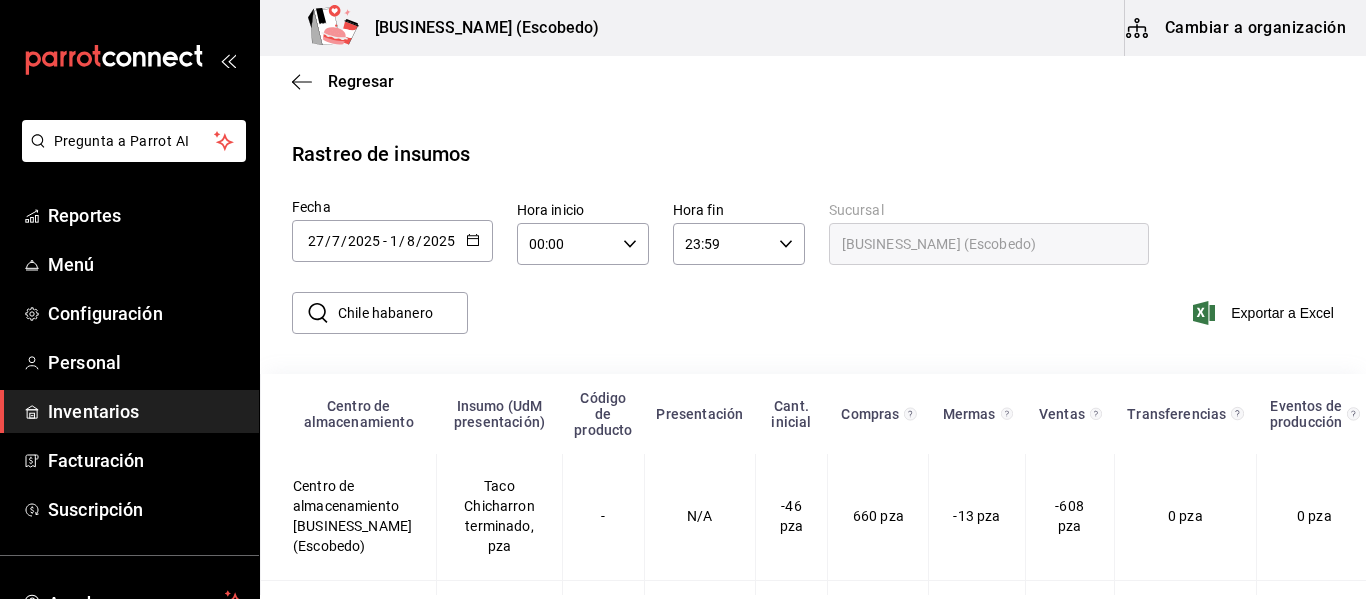 click on "Chile habanero" at bounding box center [403, 313] 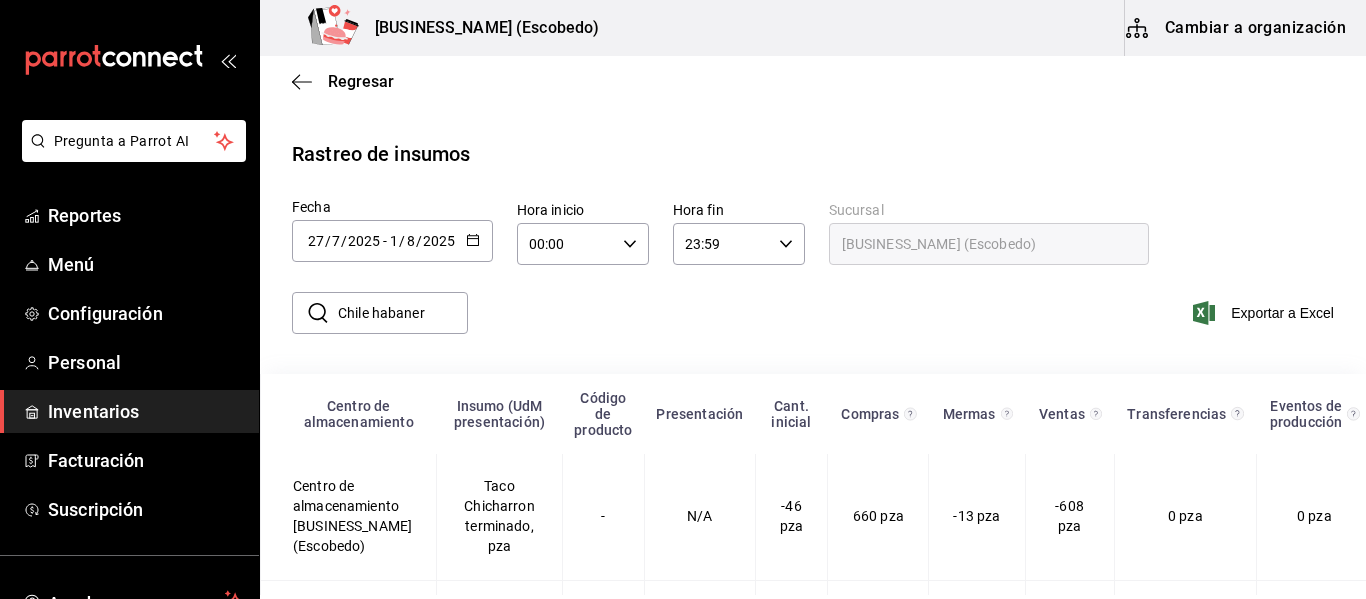 type on "Chile habanero" 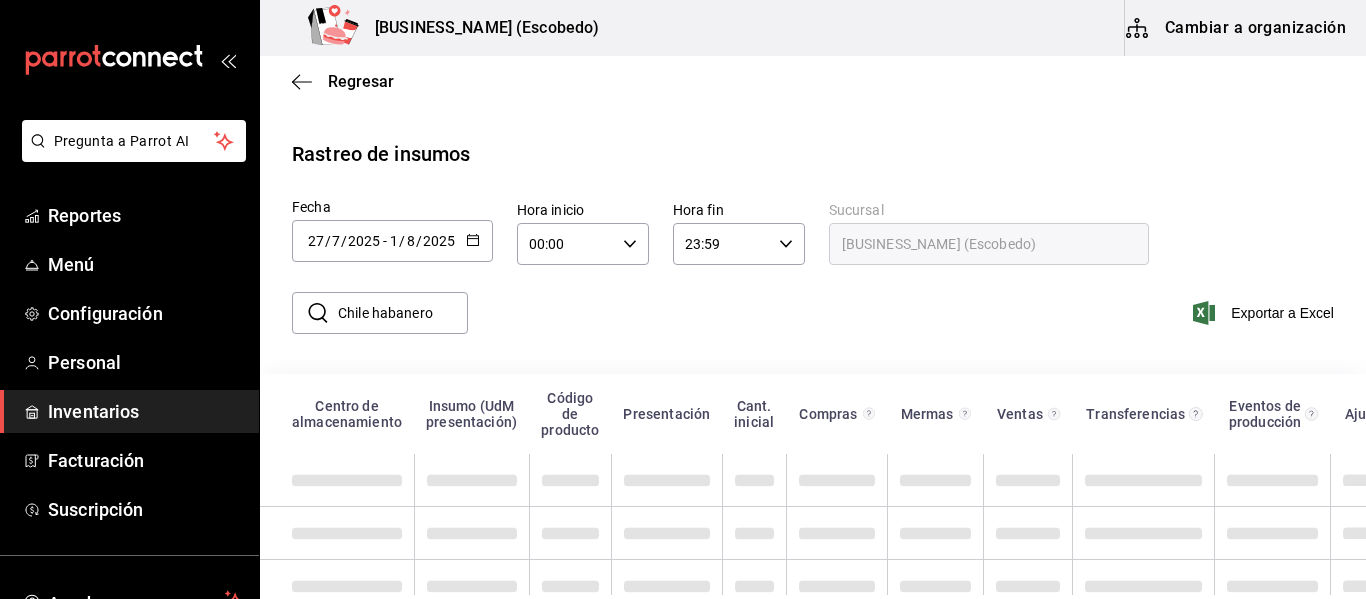 scroll, scrollTop: 0, scrollLeft: 0, axis: both 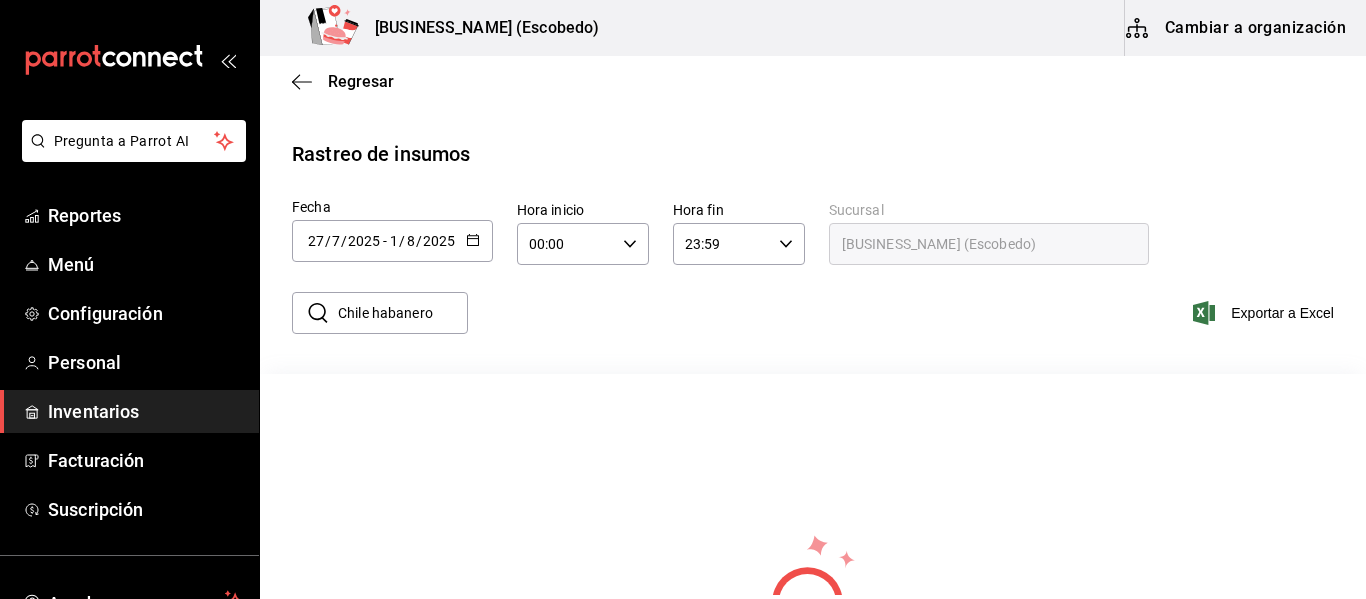 click on "2025-07-27 27 / 7 / 2025 - 2025-08-01 1 / 8 / 2025" at bounding box center (392, 241) 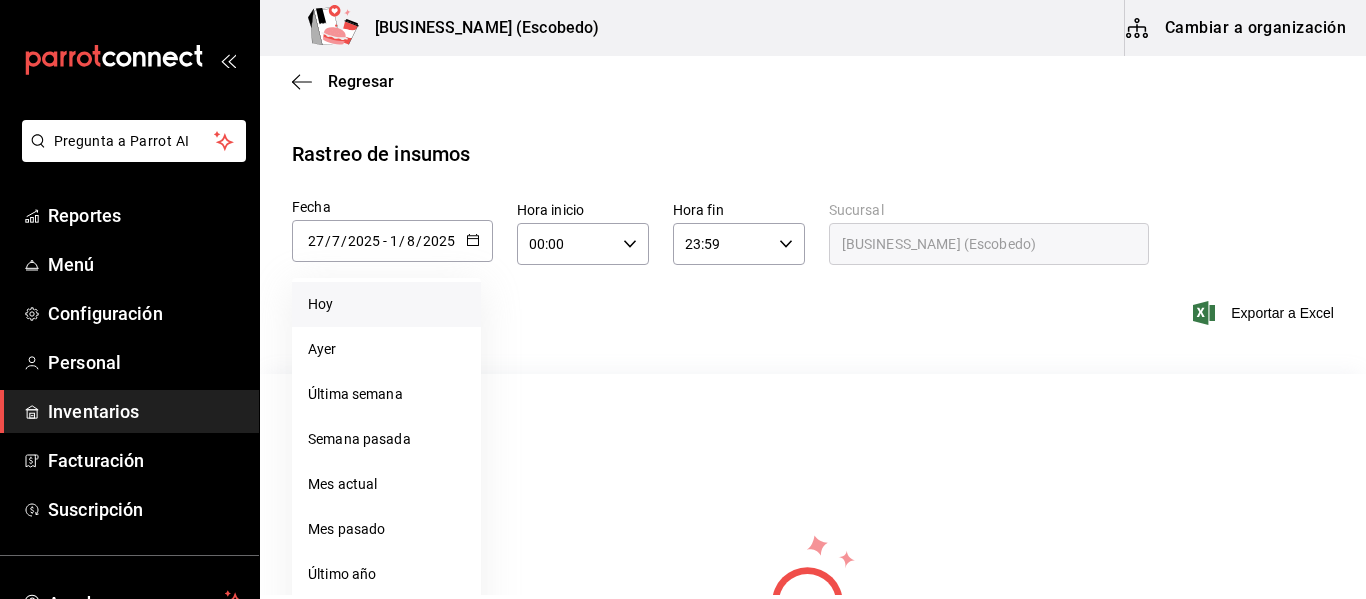 click on "Hoy" at bounding box center [386, 304] 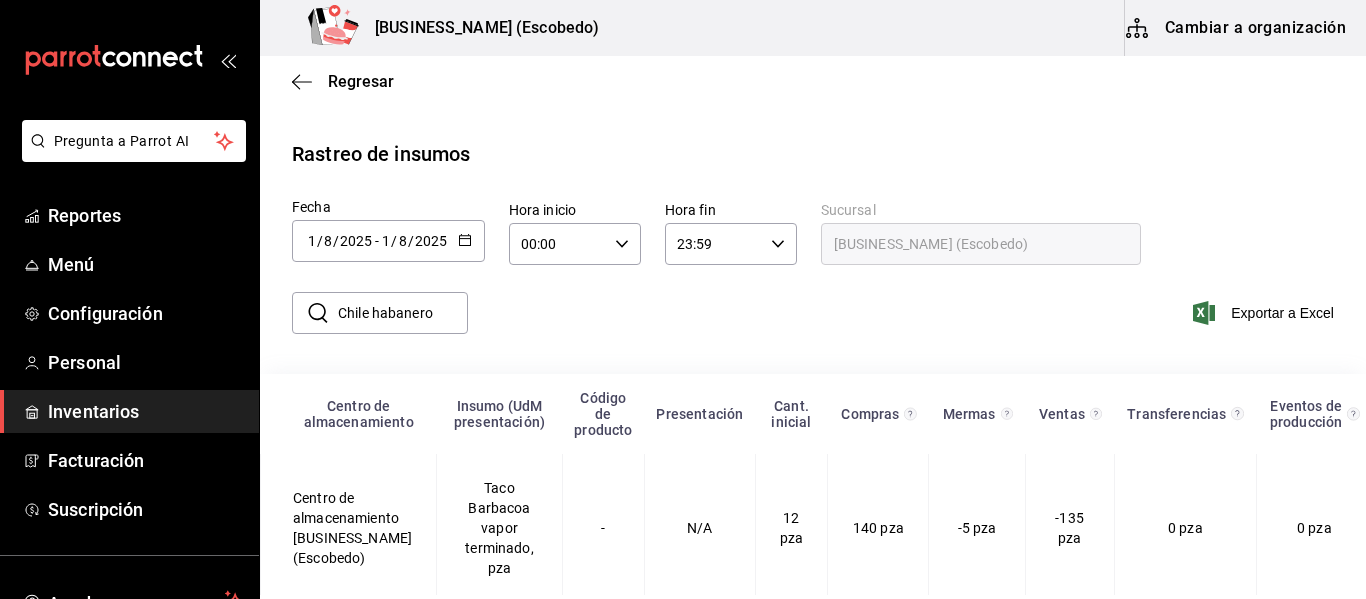 click on "Chile habanero" at bounding box center (403, 313) 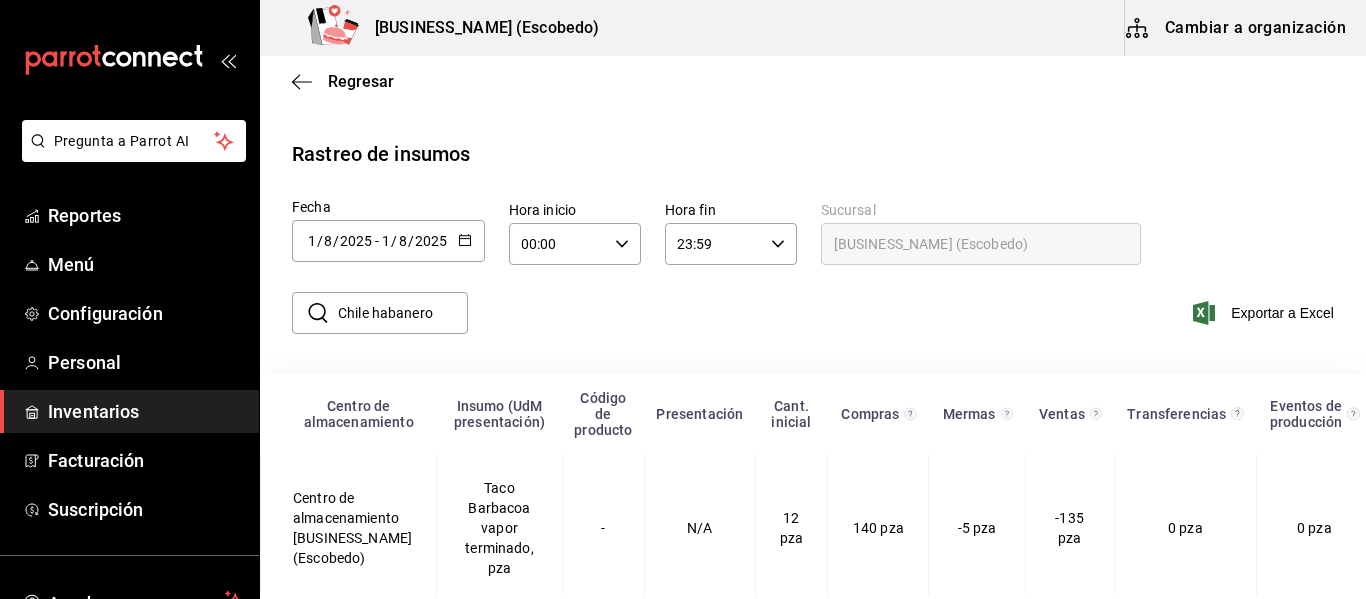 paste on "Taco Frijol terminad" 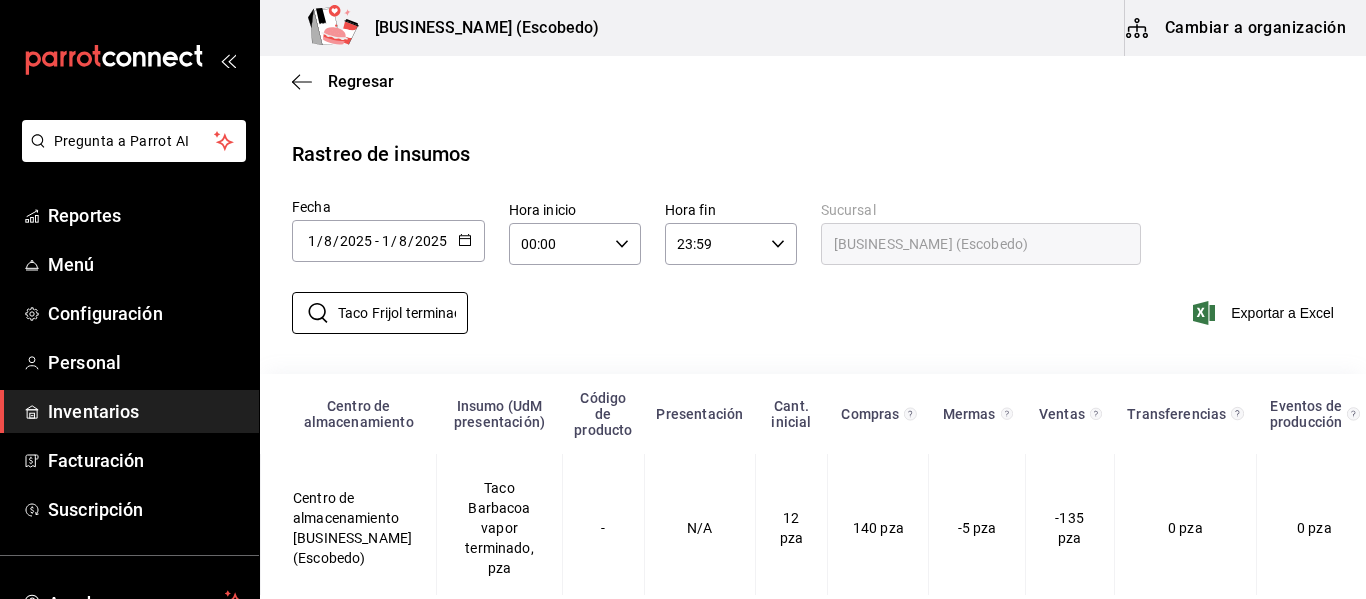 scroll, scrollTop: 0, scrollLeft: 19, axis: horizontal 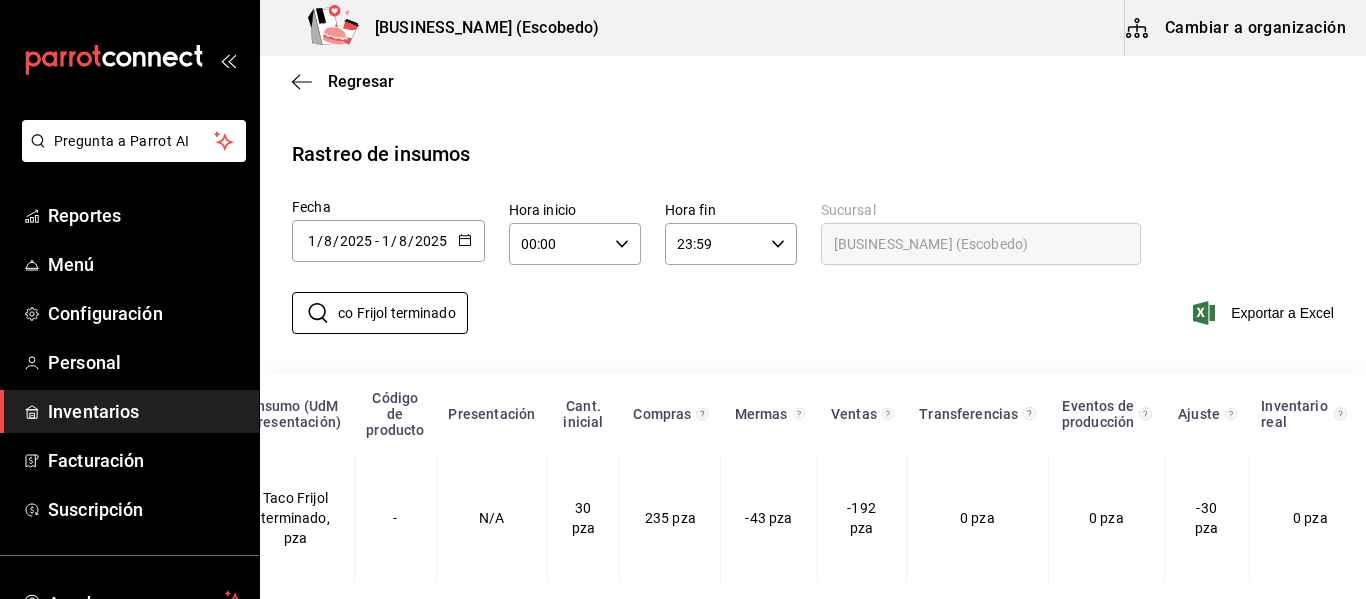 type on "Taco Frijol terminado" 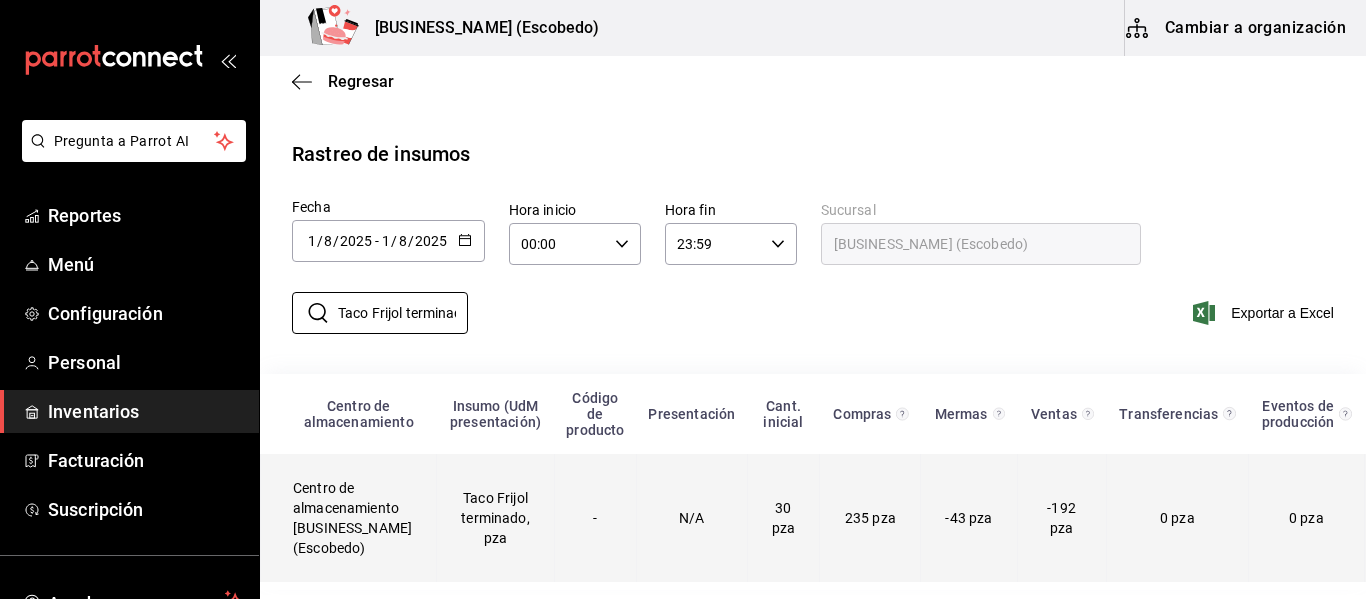scroll, scrollTop: 0, scrollLeft: 200, axis: horizontal 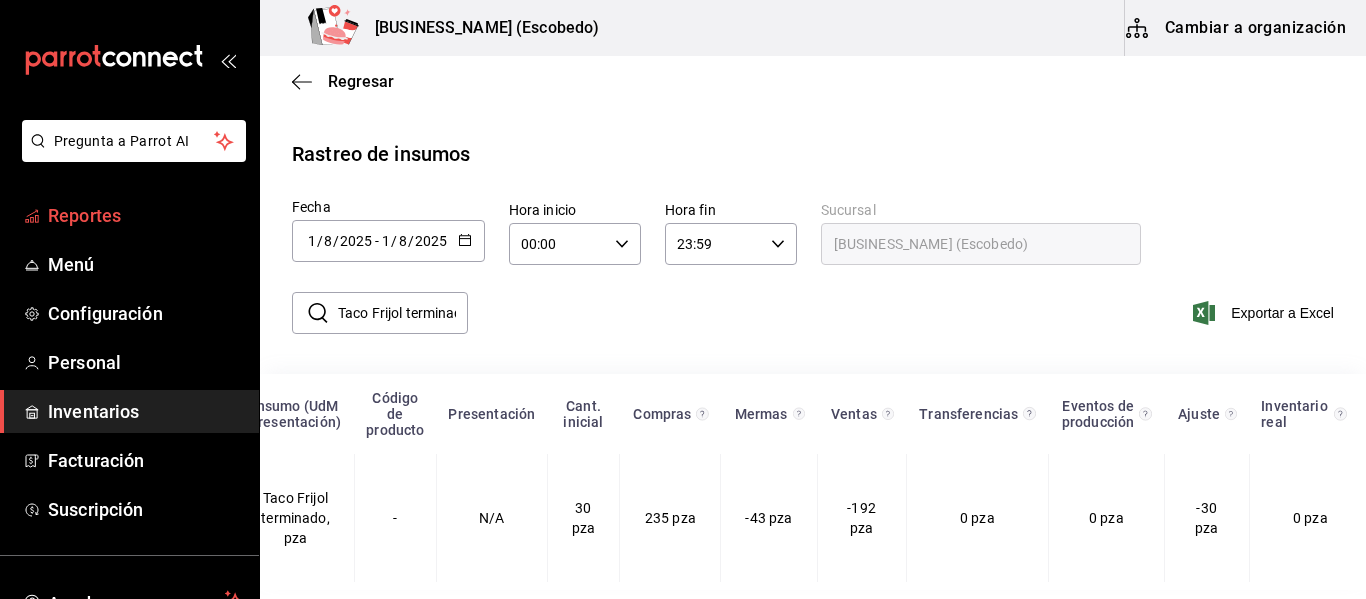 click on "Reportes" at bounding box center (129, 215) 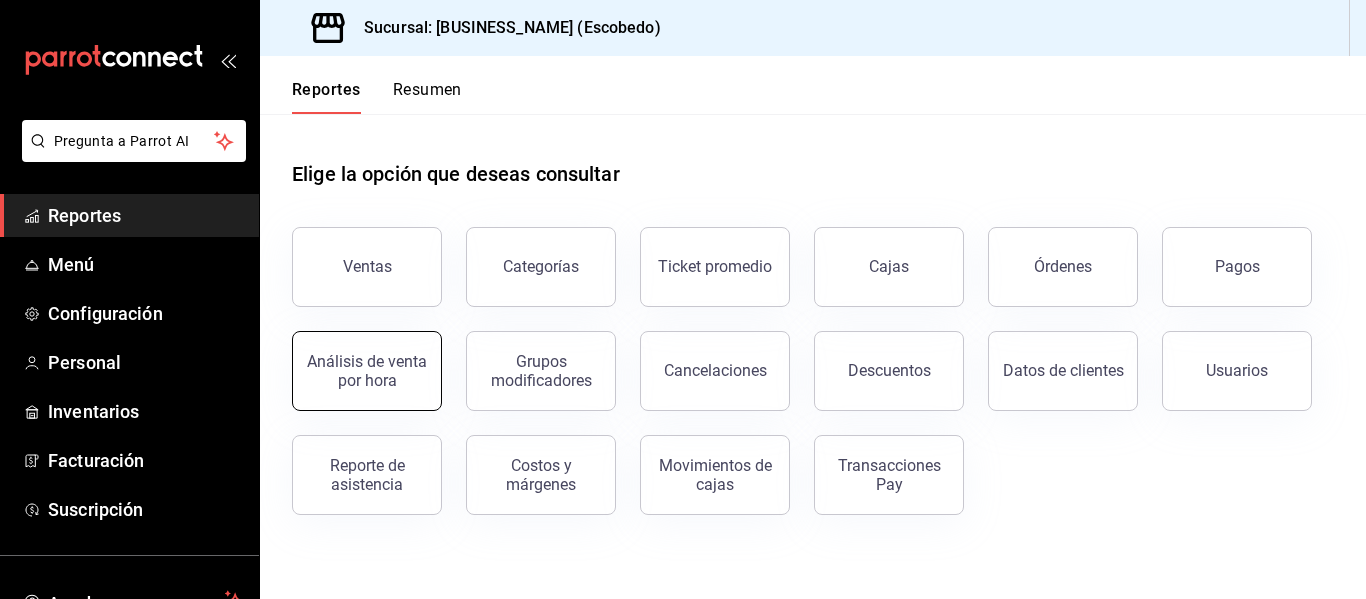 click on "Análisis de venta por hora" at bounding box center [367, 371] 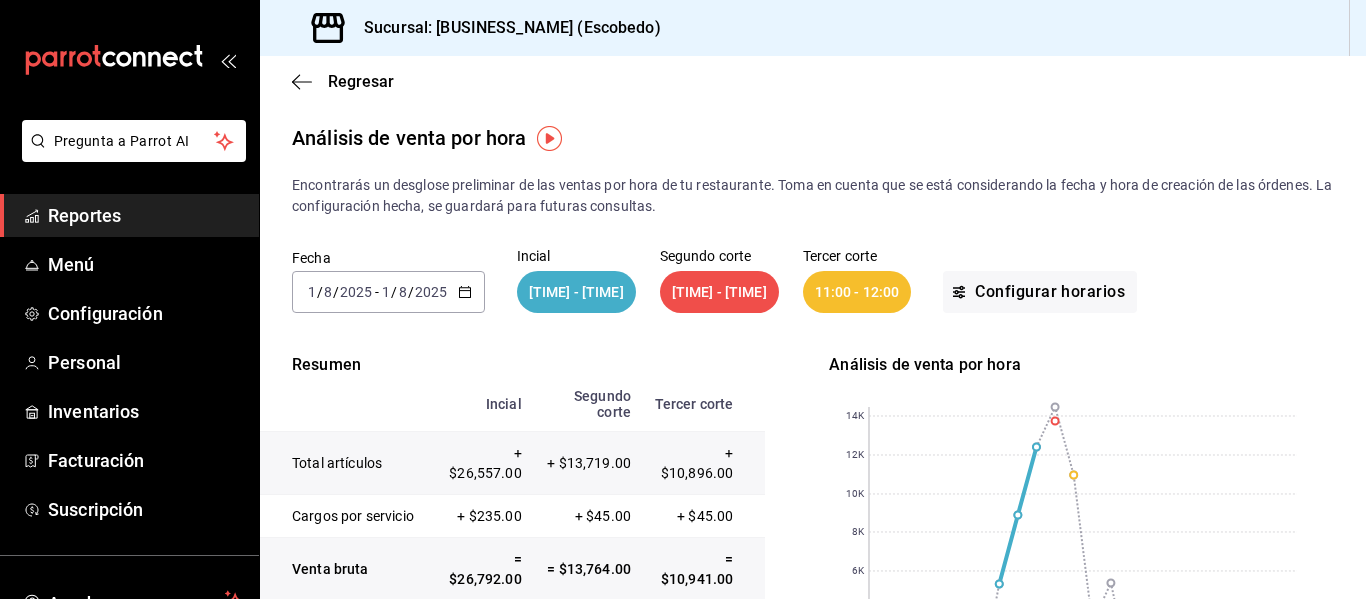 click on "Reportes" at bounding box center [145, 215] 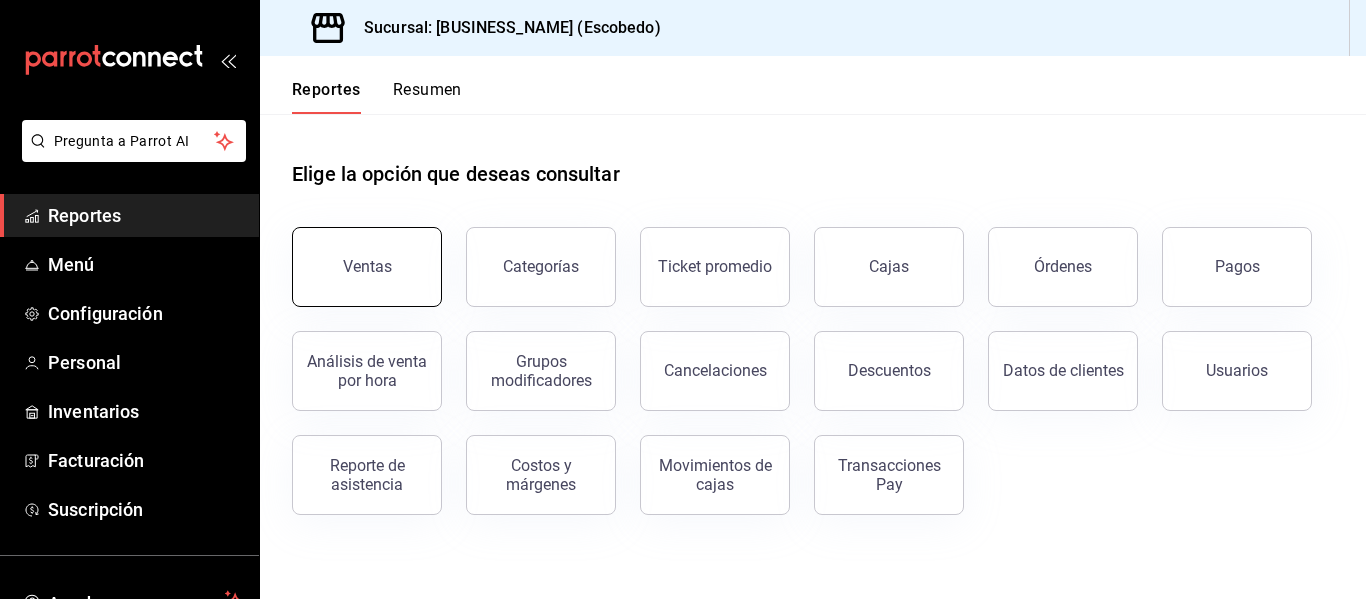 click on "Ventas" at bounding box center (367, 266) 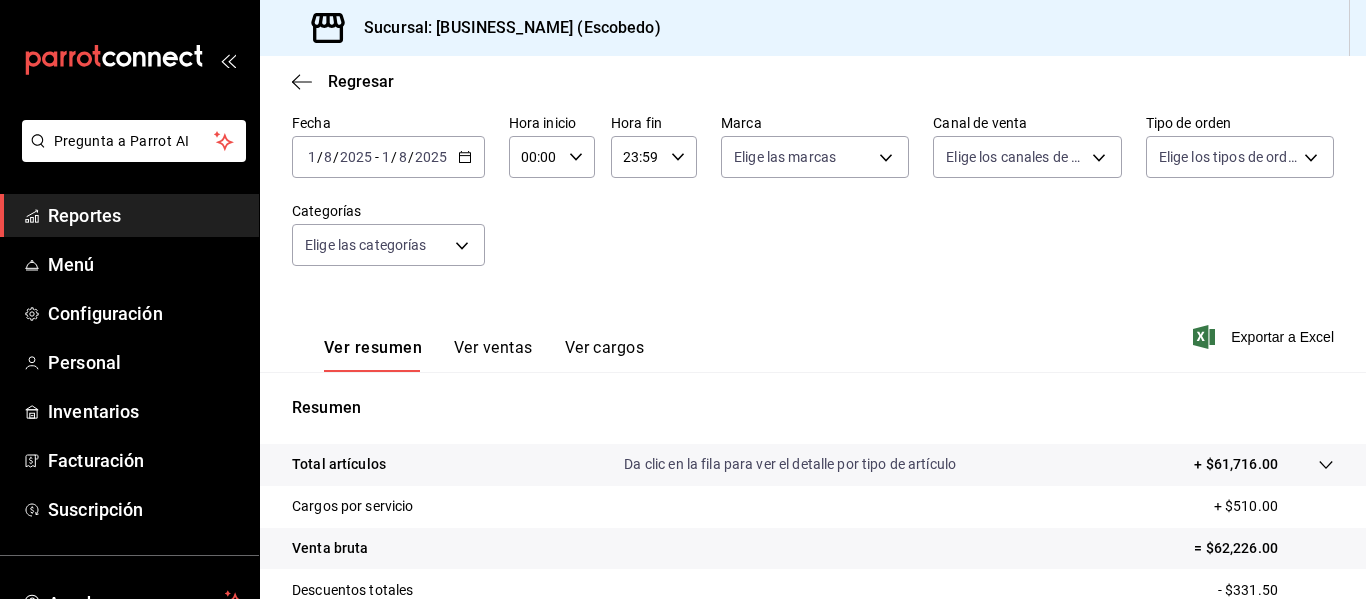 scroll, scrollTop: 176, scrollLeft: 0, axis: vertical 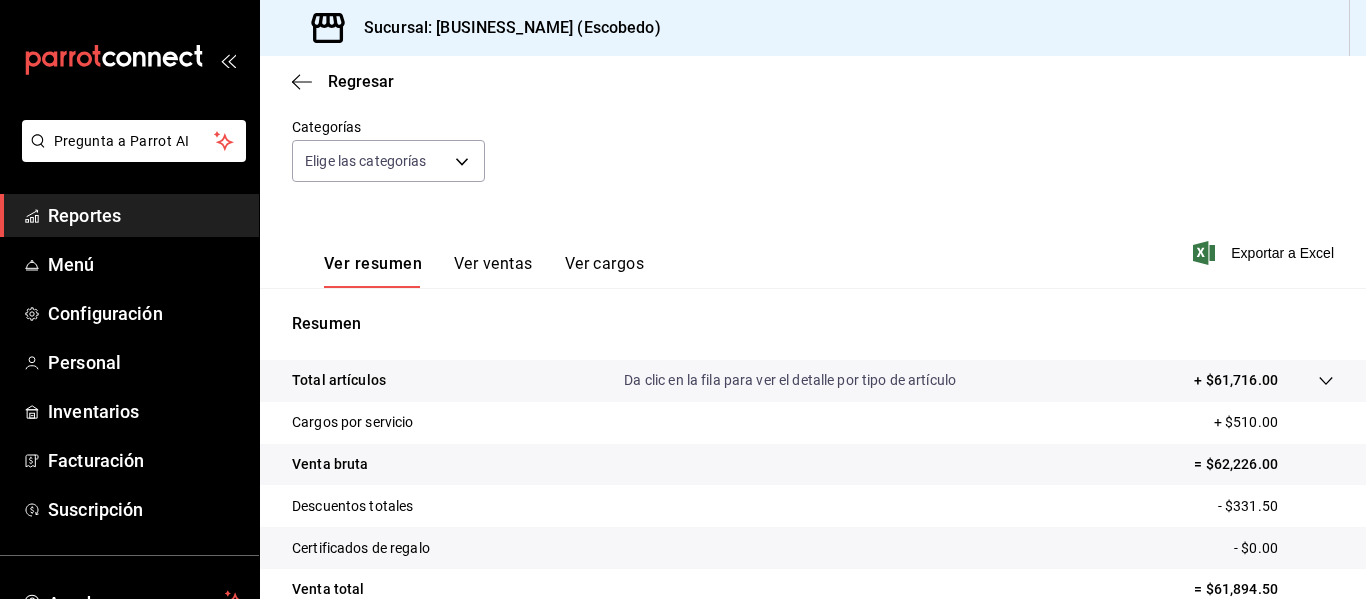 click on "Ver ventas" at bounding box center [493, 271] 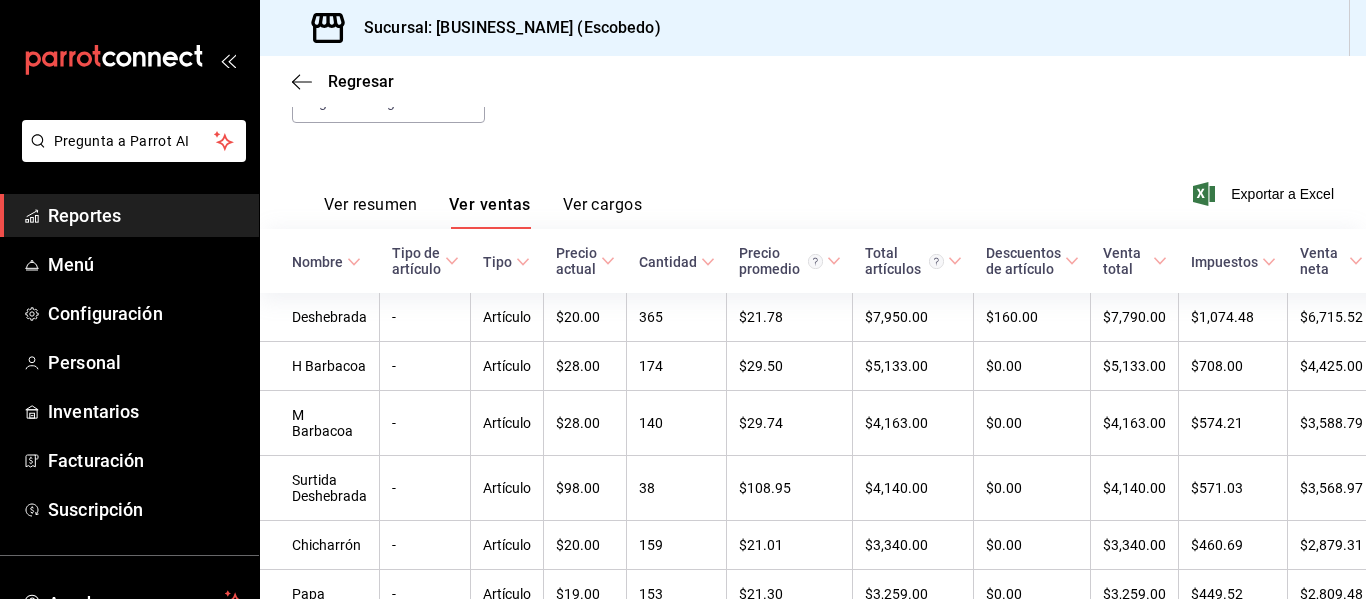 scroll, scrollTop: 237, scrollLeft: 0, axis: vertical 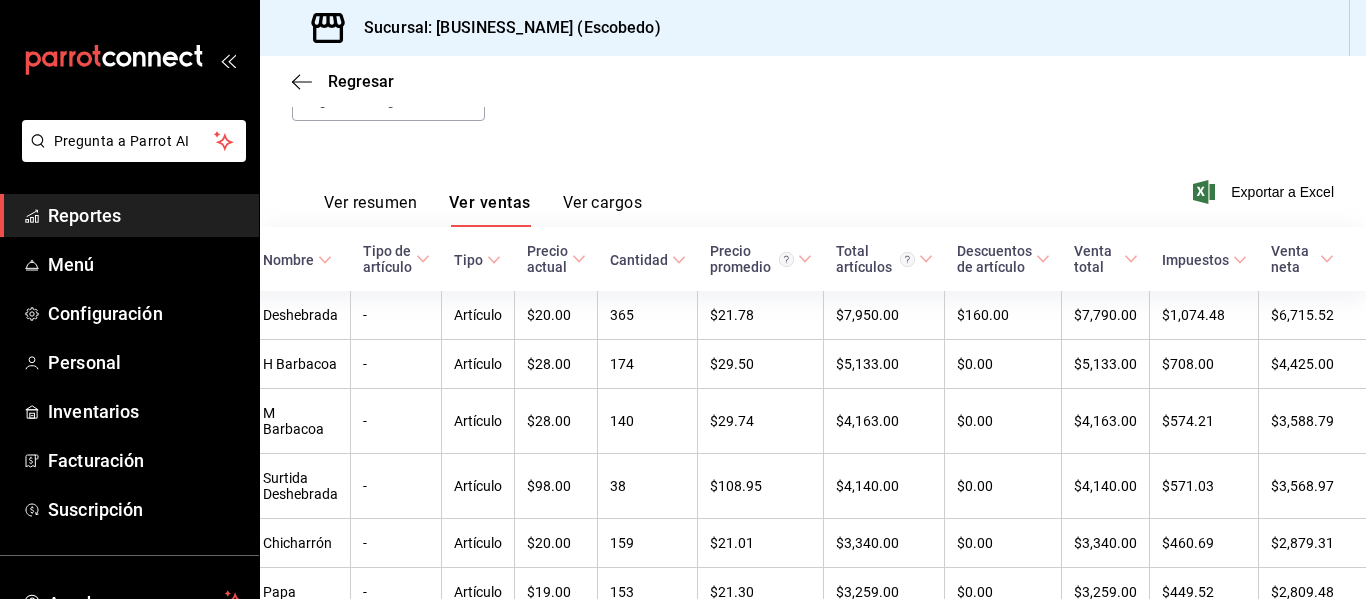 click on "Reportes" at bounding box center [145, 215] 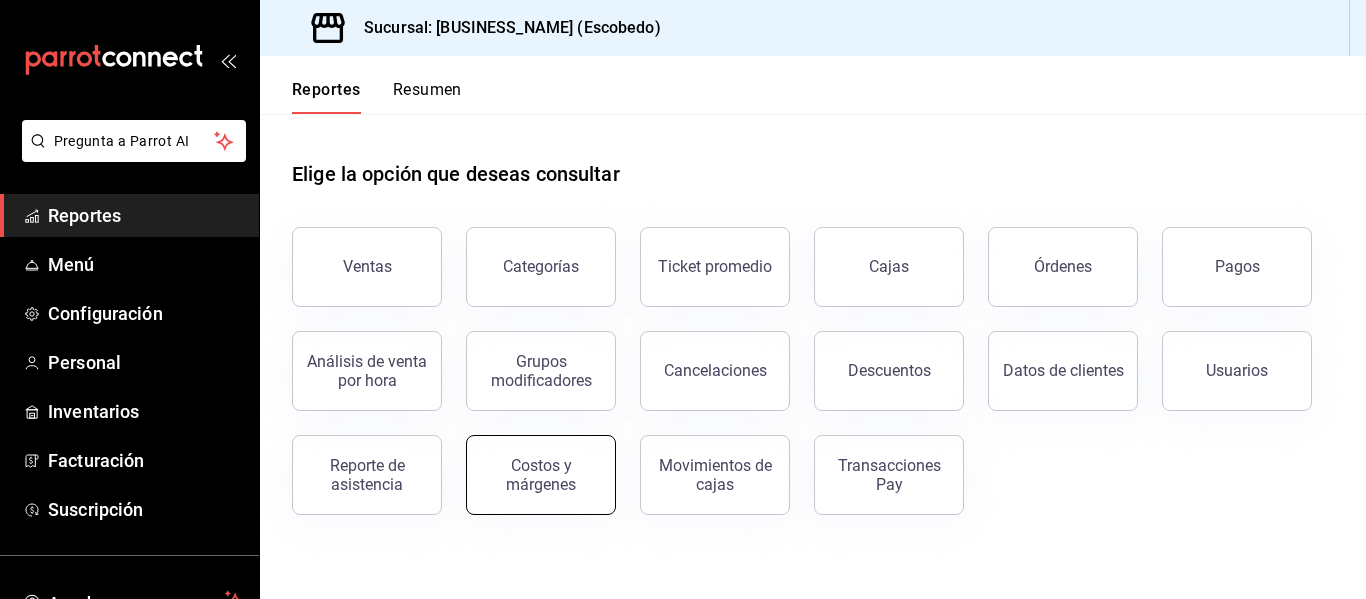 click on "Costos y márgenes" at bounding box center (541, 475) 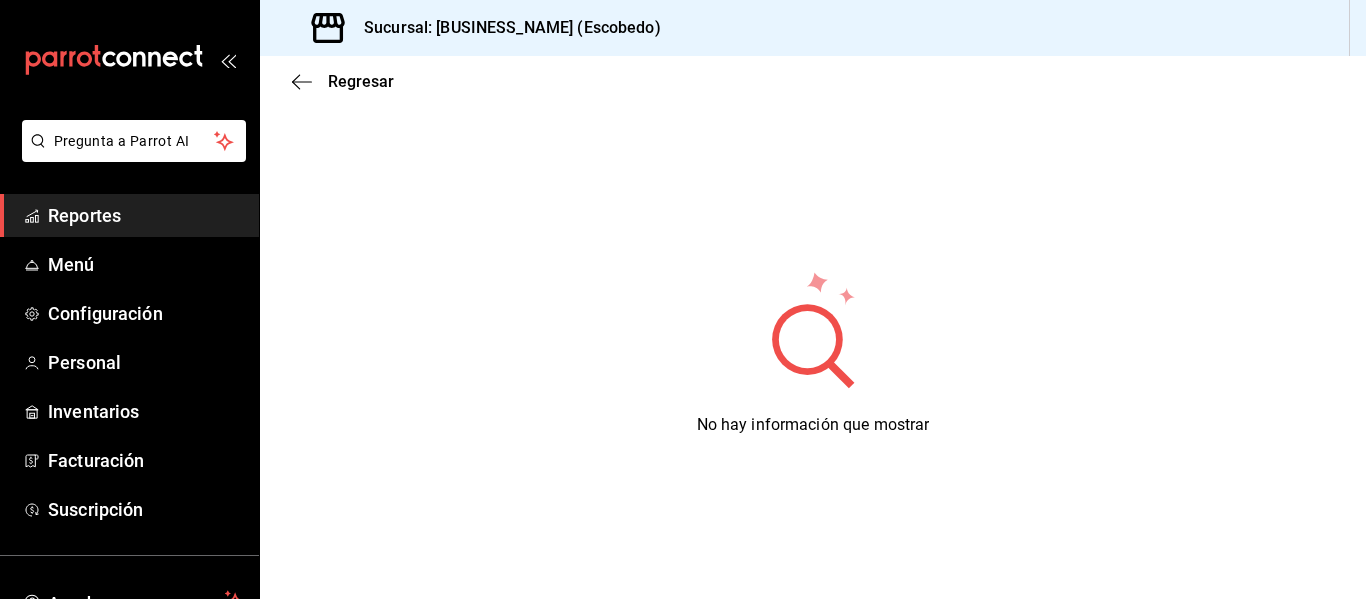 scroll, scrollTop: 0, scrollLeft: 0, axis: both 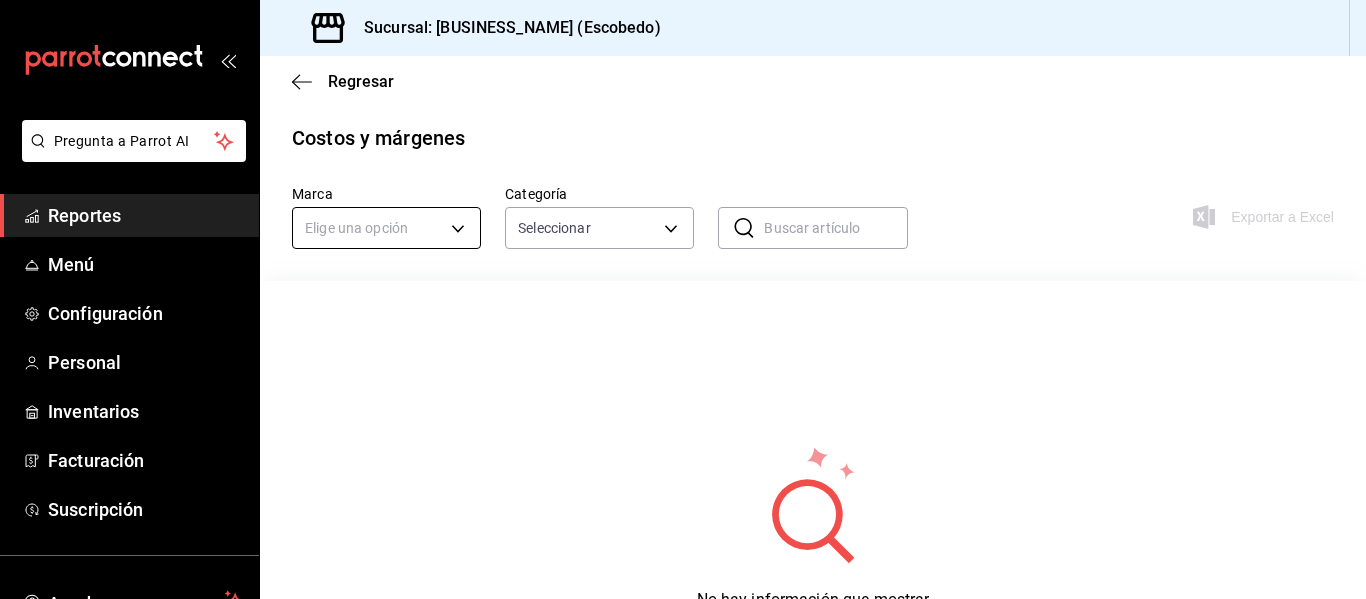 click on "Pregunta a Parrot AI Reportes   Menú   Configuración   Personal   Inventarios   Facturación   Suscripción   Ayuda Recomienda Parrot   Super Admin Parrot   Sugerir nueva función   Sucursal: Tacos don Pedro (Escobedo) Regresar Costos y márgenes Marca Elige una opción Categoría Seleccionar ​ ​ Exportar a Excel No hay información que mostrar GANA 1 MES GRATIS EN TU SUSCRIPCIÓN AQUÍ ¿Recuerdas cómo empezó tu restaurante?
Hoy puedes ayudar a un colega a tener el mismo cambio que tú viviste.
Recomienda Parrot directamente desde tu Portal Administrador.
Es fácil y rápido.
🎁 Por cada restaurante que se una, ganas 1 mes gratis. Pregunta a Parrot AI Reportes   Menú   Configuración   Personal   Inventarios   Facturación   Suscripción   Ayuda Recomienda Parrot   Super Admin Parrot   Sugerir nueva función   Visitar centro de ayuda (81) 2046 6363 soporte@parrotsoftware.io Visitar centro de ayuda (81) 2046 6363 soporte@parrotsoftware.io" at bounding box center [683, 299] 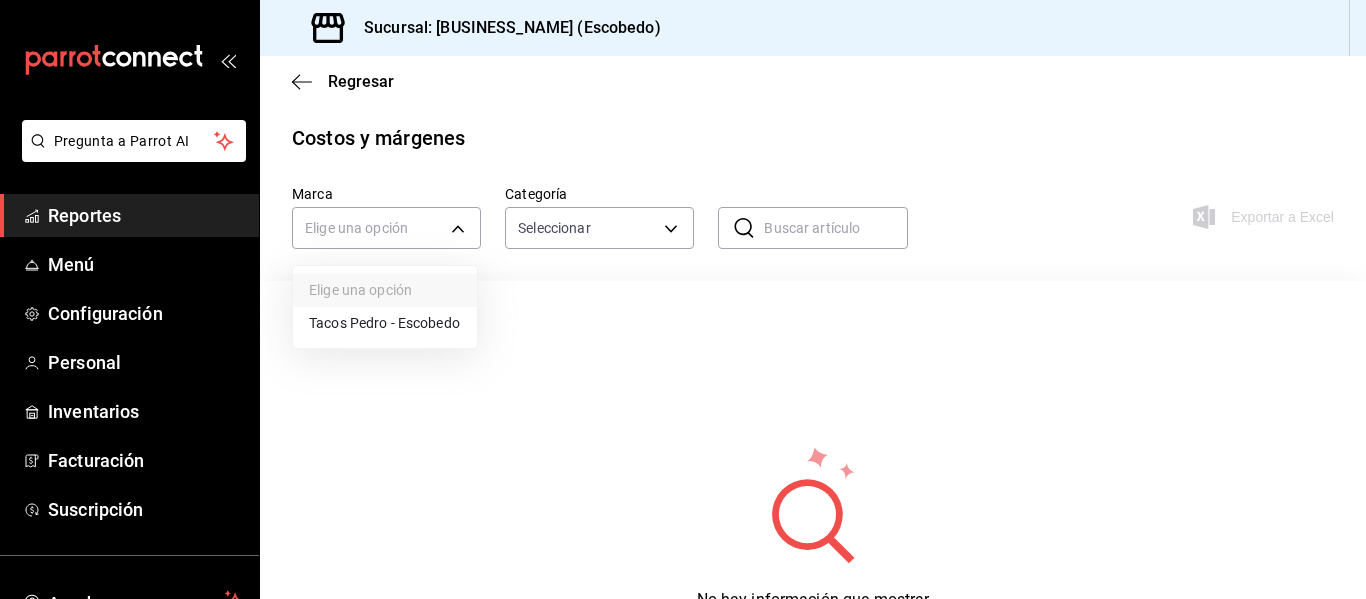 click on "Tacos Pedro - Escobedo" at bounding box center [385, 323] 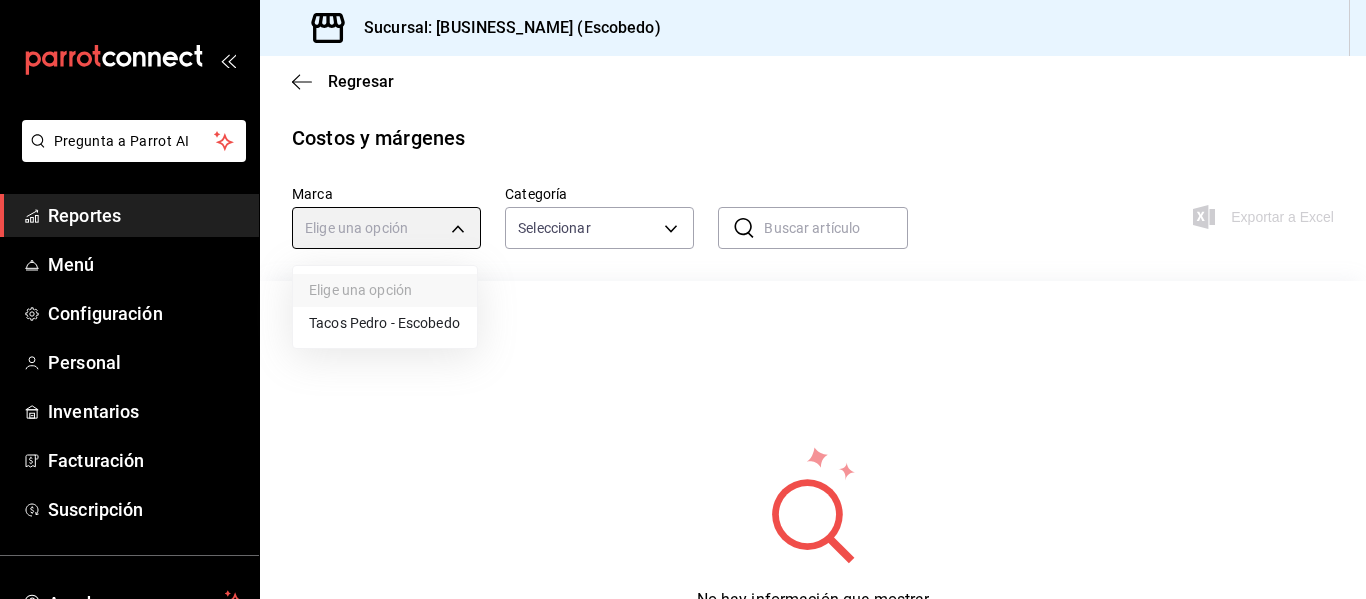 type on "6fd8ed74-fdea-4aa0-af10-ad24fba30a31" 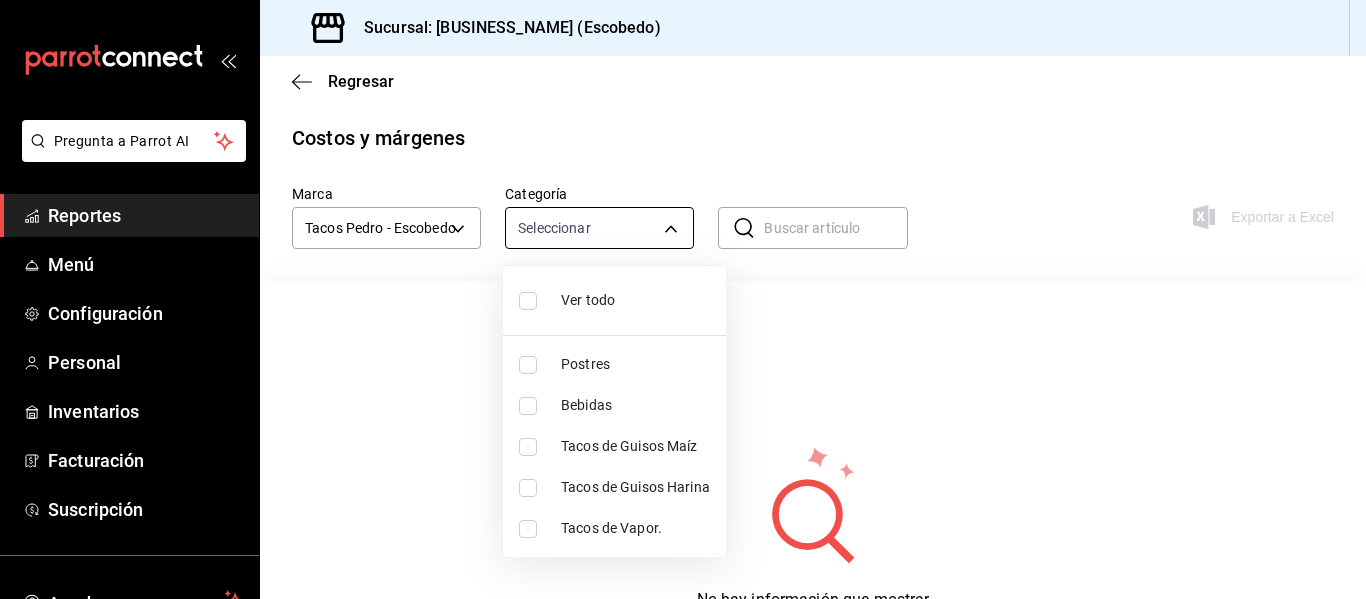 click on "Pregunta a Parrot AI Reportes   Menú   Configuración   Personal   Inventarios   Facturación   Suscripción   Ayuda Recomienda Parrot   Super Admin Parrot   Sugerir nueva función   Sucursal: Tacos don Pedro (Escobedo) Regresar Costos y márgenes Marca Tacos Pedro - Escobedo 6fd8ed74-fdea-4aa0-af10-ad24fba30a31 Categoría Seleccionar ​ ​ Exportar a Excel No hay información que mostrar GANA 1 MES GRATIS EN TU SUSCRIPCIÓN AQUÍ ¿Recuerdas cómo empezó tu restaurante?
Hoy puedes ayudar a un colega a tener el mismo cambio que tú viviste.
Recomienda Parrot directamente desde tu Portal Administrador.
Es fácil y rápido.
🎁 Por cada restaurante que se una, ganas 1 mes gratis. Pregunta a Parrot AI Reportes   Menú   Configuración   Personal   Inventarios   Facturación   Suscripción   Ayuda Recomienda Parrot   Super Admin Parrot   Sugerir nueva función   Visitar centro de ayuda (81) 2046 6363 soporte@parrotsoftware.io Visitar centro de ayuda (81) 2046 6363 soporte@parrotsoftware.io Ver todo" at bounding box center (683, 299) 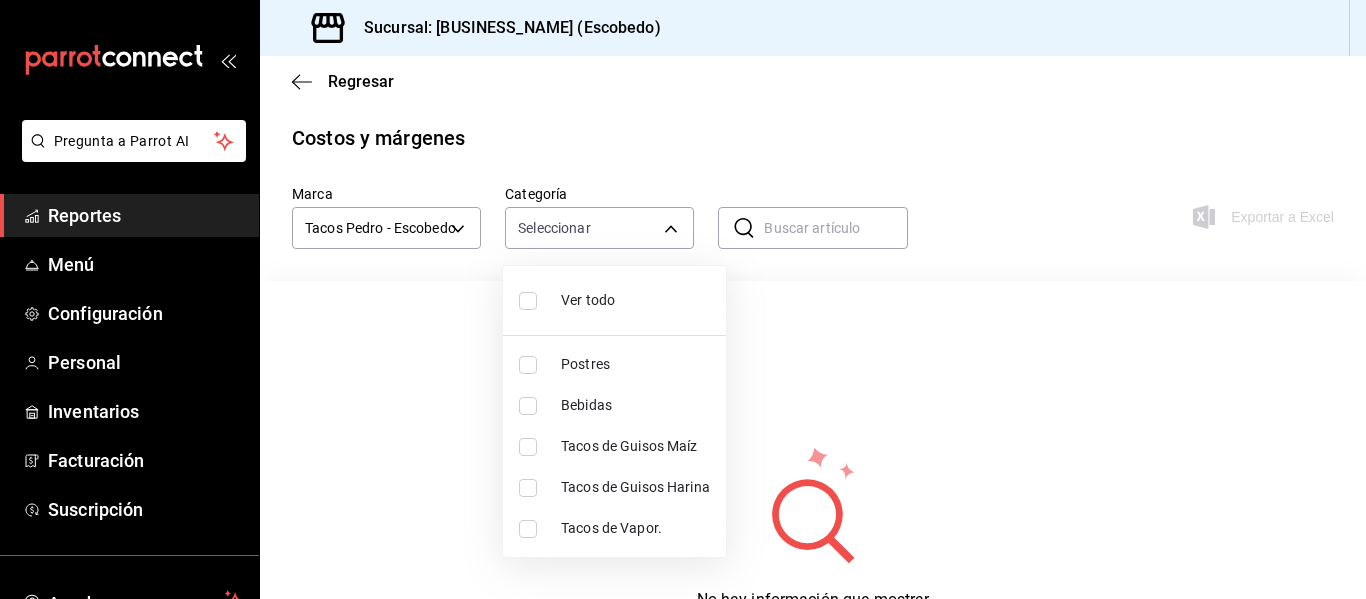 click on "Ver todo" at bounding box center [635, 300] 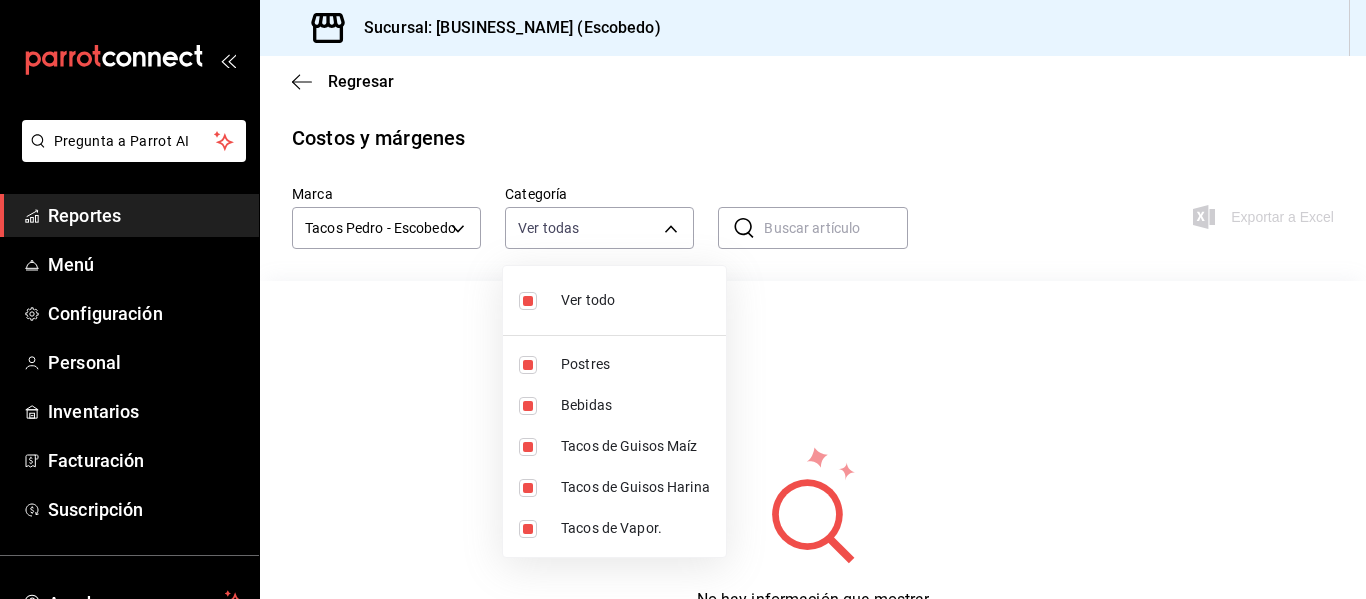 click at bounding box center (683, 299) 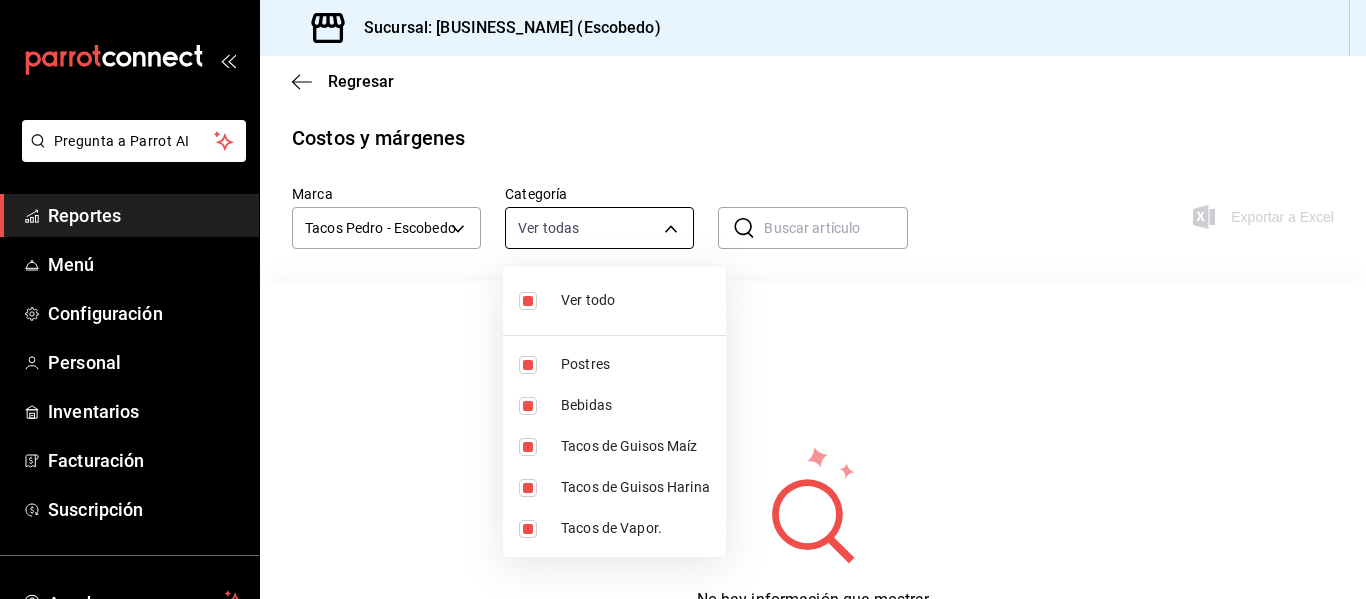click on "Pregunta a Parrot AI Reportes   Menú   Configuración   Personal   Inventarios   Facturación   Suscripción   Ayuda Recomienda Parrot   Super Admin Parrot   Sugerir nueva función   Sucursal: Tacos don Pedro (Escobedo) Regresar Costos y márgenes Marca Tacos Pedro - Escobedo 6fd8ed74-fdea-4aa0-af10-ad24fba30a31 Categoría Ver todas 7693143a-4a6b-4c04-8d53-2c839e02130a,37edbebd-8534-43f5-a5a9-efa2e1fb136e,9b2a086a-1748-4fa6-9e9f-eef77635b034,ab8a3f9b-811a-4c58-8a60-58c93d6ffe1e,a9fb5295-3a9a-4edf-8886-fdd66a3f2dad ​ ​ Exportar a Excel No hay información que mostrar GANA 1 MES GRATIS EN TU SUSCRIPCIÓN AQUÍ ¿Recuerdas cómo empezó tu restaurante?
Hoy puedes ayudar a un colega a tener el mismo cambio que tú viviste.
Recomienda Parrot directamente desde tu Portal Administrador.
Es fácil y rápido.
🎁 Por cada restaurante que se una, ganas 1 mes gratis. Pregunta a Parrot AI Reportes   Menú   Configuración   Personal   Inventarios   Facturación   Suscripción   Ayuda Recomienda Parrot" at bounding box center [683, 299] 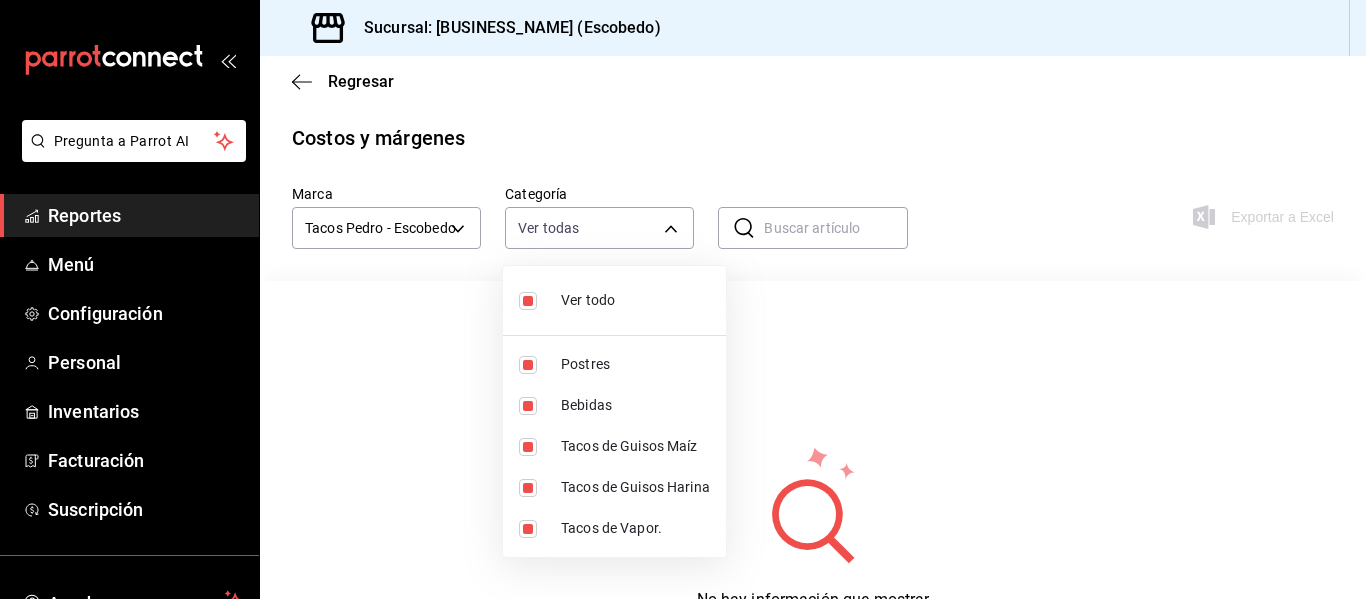 click on "Postres" at bounding box center (614, 364) 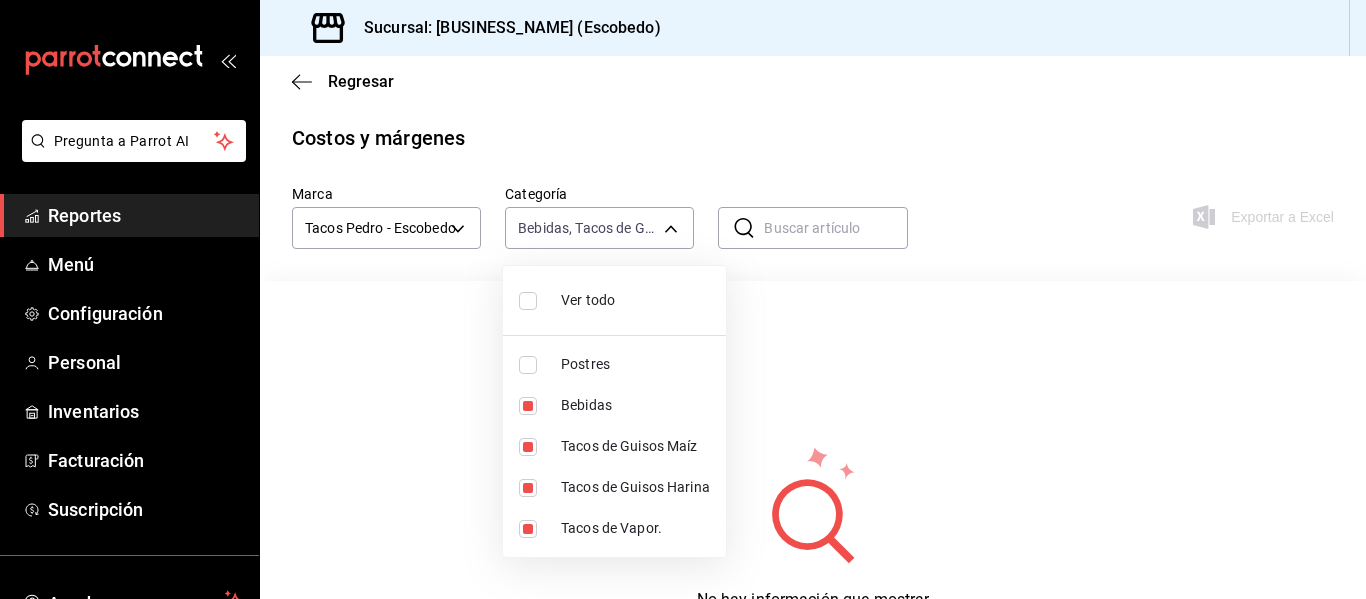 click on "Bebidas" at bounding box center [614, 405] 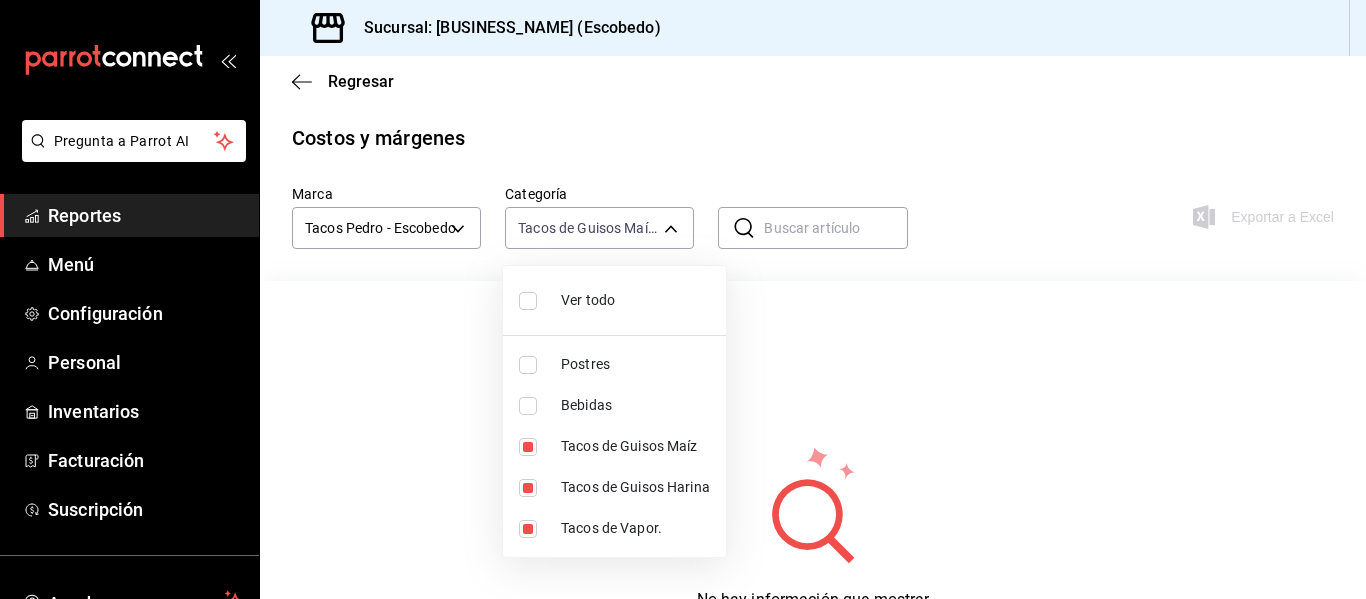 click on "Tacos de Guisos Maíz" at bounding box center [635, 446] 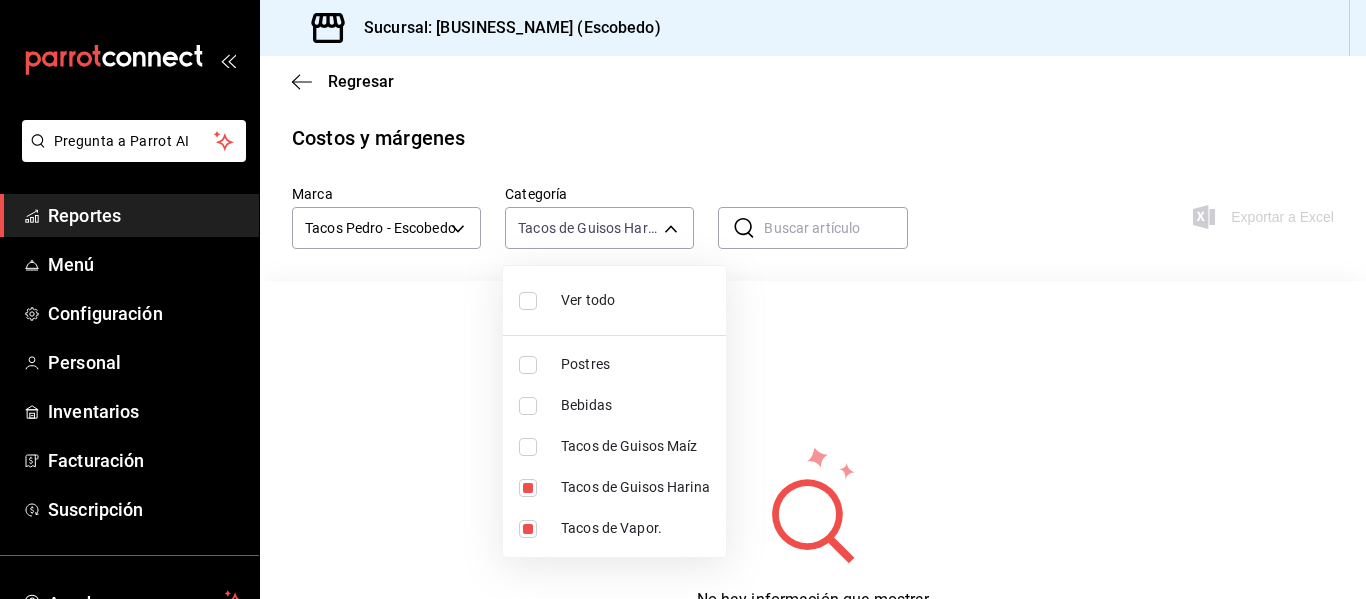 click on "Tacos de Guisos Harina" at bounding box center [635, 487] 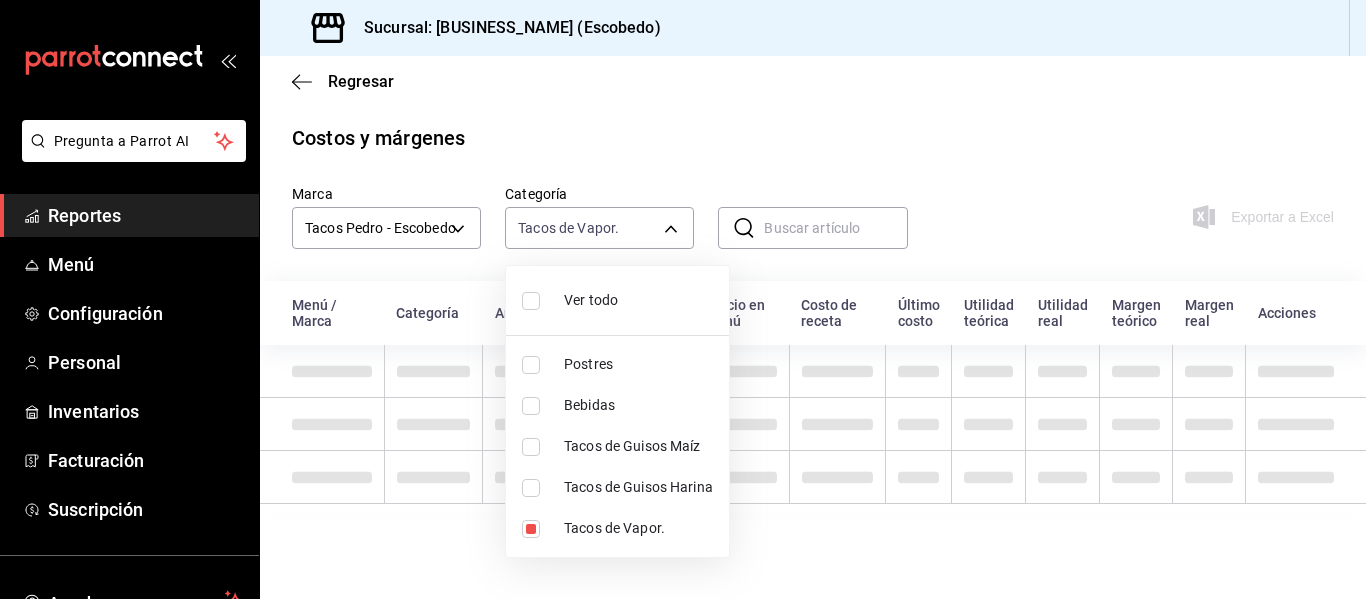 click on "Tacos de Guisos Harina" at bounding box center (638, 487) 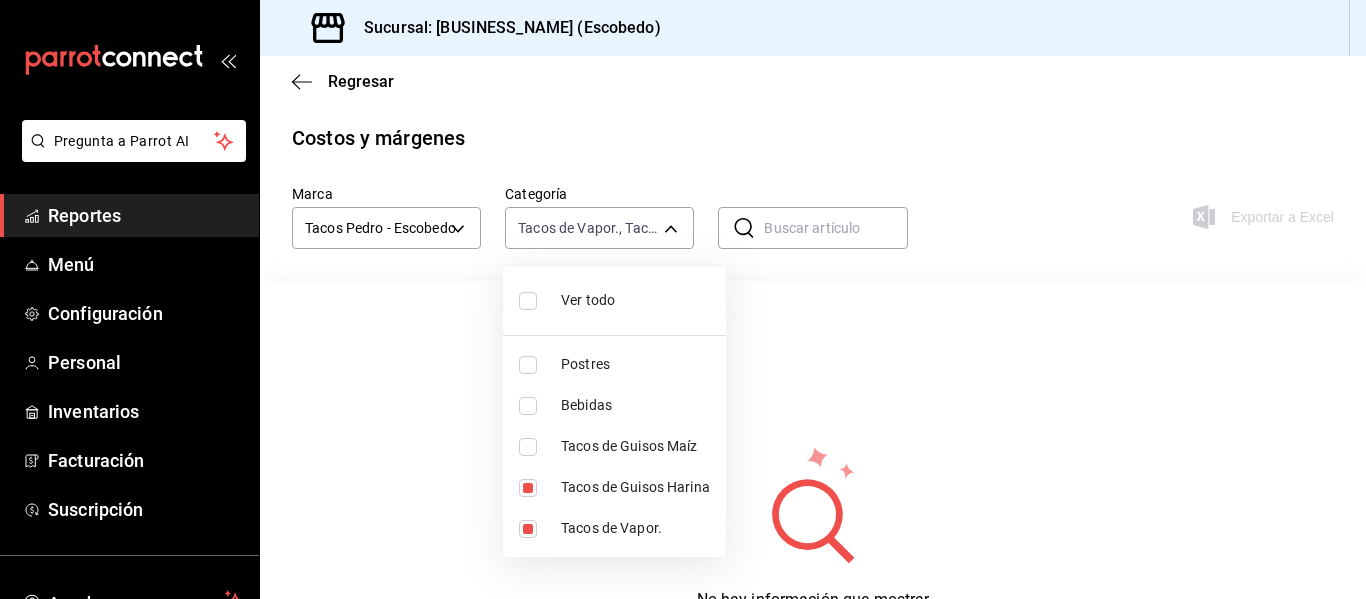 click on "Tacos de Guisos Harina" at bounding box center [635, 487] 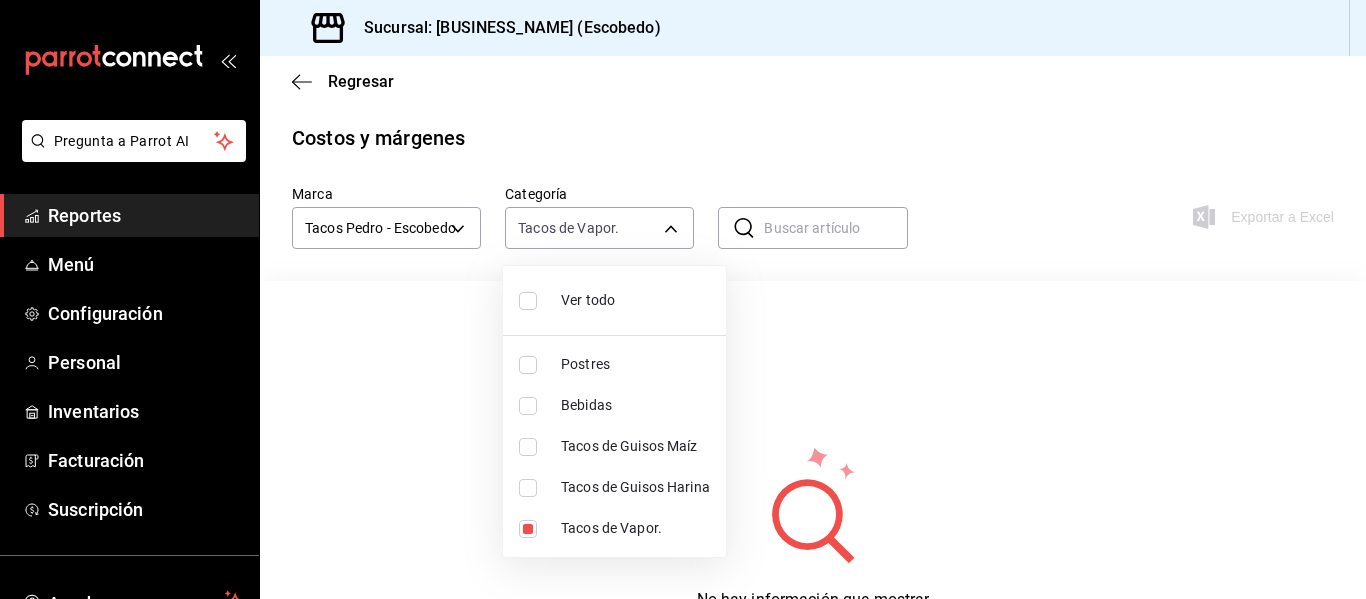 click on "Tacos de Guisos Harina" at bounding box center (635, 487) 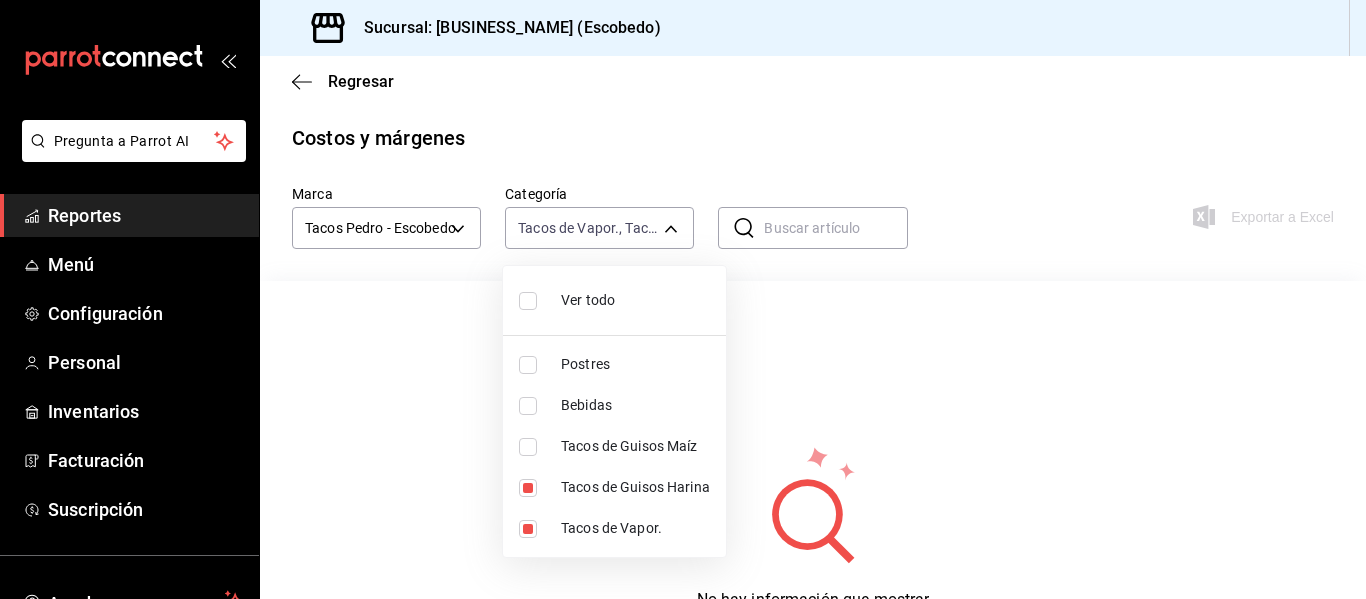 click on "Tacos de Guisos Harina" at bounding box center (635, 487) 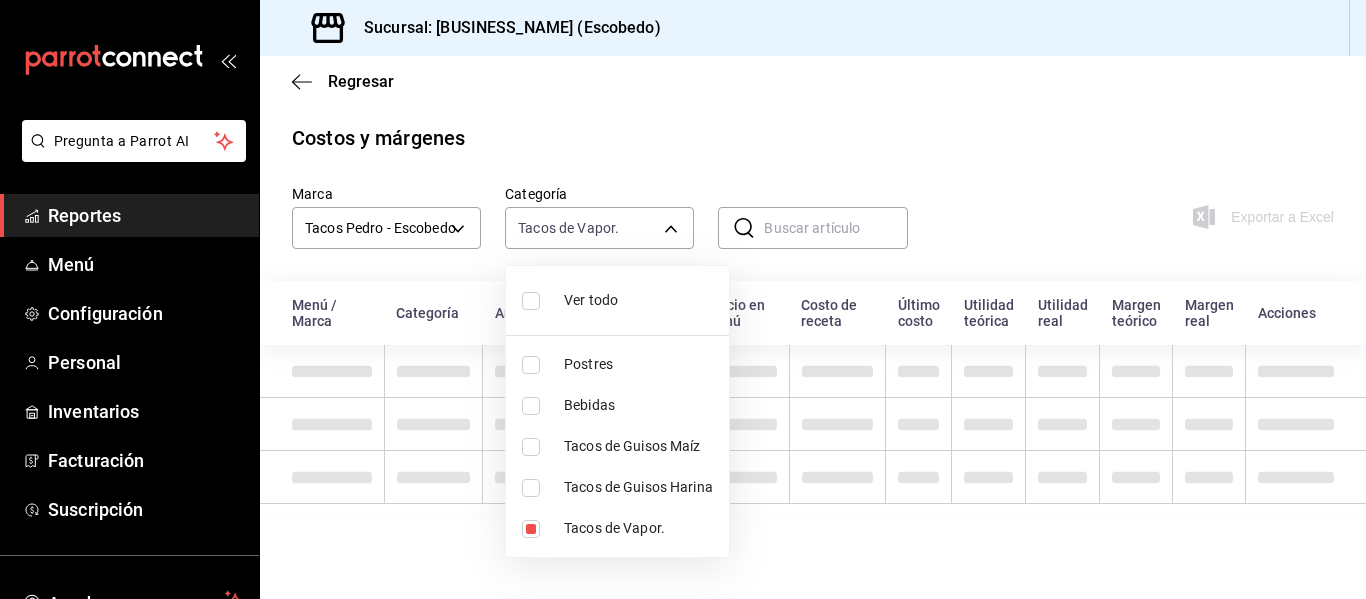 click on "Tacos de Guisos Harina" at bounding box center [638, 487] 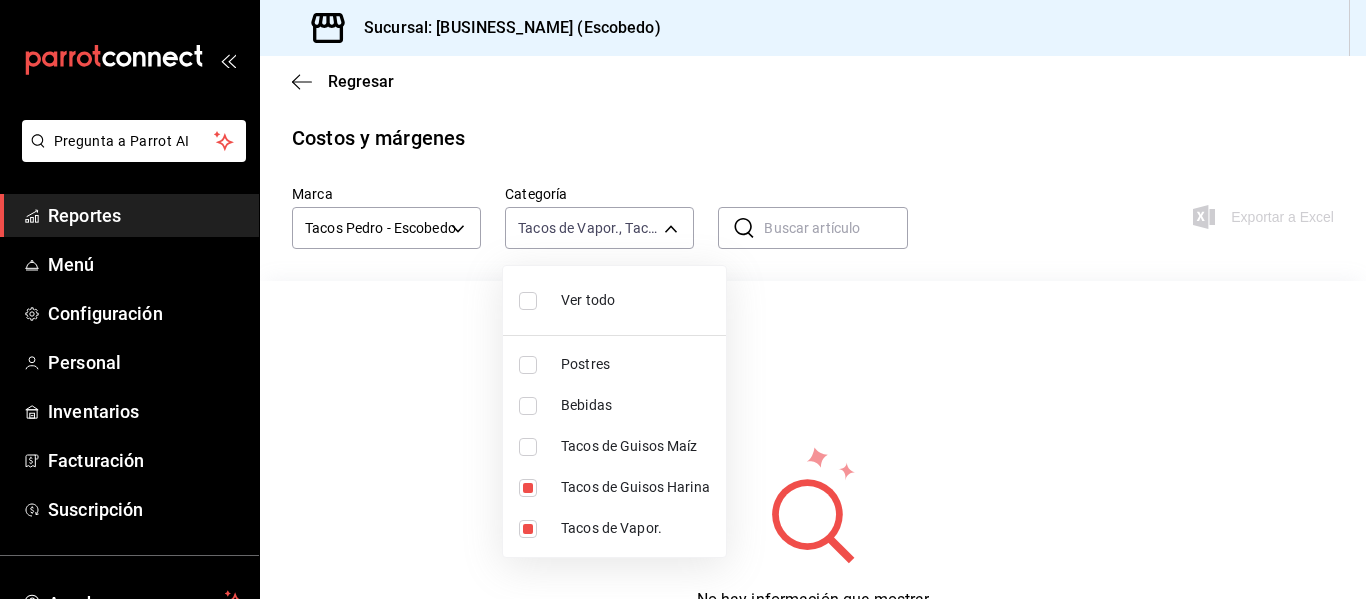 click on "Tacos de Guisos Harina" at bounding box center [635, 487] 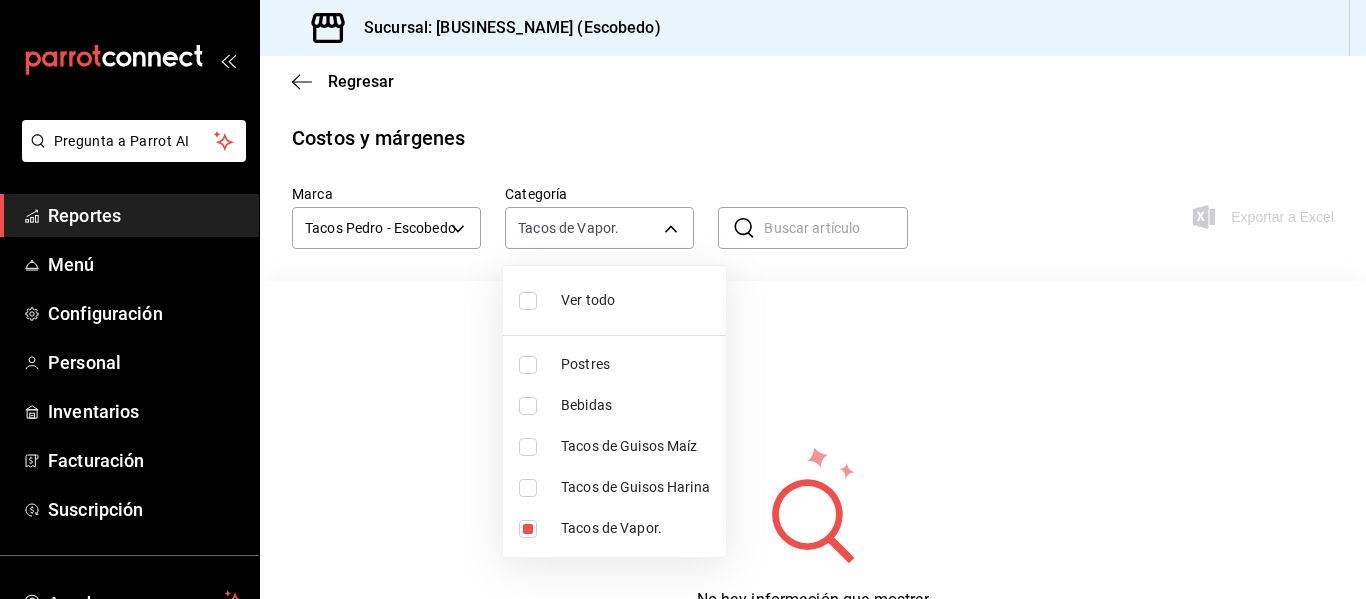 click on "Tacos de Guisos Harina" at bounding box center (635, 487) 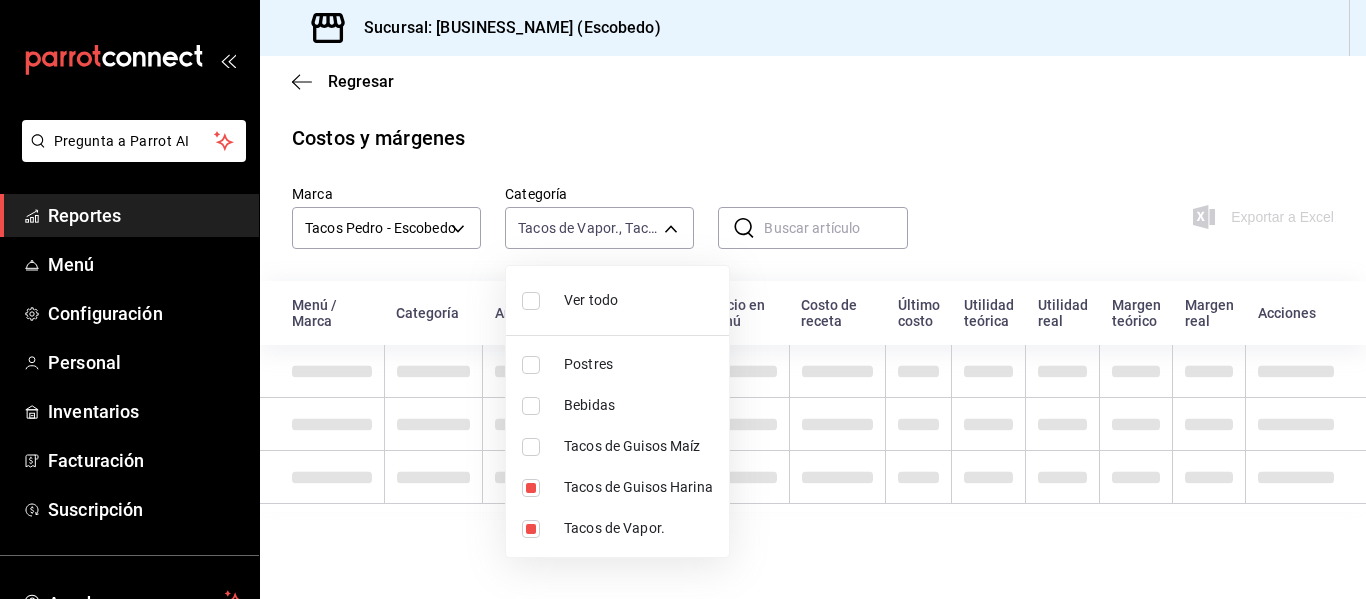 click on "Tacos de Guisos Harina" at bounding box center (638, 487) 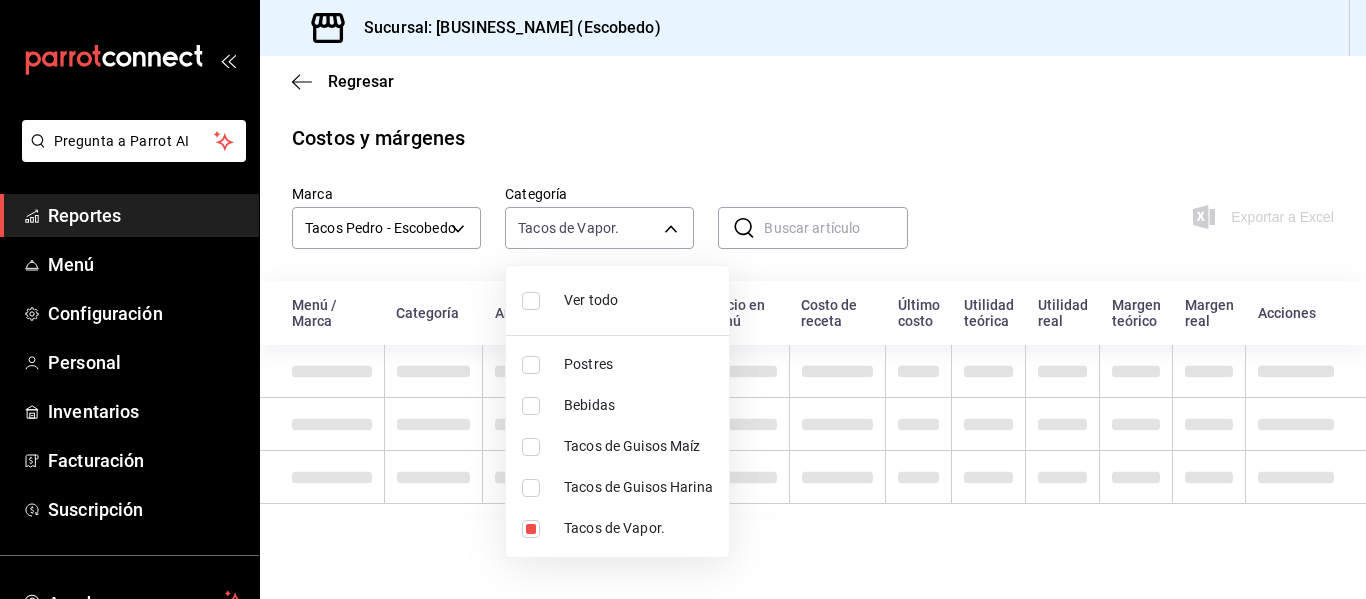 click on "Tacos de Guisos Harina" at bounding box center (638, 487) 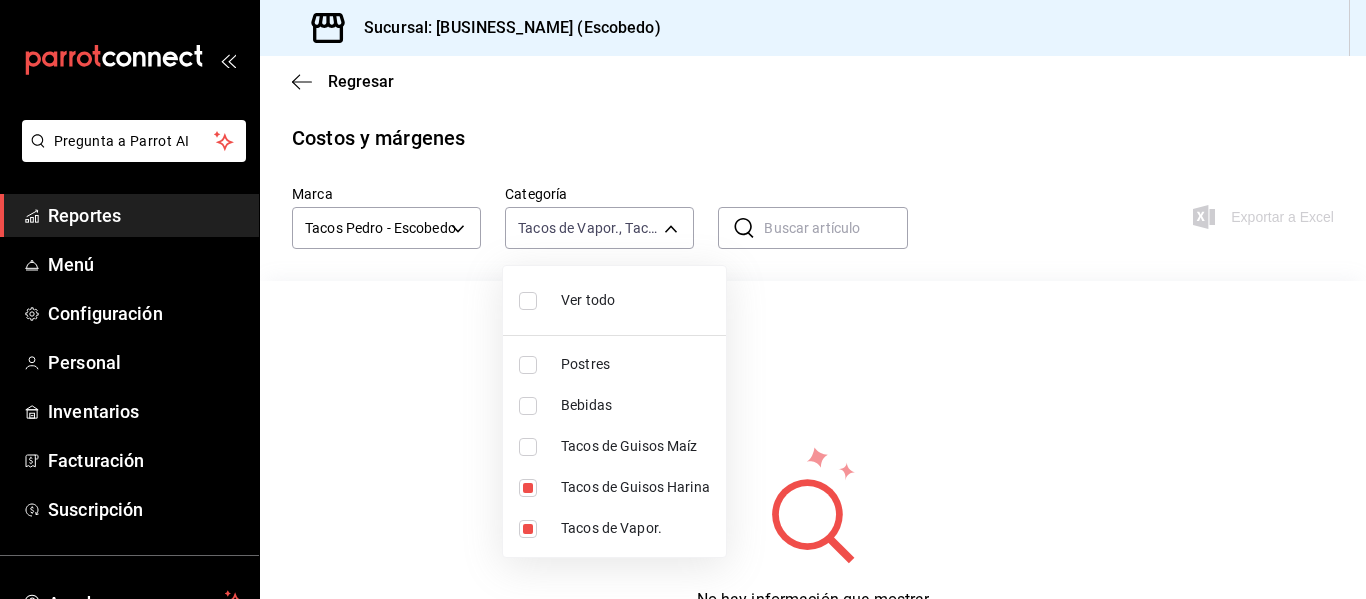 click on "Tacos de Guisos Harina" at bounding box center (635, 487) 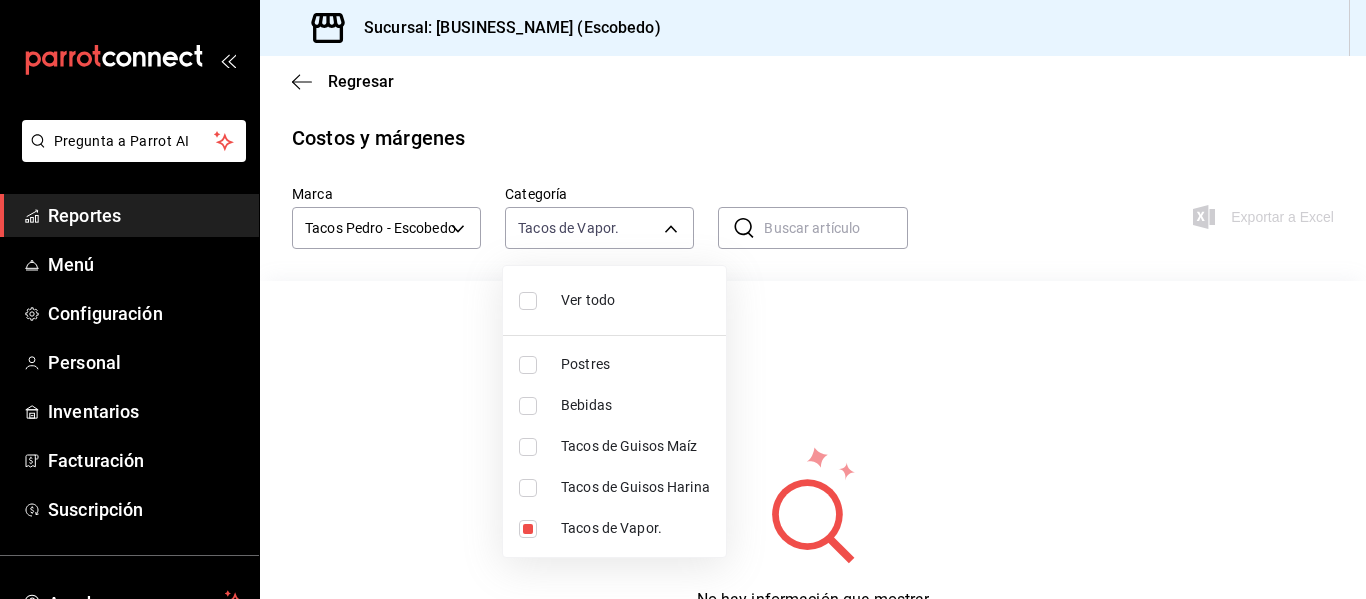 click on "Tacos de Guisos Harina" at bounding box center [635, 487] 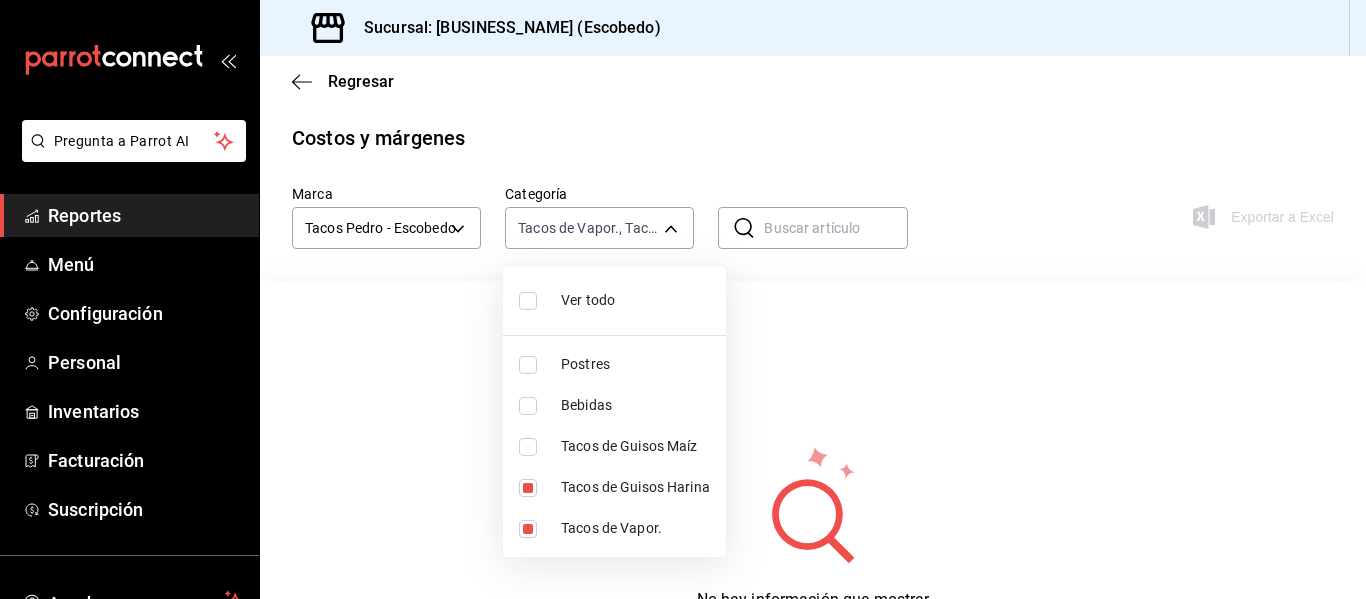 click on "Tacos de Guisos Harina" at bounding box center [635, 487] 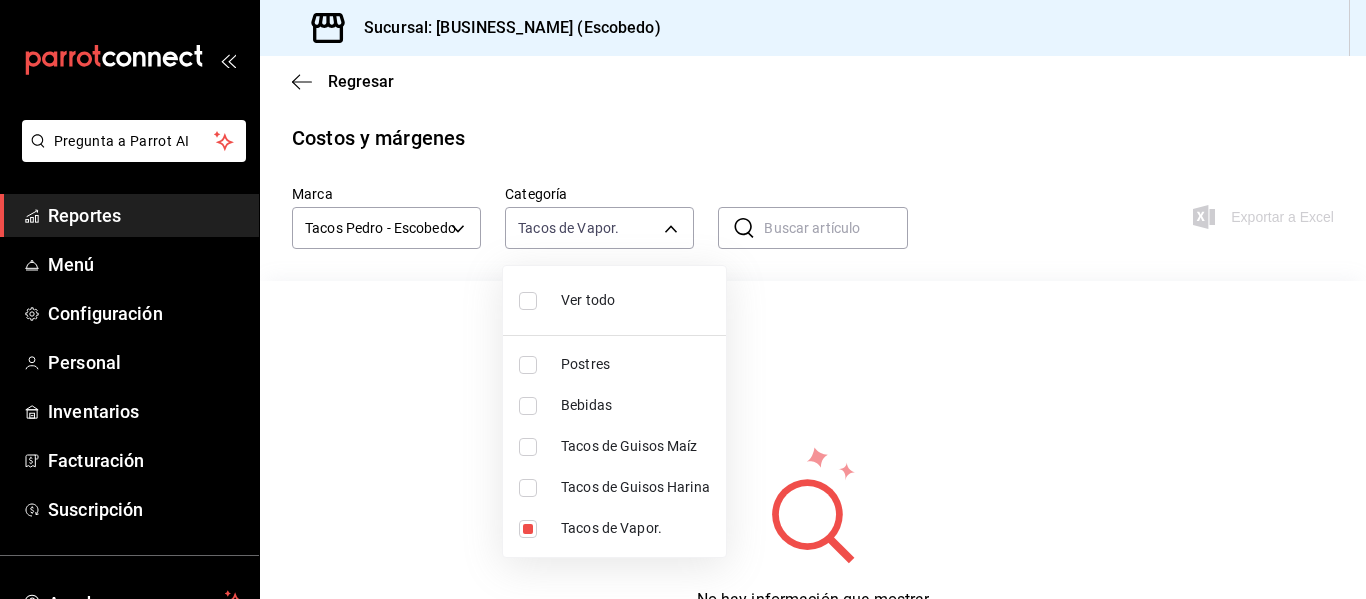 click at bounding box center [683, 299] 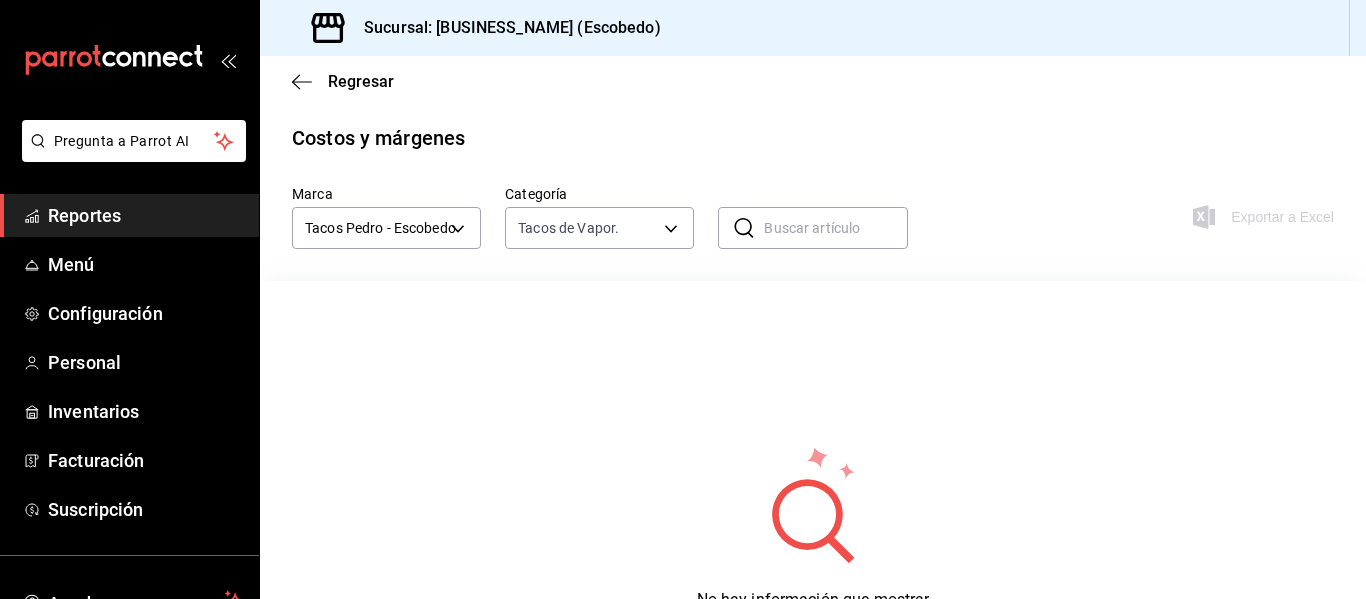 click 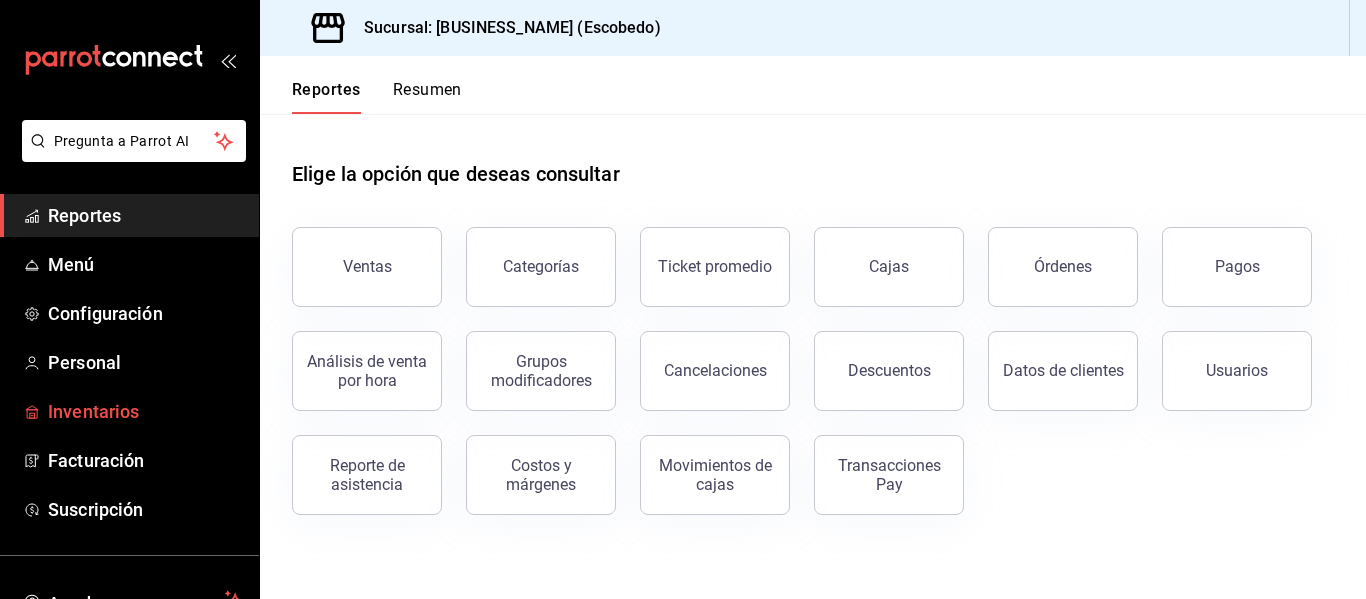 click on "Inventarios" at bounding box center (145, 411) 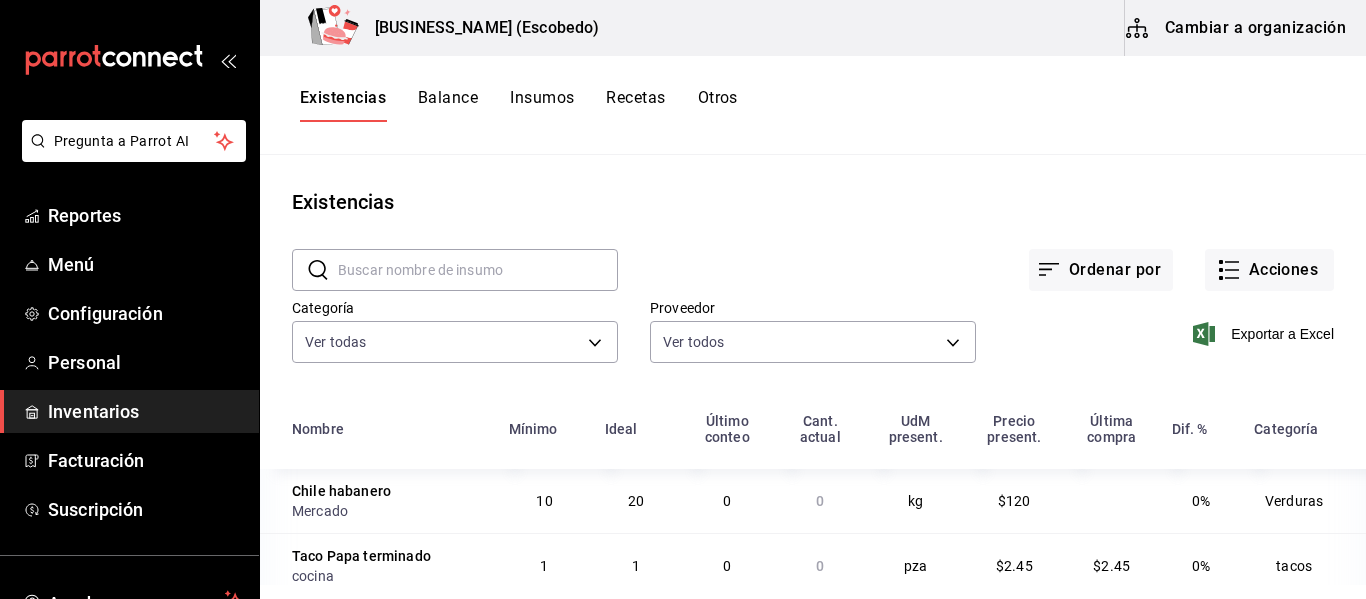 click on "Otros" at bounding box center [718, 105] 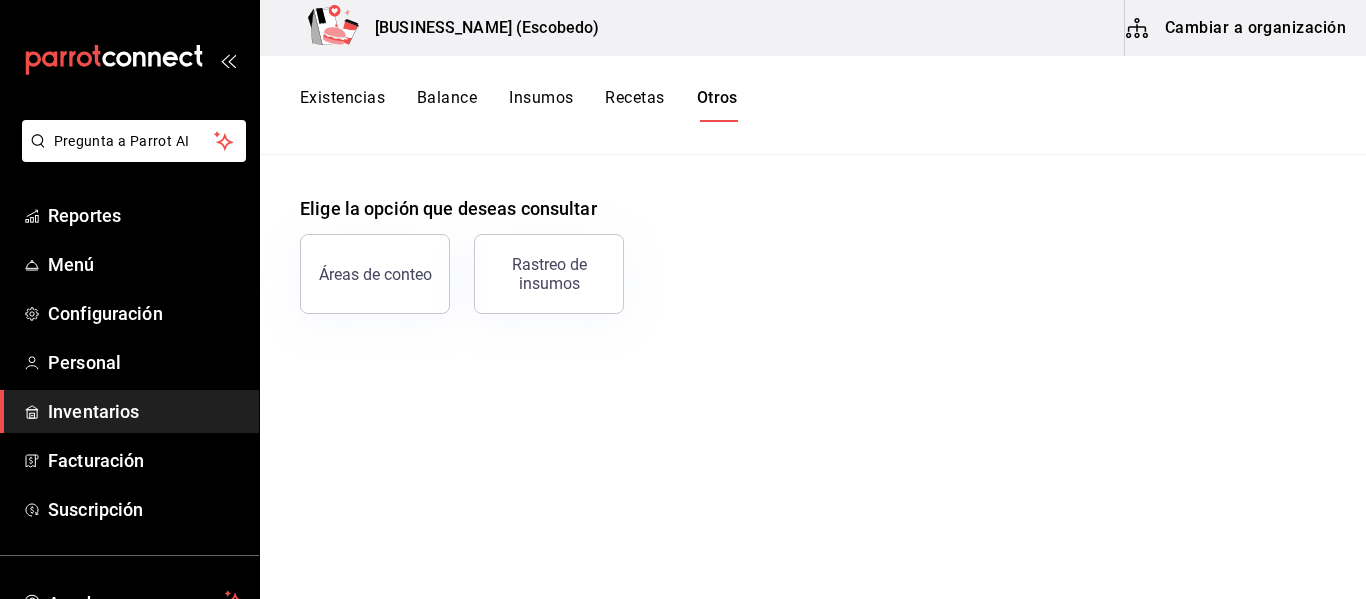 click on "Elige la opción que deseas consultar Áreas de conteo Rastreo de insumos" at bounding box center (813, 370) 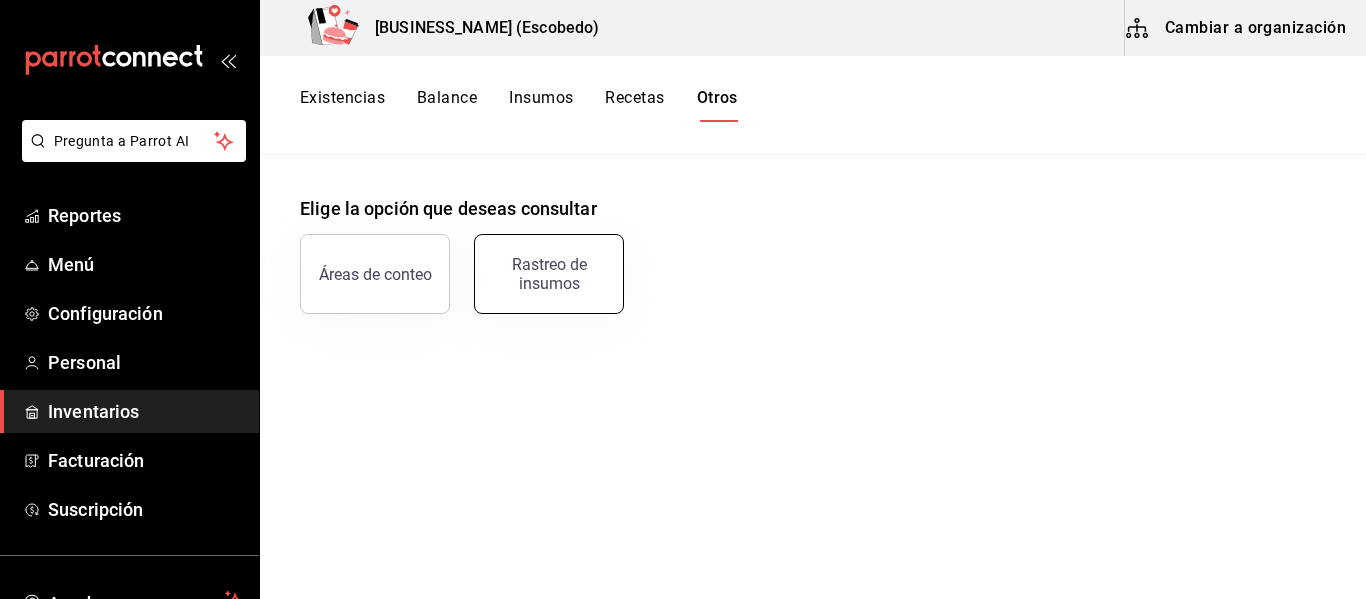 click on "Rastreo de insumos" at bounding box center [549, 274] 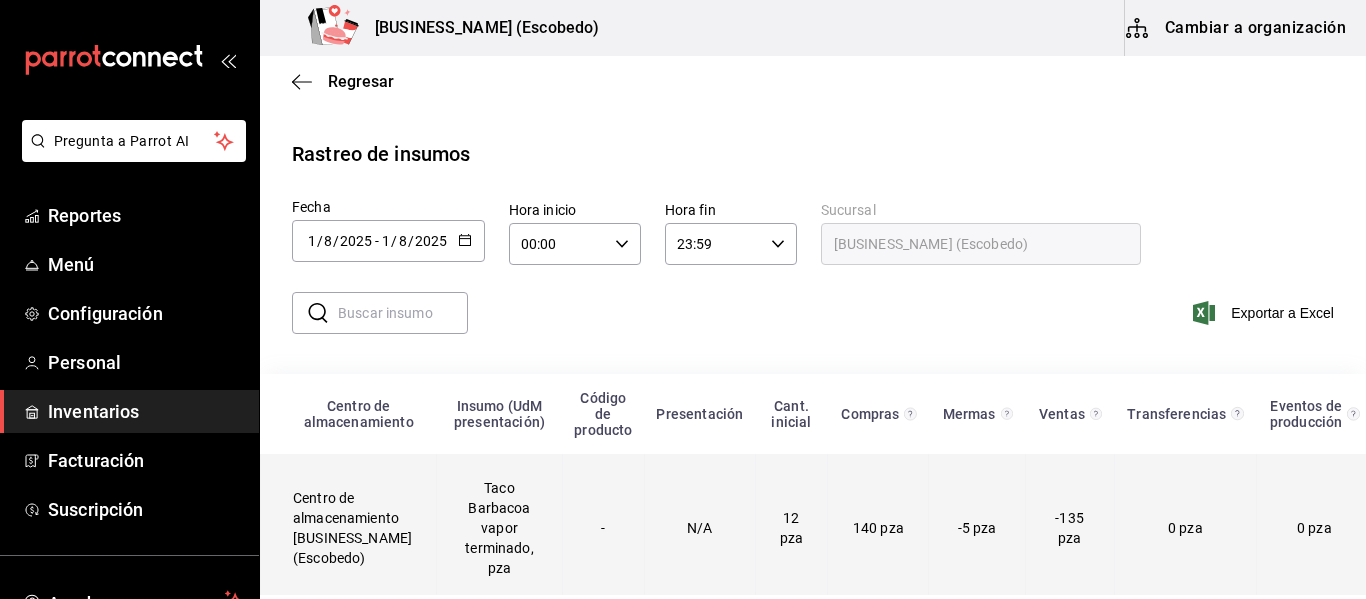 click on "Centro de almacenamiento Tacos don Pedro ([CITY])" at bounding box center (349, 528) 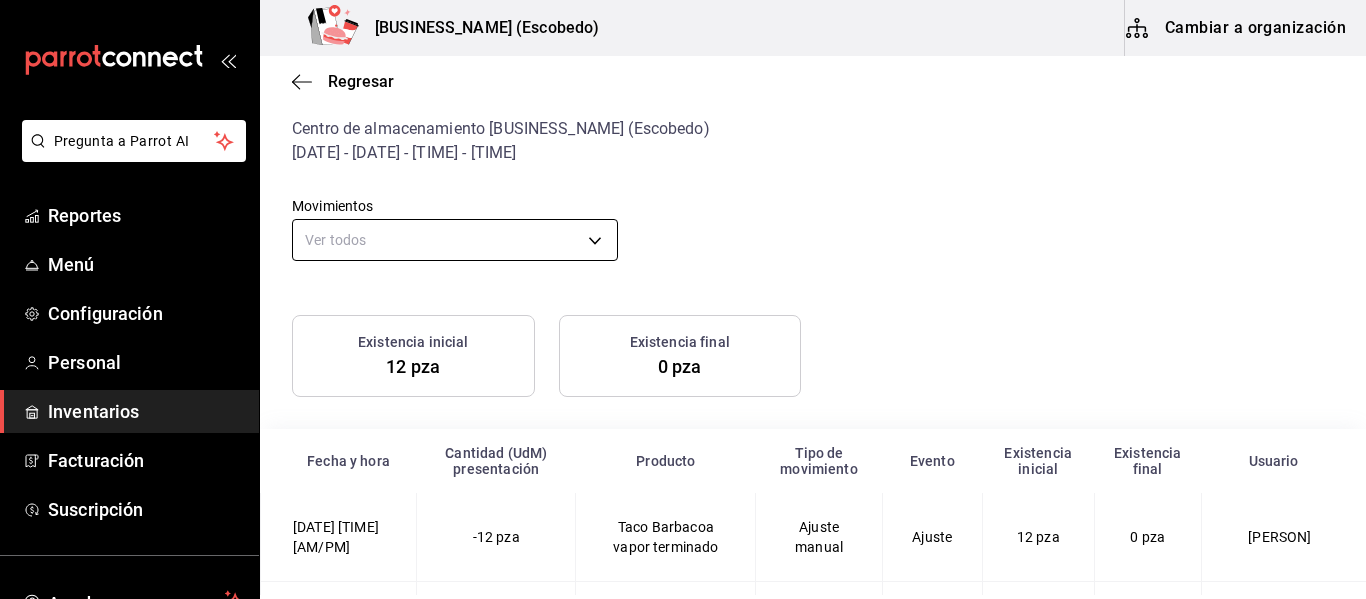 scroll, scrollTop: 0, scrollLeft: 0, axis: both 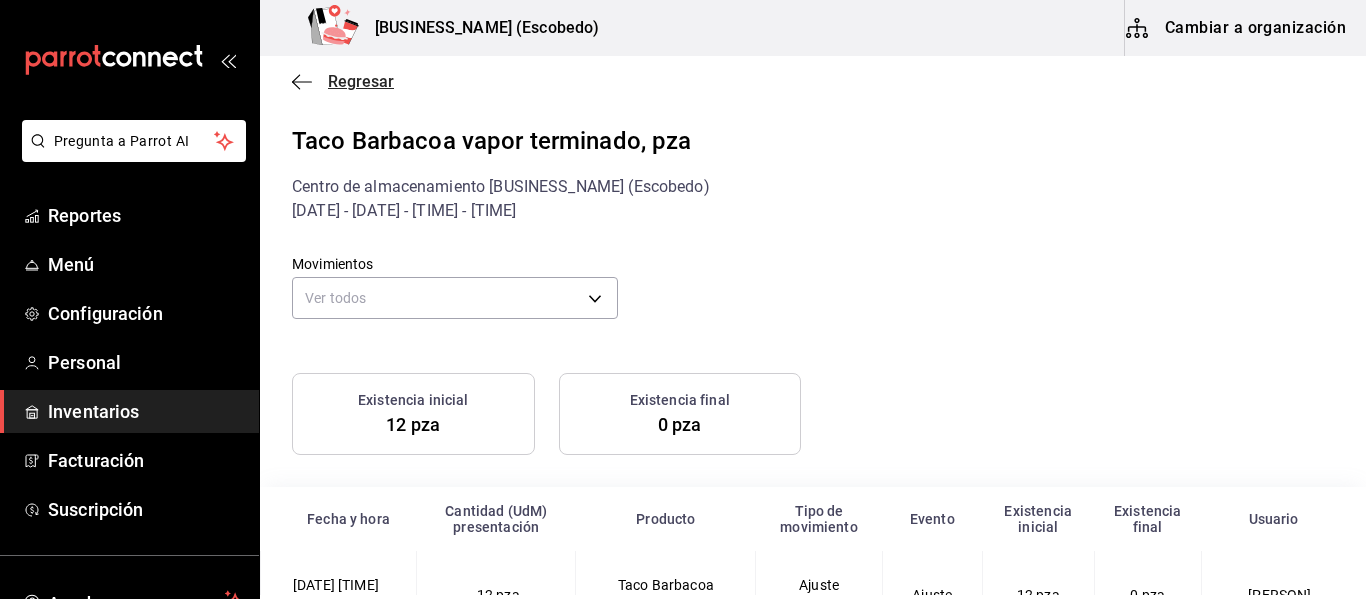 click 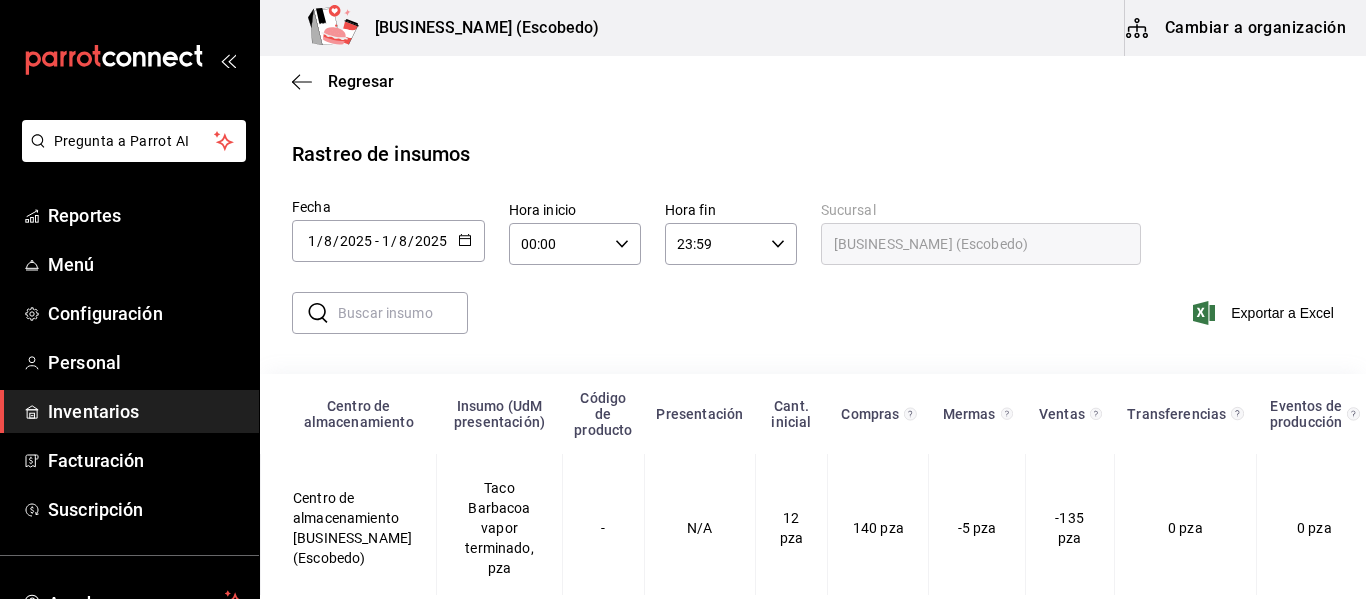 click at bounding box center (403, 313) 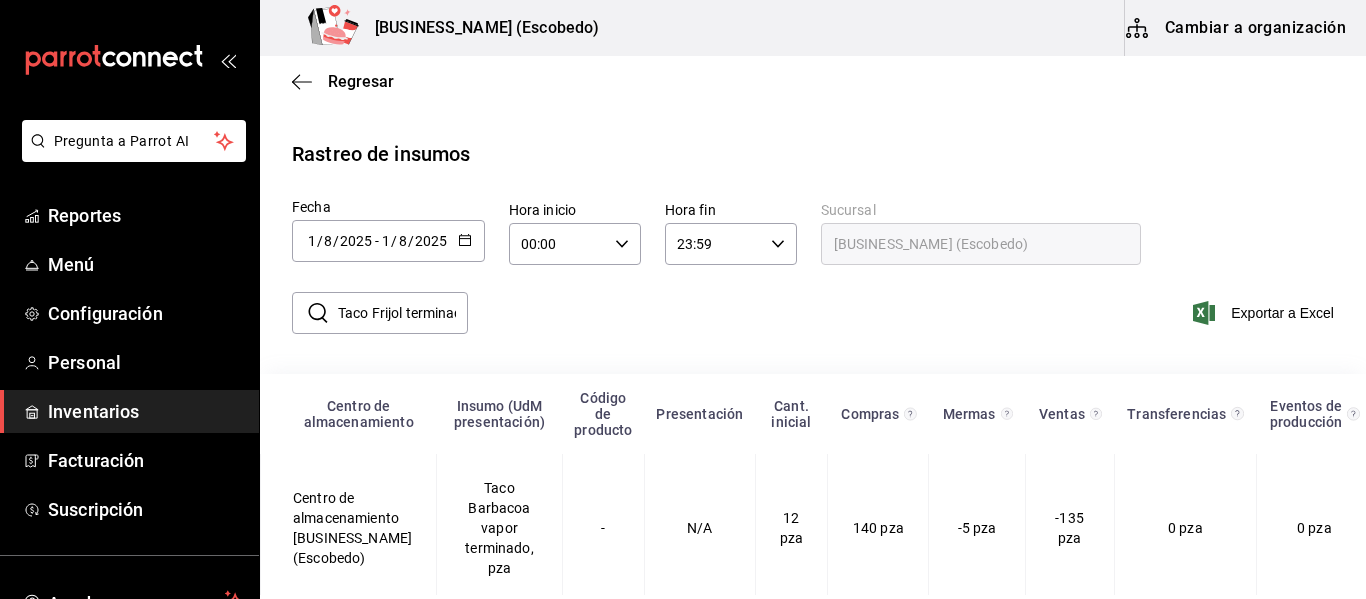 scroll, scrollTop: 0, scrollLeft: 19, axis: horizontal 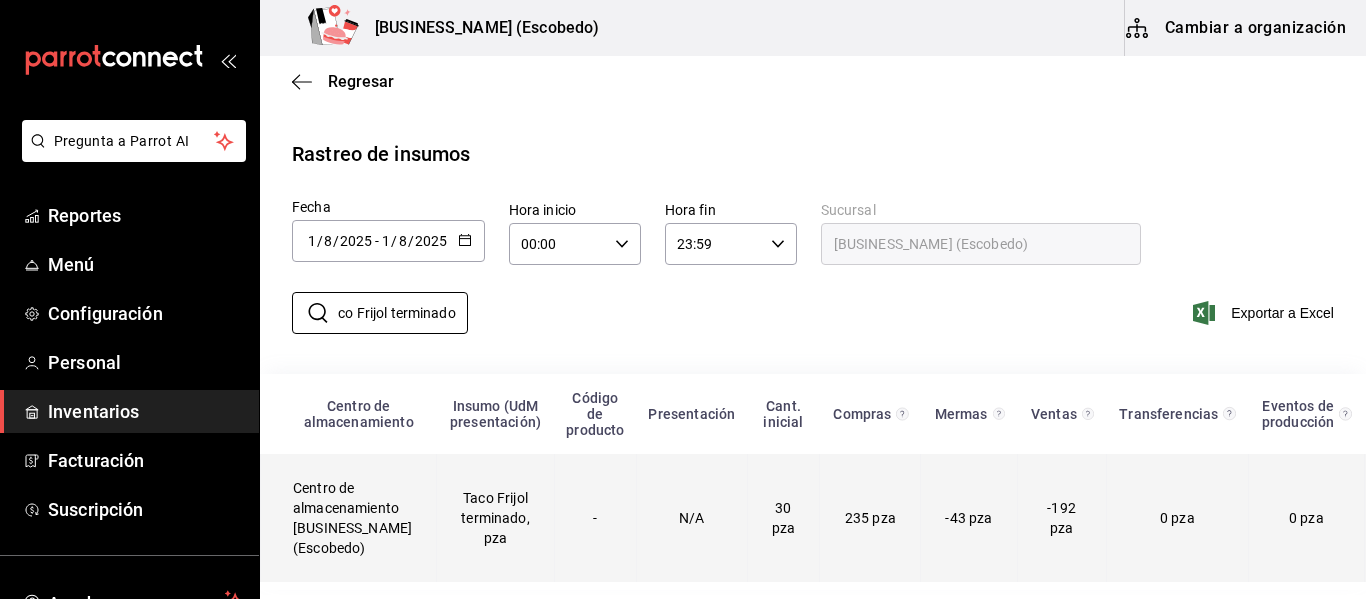 type on "Taco Frijol terminado" 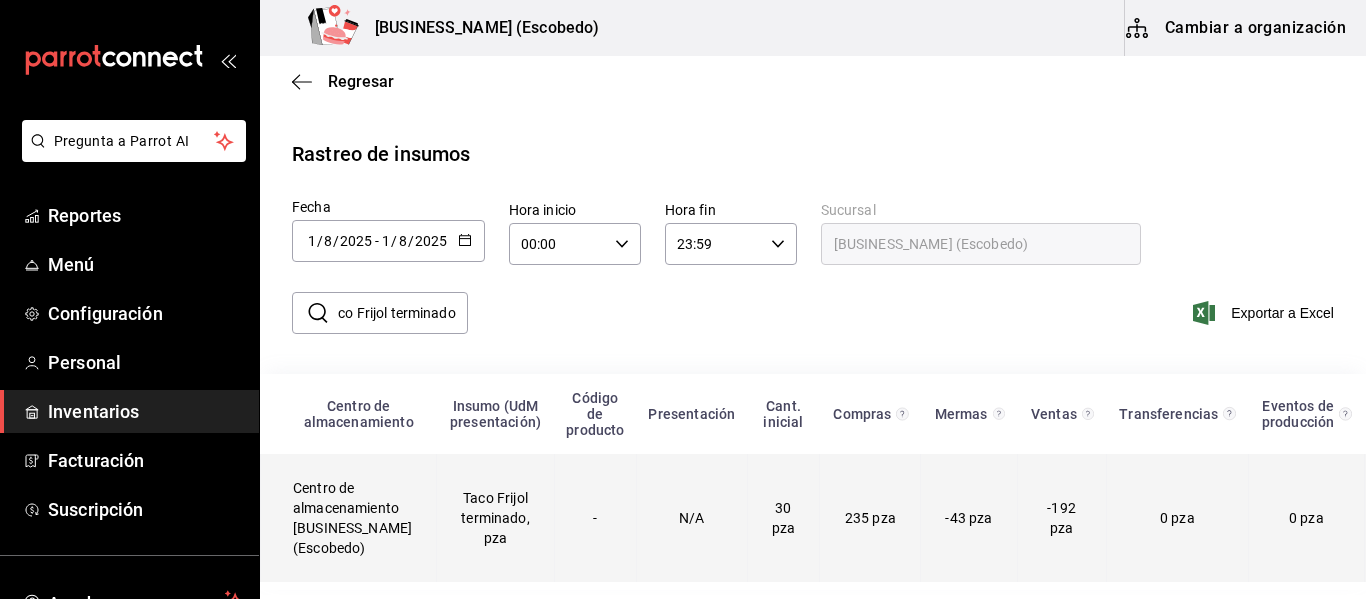 scroll, scrollTop: 0, scrollLeft: 0, axis: both 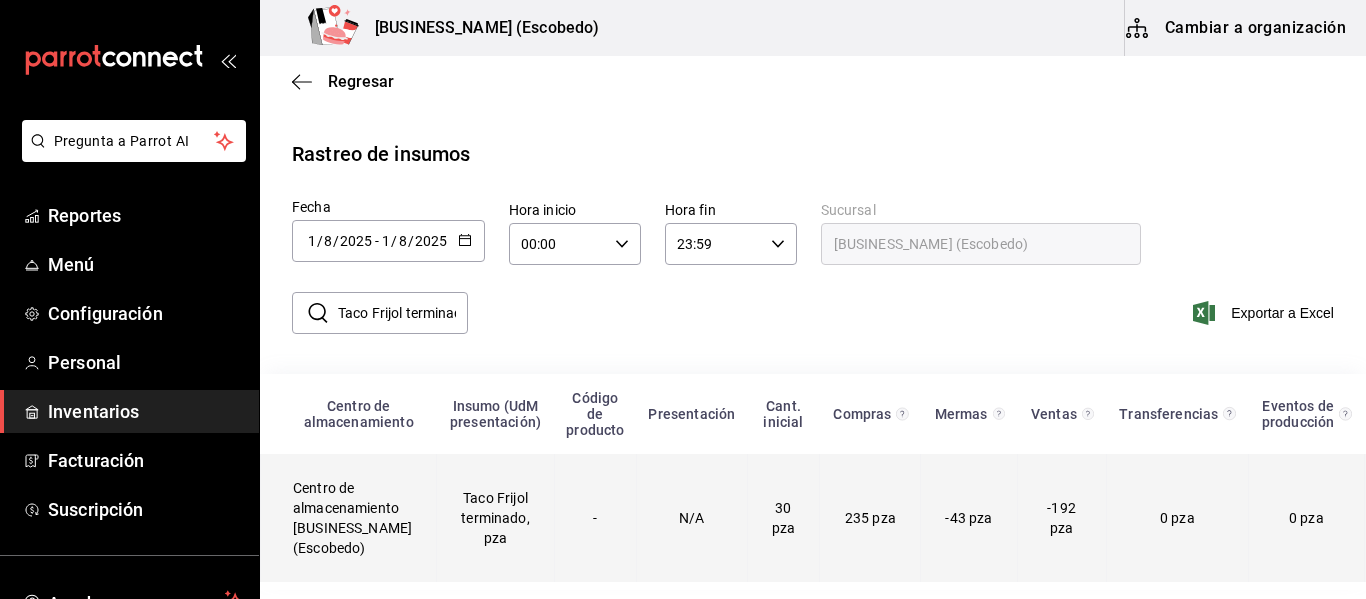 click on "Centro de almacenamiento Tacos don Pedro ([CITY])" at bounding box center [349, 518] 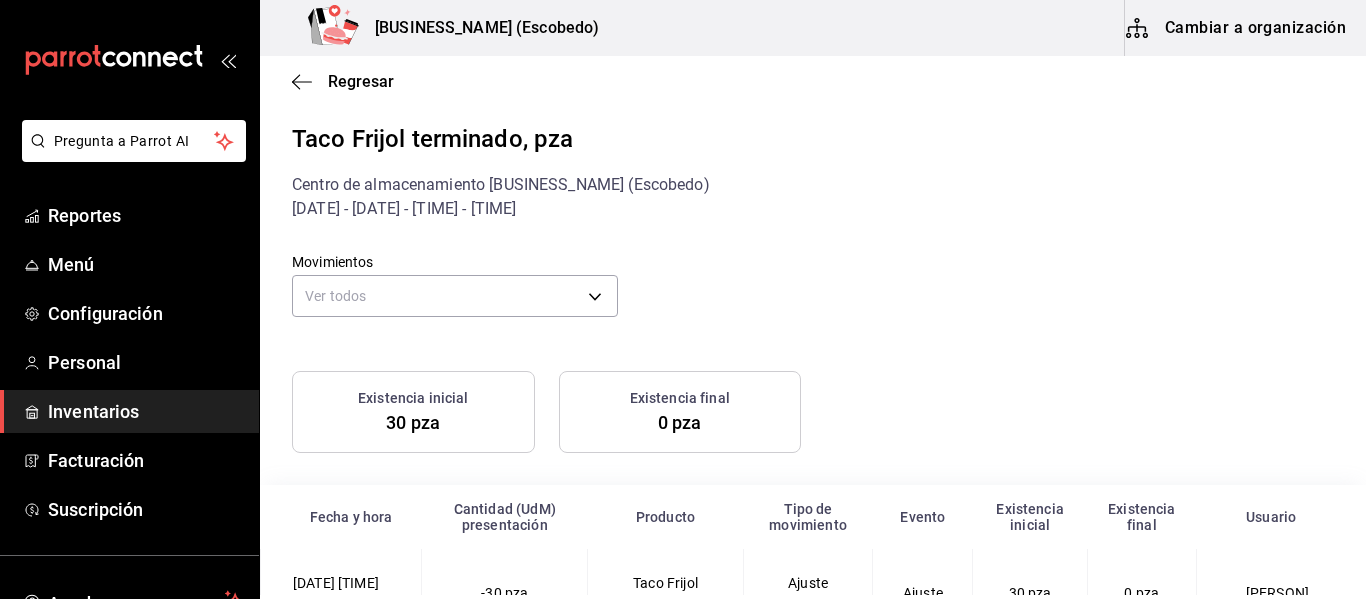 scroll, scrollTop: 0, scrollLeft: 0, axis: both 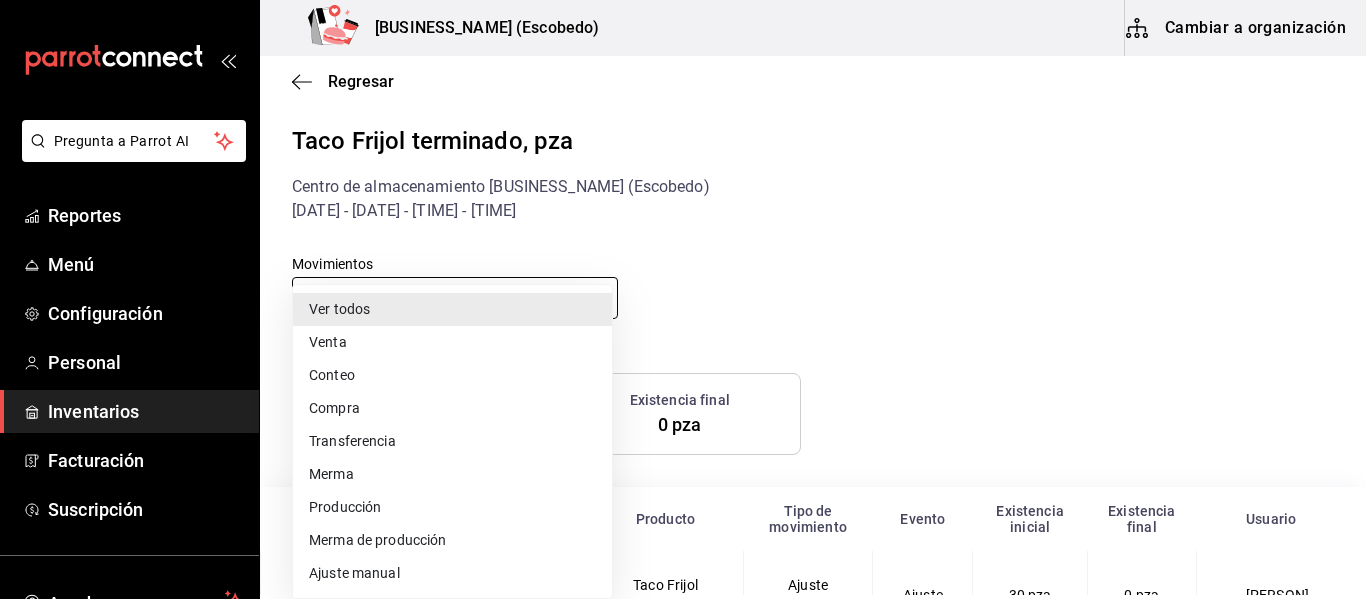 click on "Pregunta a Parrot AI Reportes   Menú   Configuración   Personal   Inventarios   Facturación   Suscripción   Ayuda Recomienda Parrot   Super Admin Parrot   Sugerir nueva función   Tacos don Pedro (Escobedo) Cambiar a organización Regresar Taco Frijol terminado, pza Centro de almacenamiento Tacos don Pedro (Escobedo) 1/08/2025 - 1/08/2025 - 00:00 - 23:59 Movimientos Ver todos default Existencia inicial 30 pza Existencia final 0 pza Fecha y hora Cantidad (UdM) presentación Producto Tipo de movimiento Evento Existencia inicial Existencia final Usuario 1/08/2025 5:37 AM -30 pza Taco Frijol terminado Ajuste manual Ajuste 30 pza 0 pza Diego Saldaña Mendoza 1/08/2025 5:38 AM 70 pza Taco Frijol terminado Compra Entrada 0 pza 70 pza Diego Saldaña Mendoza 1/08/2025 7:22 AM -1 pza Frijol Venta 010825-P-0003 Salida 70 pza 69 pza Jose Francisco Vega Treviño 1/08/2025 7:22 AM -1 pza Frijol Venta 010825-P-0003 Salida 69 pza 68 pza Jose Francisco Vega Treviño 1/08/2025 7:35 AM -1 pza Frijol Venta 010825-P-0009" at bounding box center (683, 297) 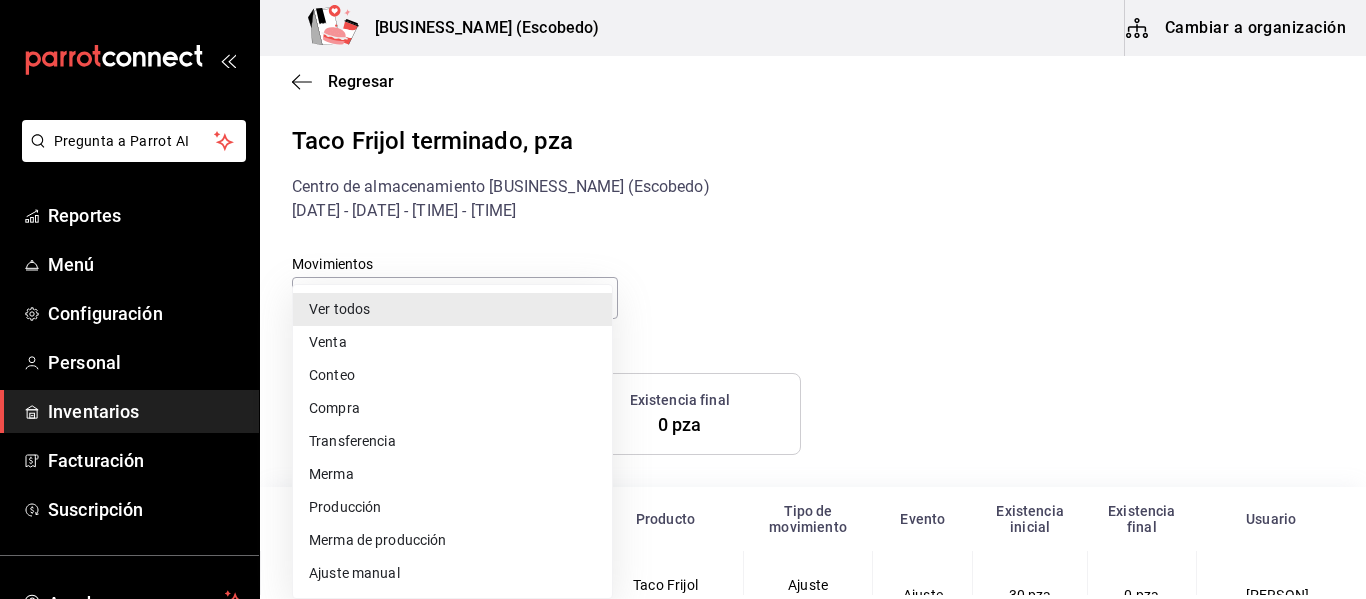 click at bounding box center [683, 299] 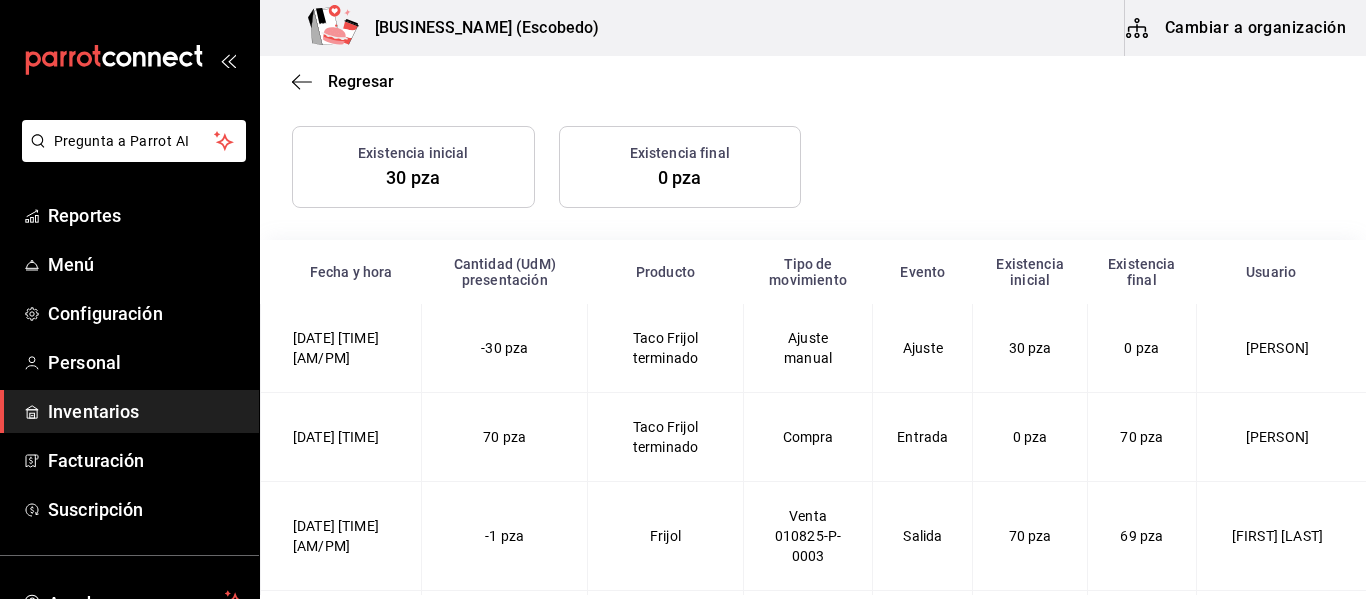 scroll, scrollTop: 252, scrollLeft: 0, axis: vertical 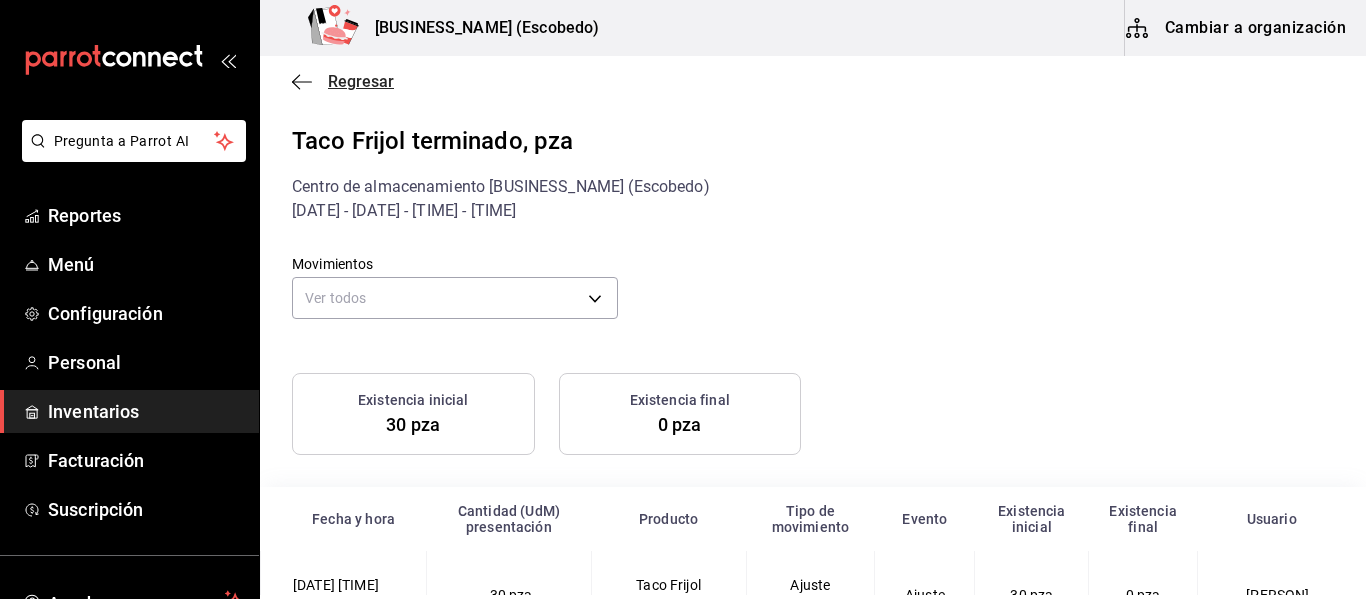 drag, startPoint x: 308, startPoint y: 95, endPoint x: 307, endPoint y: 81, distance: 14.035668 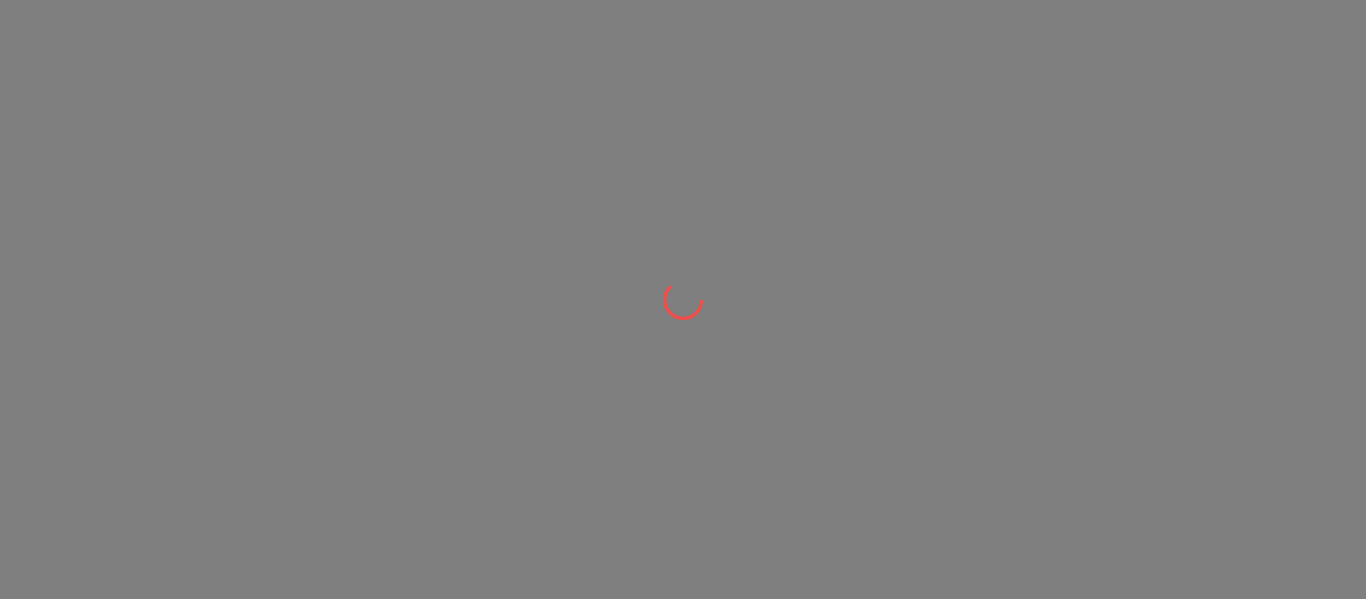 scroll, scrollTop: 0, scrollLeft: 0, axis: both 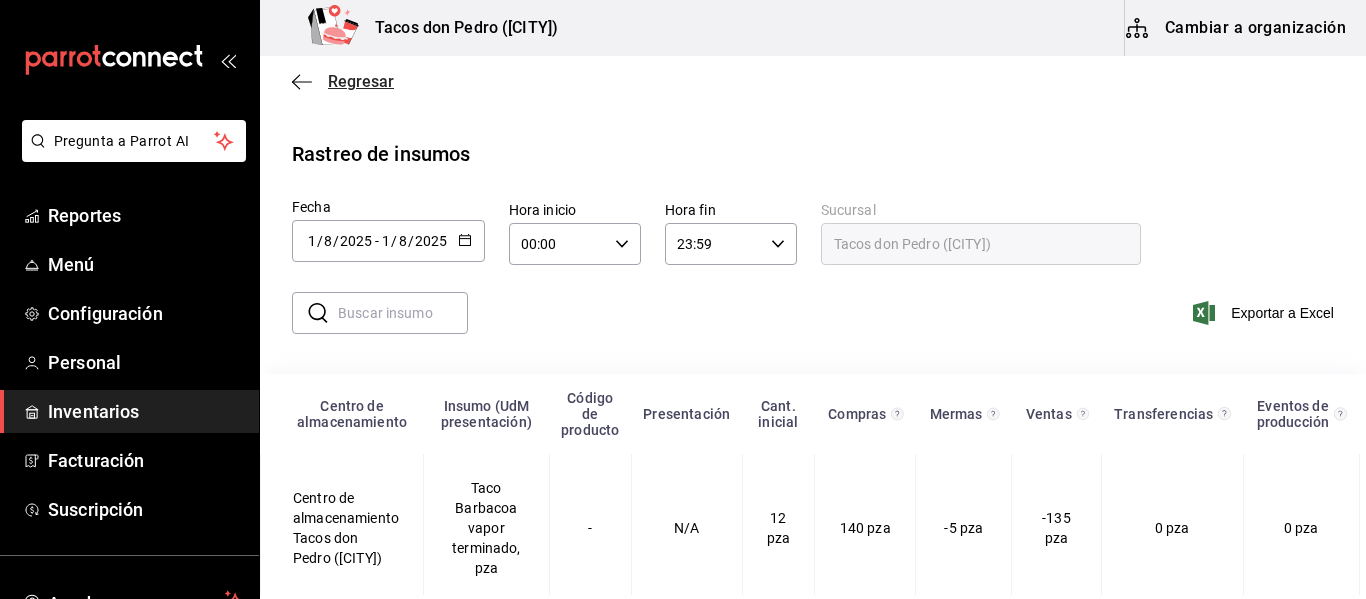 click 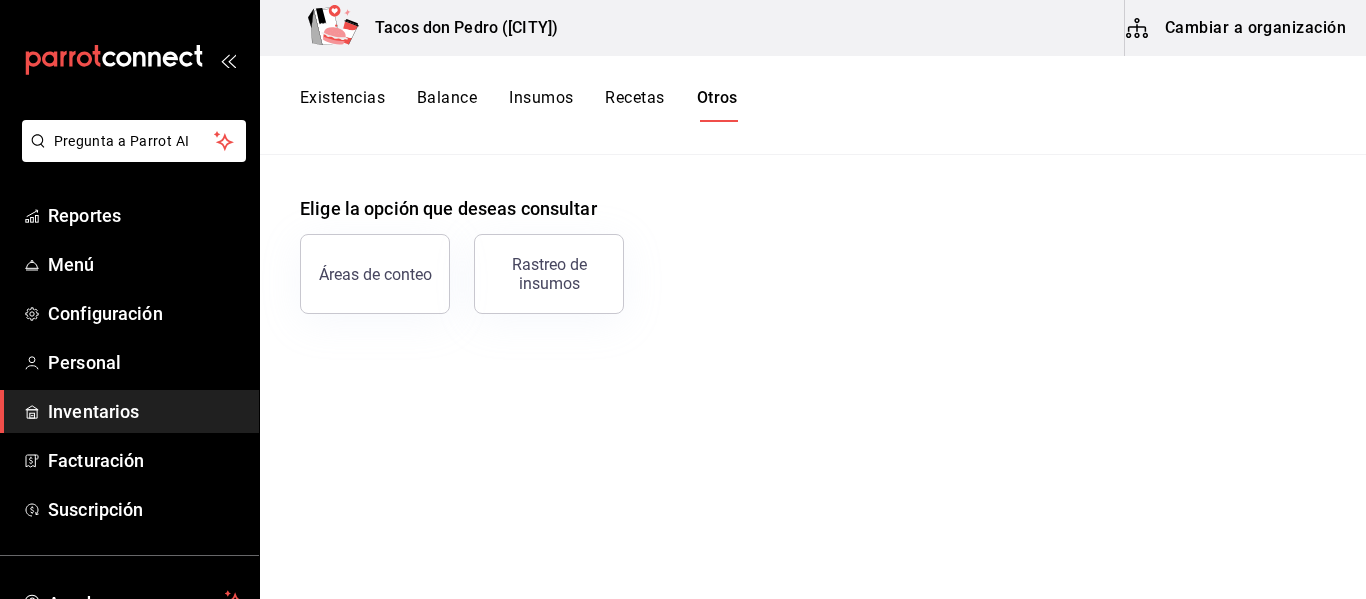 click on "Existencias" at bounding box center [342, 105] 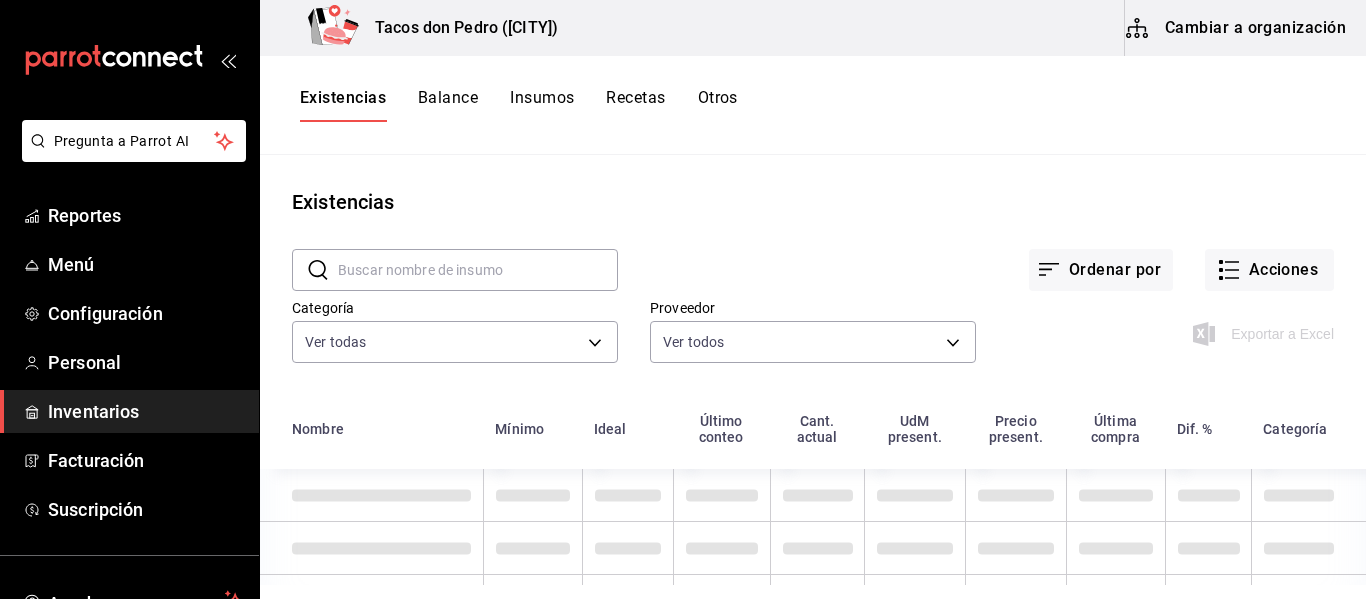click at bounding box center [478, 270] 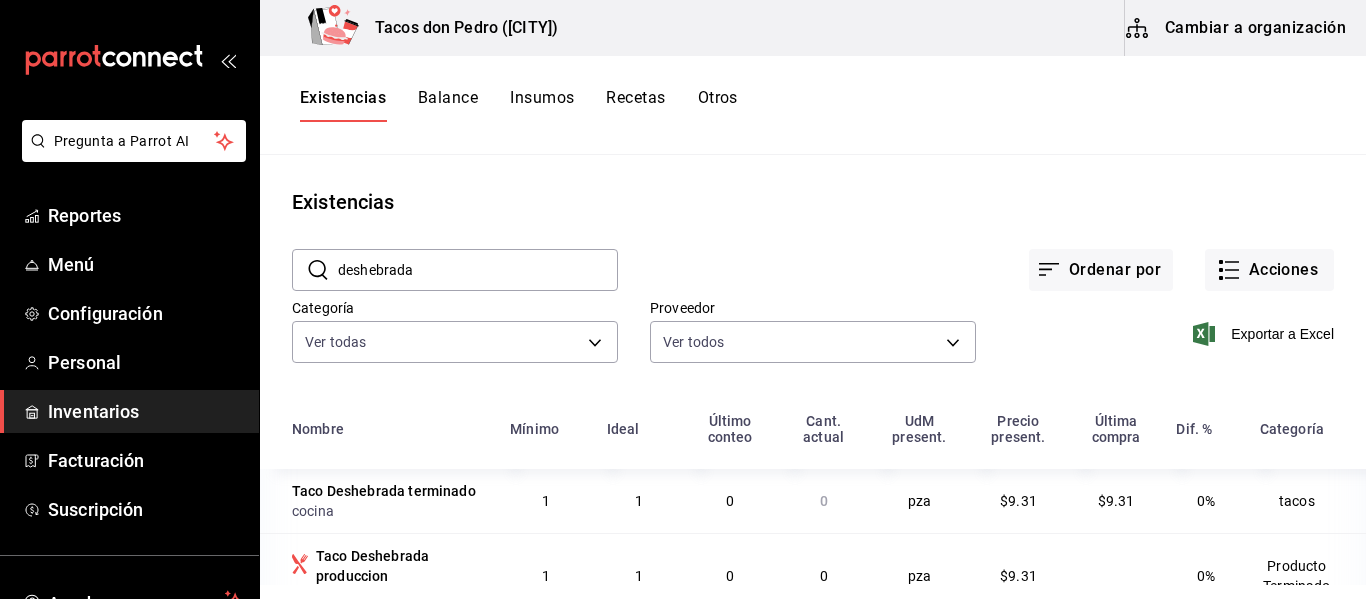 click on "​​ deshebrada ​​" at bounding box center [439, 254] 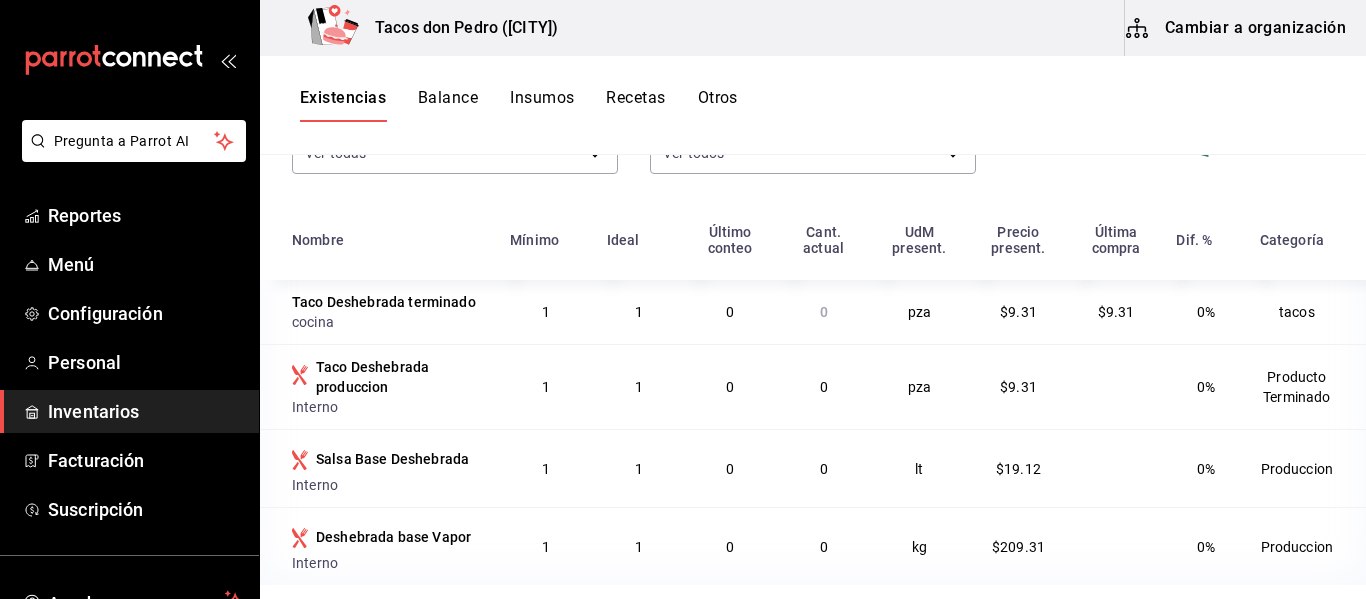 scroll, scrollTop: 201, scrollLeft: 0, axis: vertical 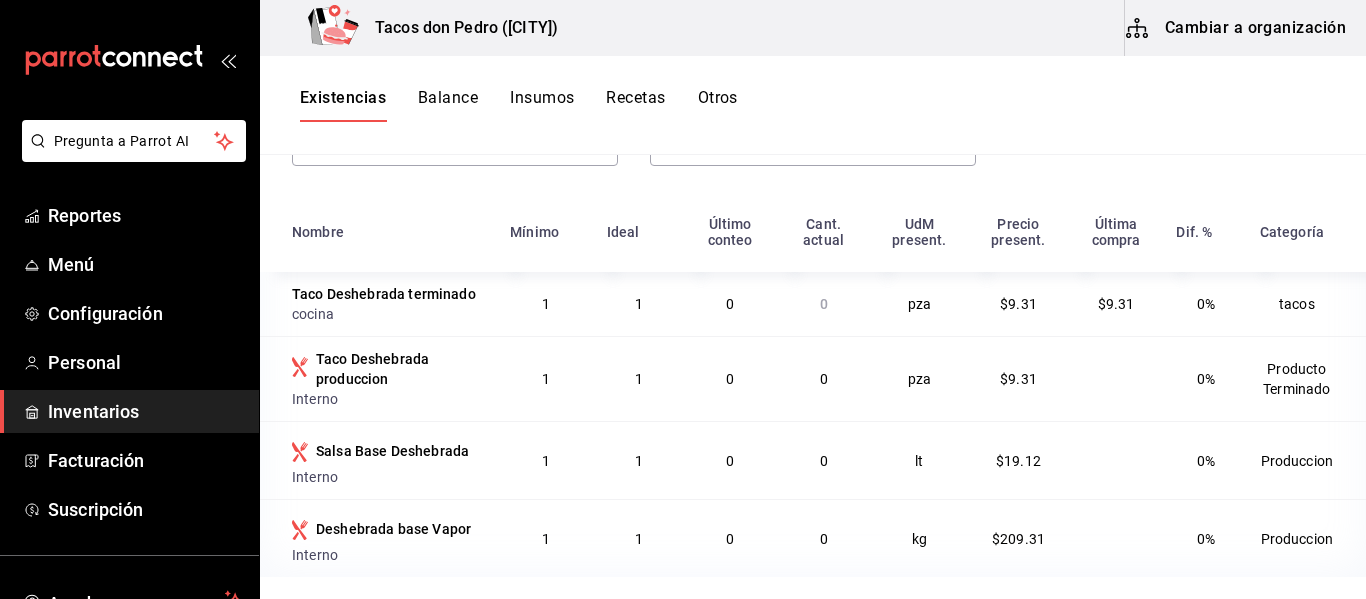 click on "0" at bounding box center [823, 304] 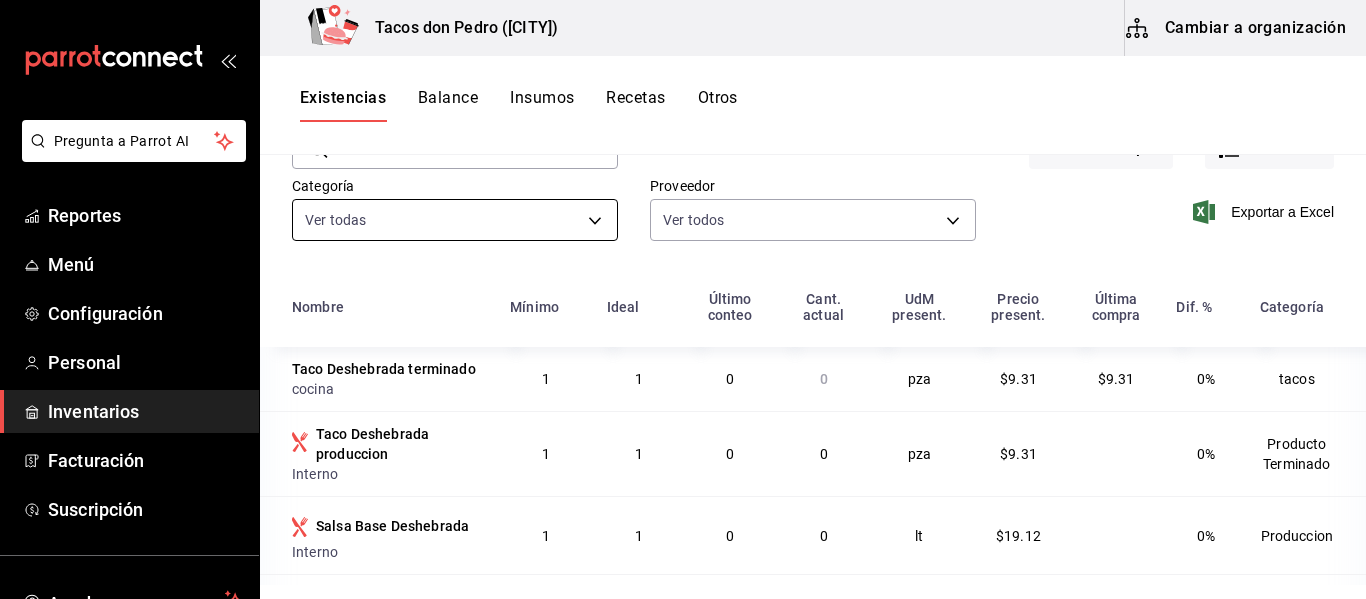 scroll, scrollTop: 65, scrollLeft: 0, axis: vertical 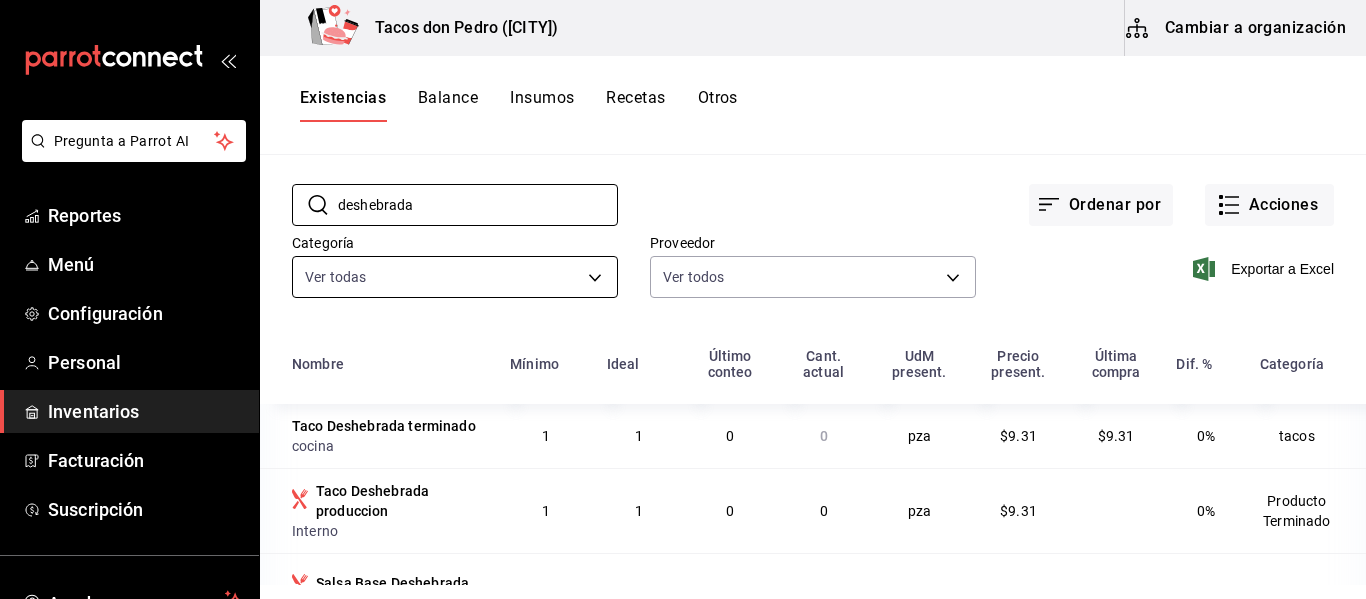 click on "deshebrada" at bounding box center [478, 205] 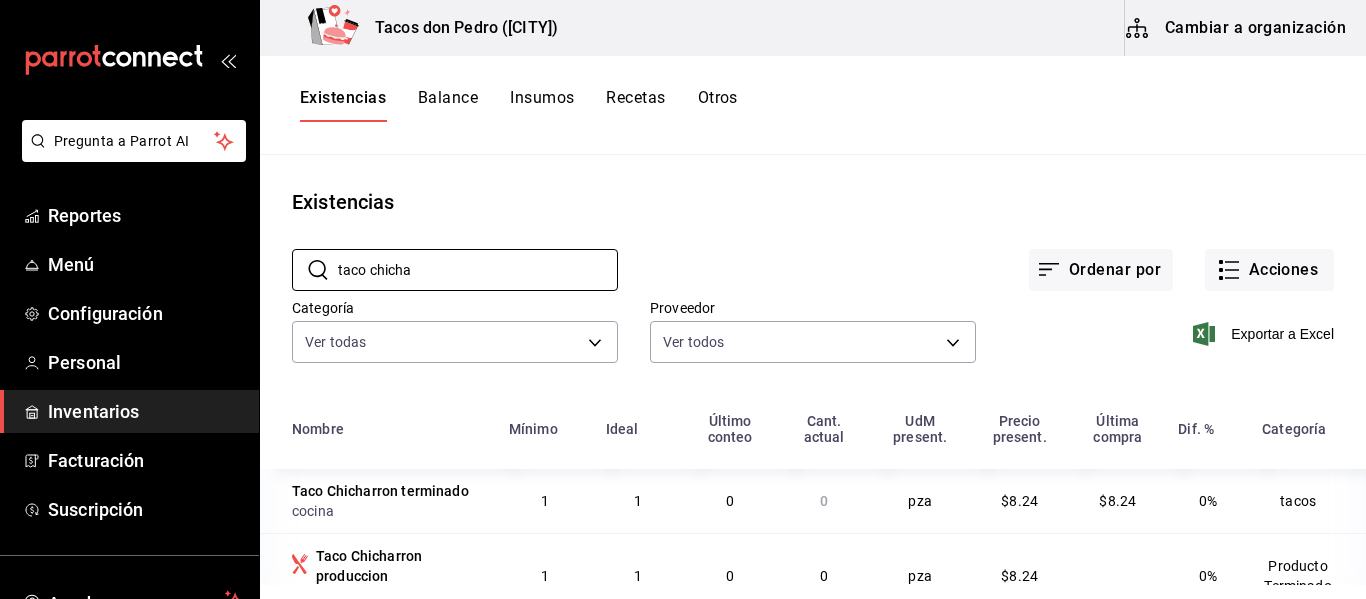 scroll, scrollTop: 43, scrollLeft: 0, axis: vertical 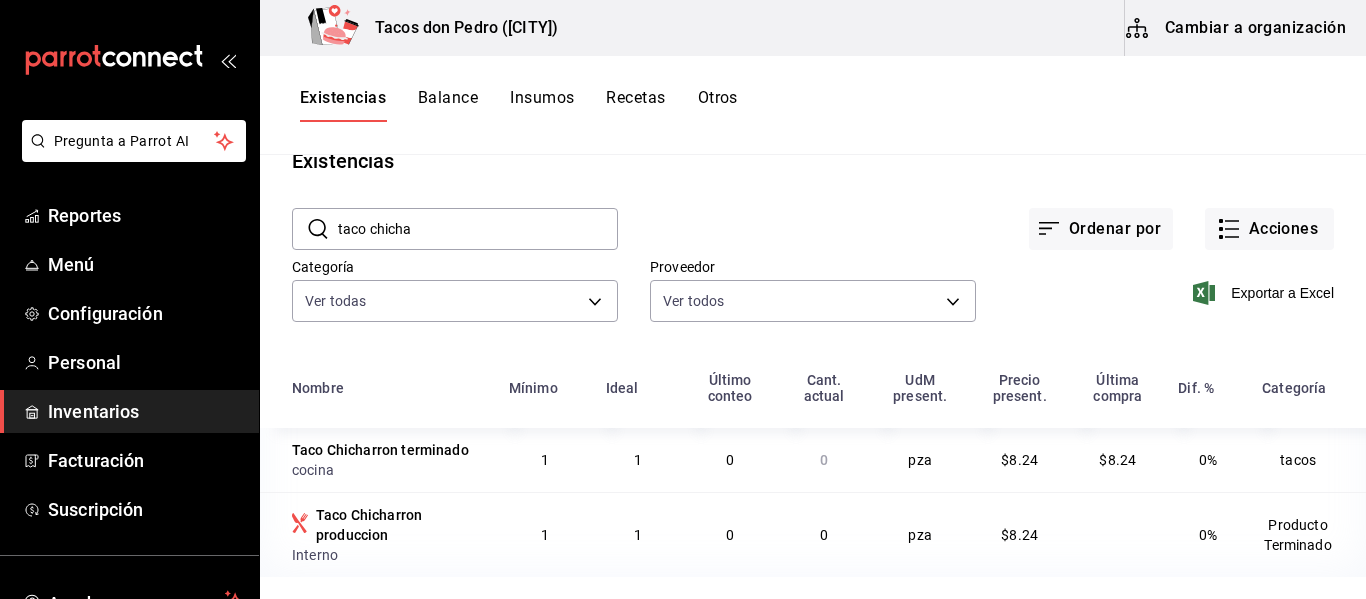 click on "taco chicha" at bounding box center [478, 229] 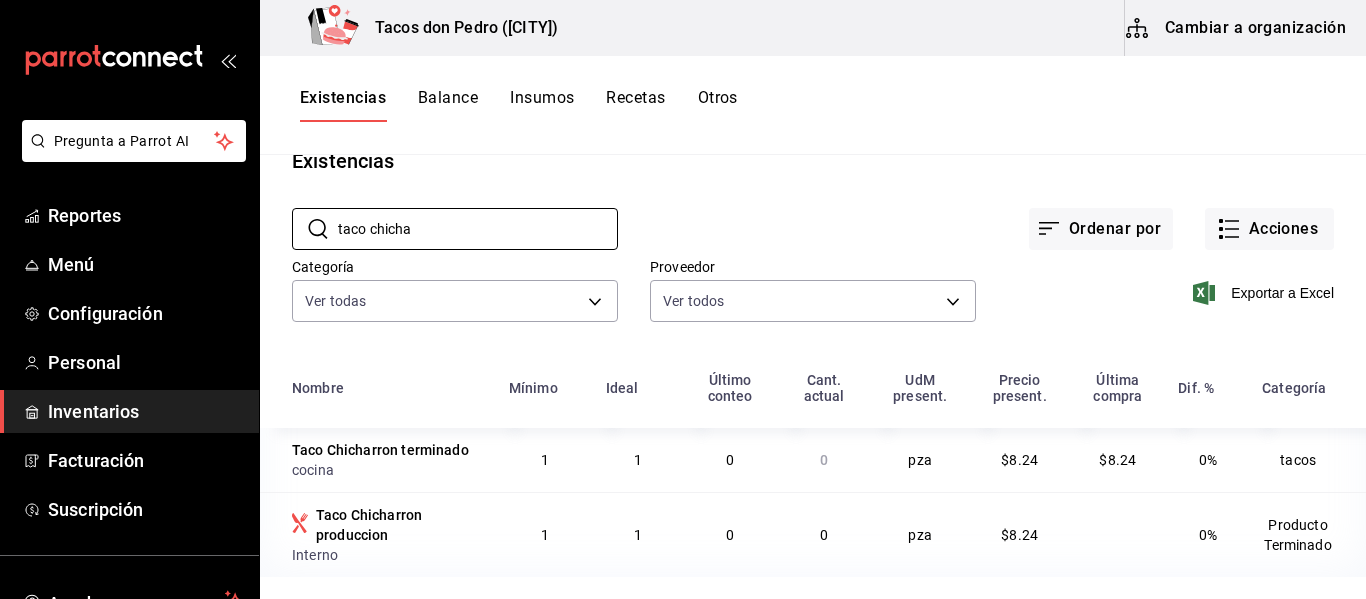 type on "taco chicha" 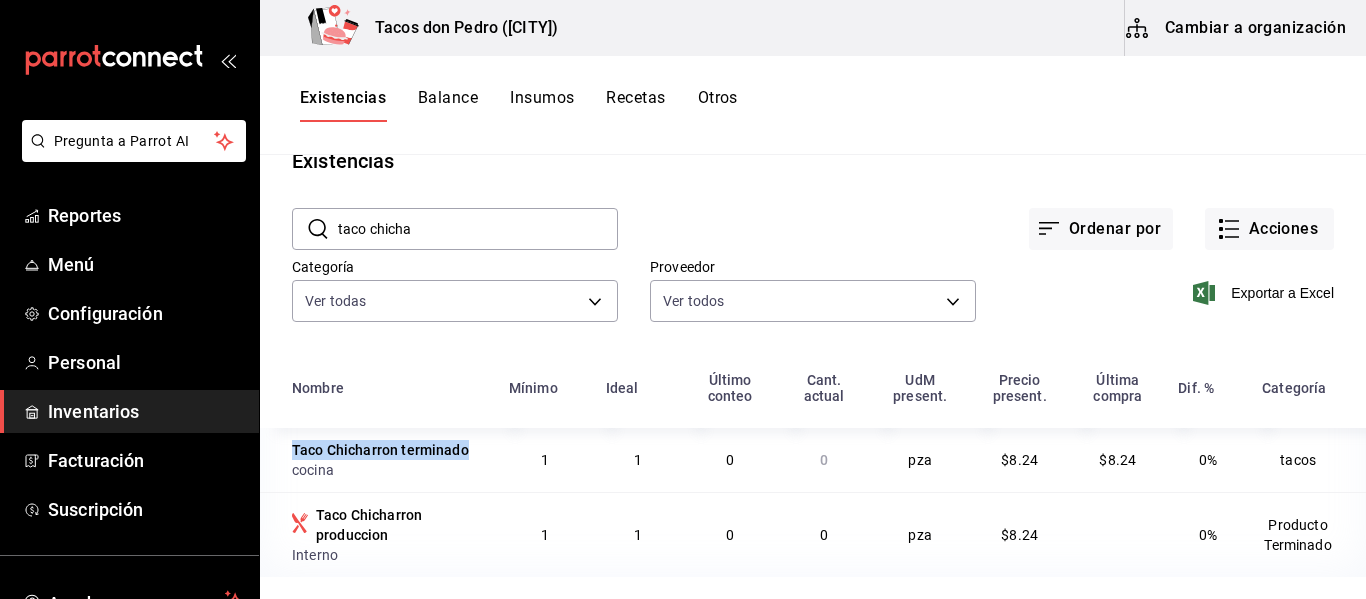 drag, startPoint x: 487, startPoint y: 452, endPoint x: 292, endPoint y: 444, distance: 195.16403 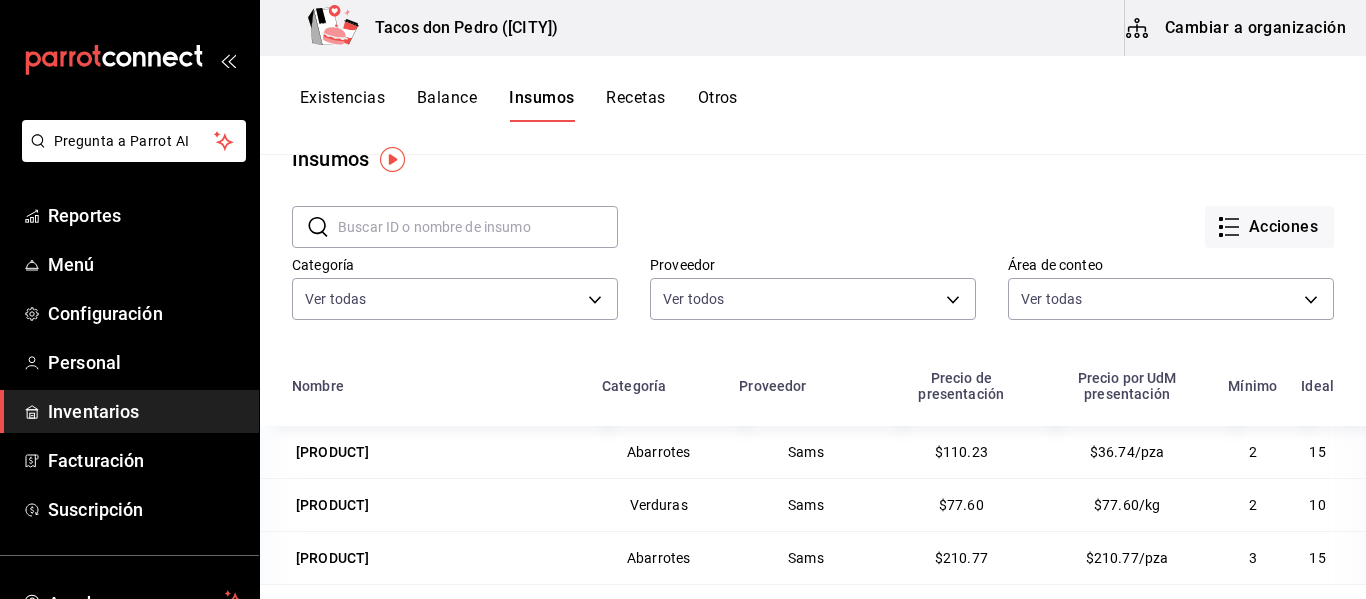 drag, startPoint x: 535, startPoint y: 93, endPoint x: 640, endPoint y: 287, distance: 220.59238 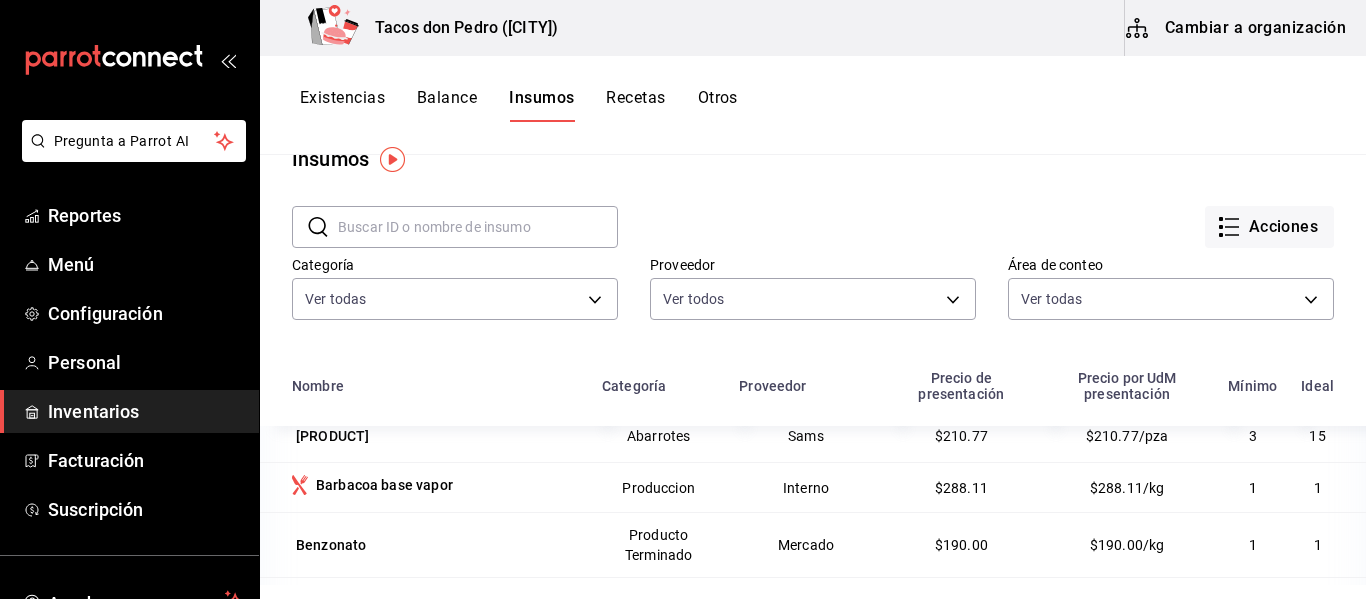 scroll, scrollTop: 0, scrollLeft: 0, axis: both 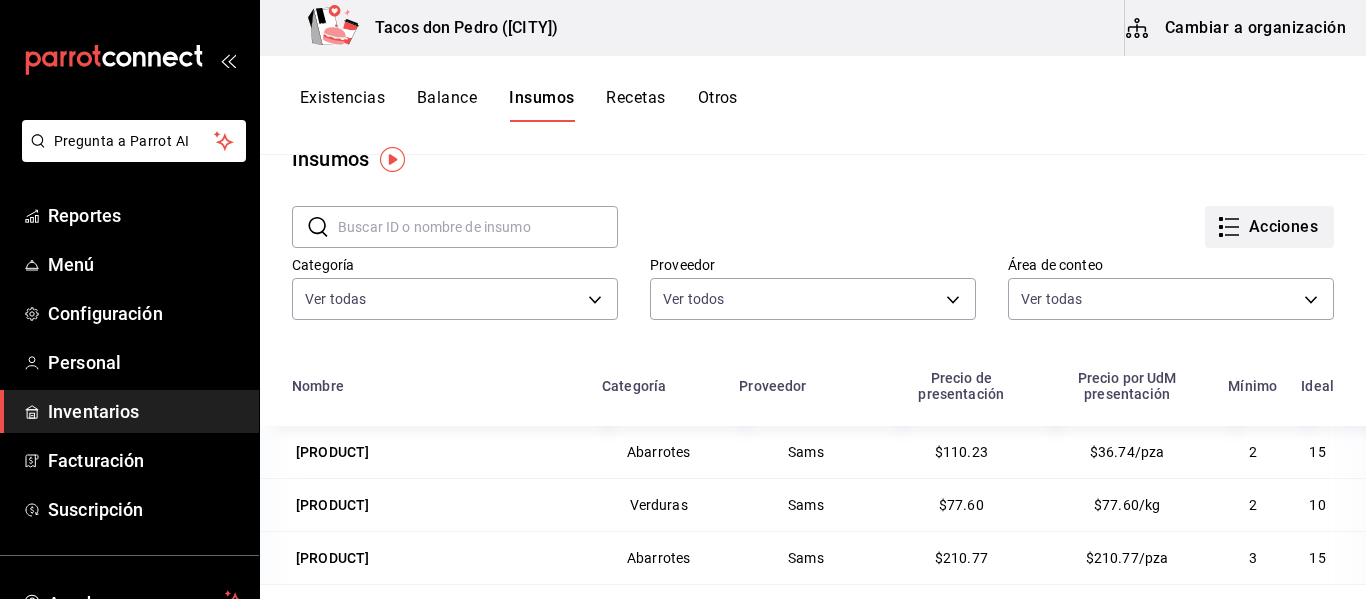 click on "Acciones" at bounding box center [1269, 227] 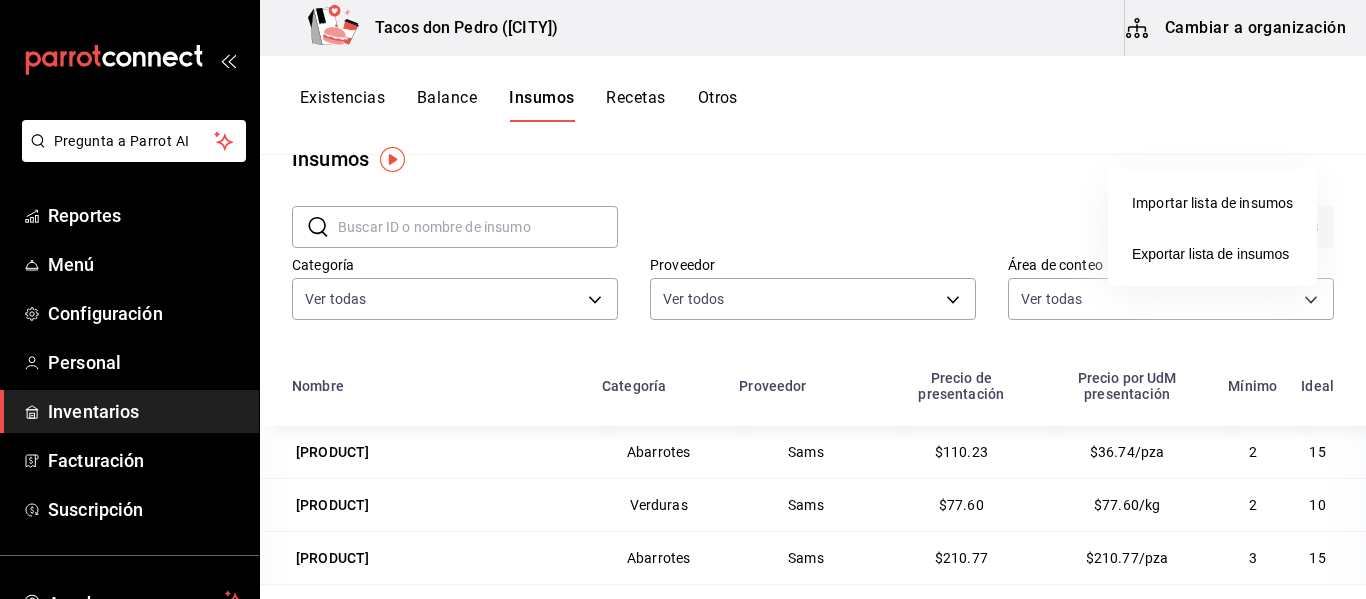 click at bounding box center (683, 299) 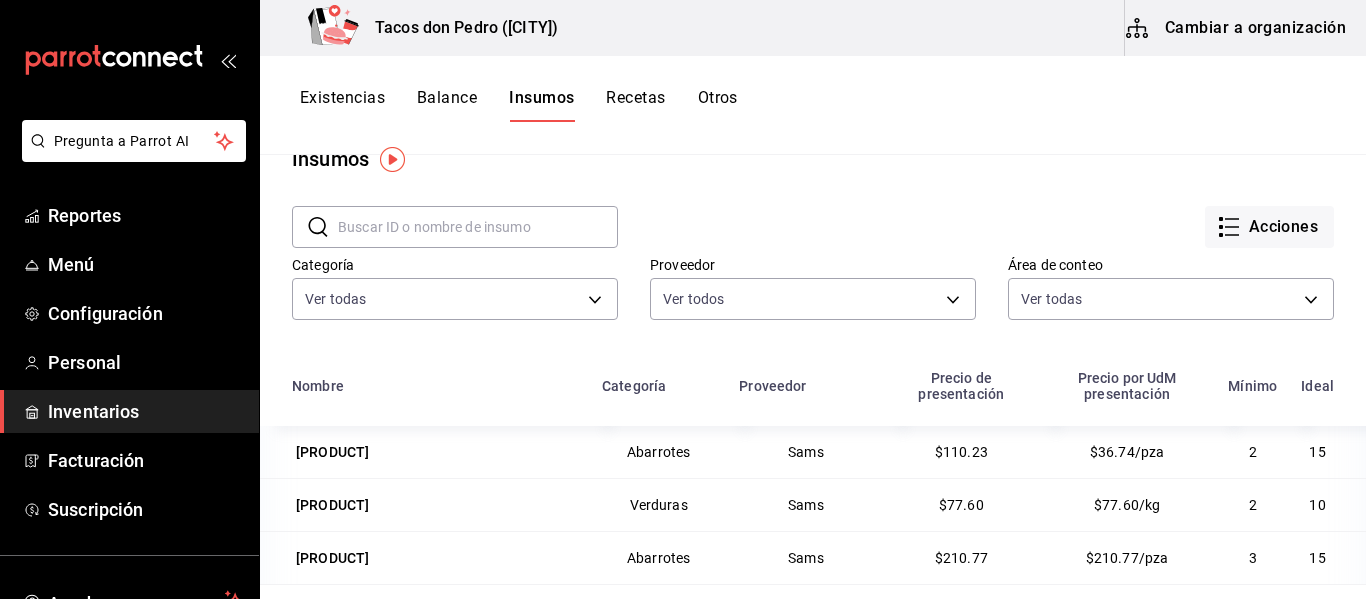 click on "Recetas" at bounding box center [635, 105] 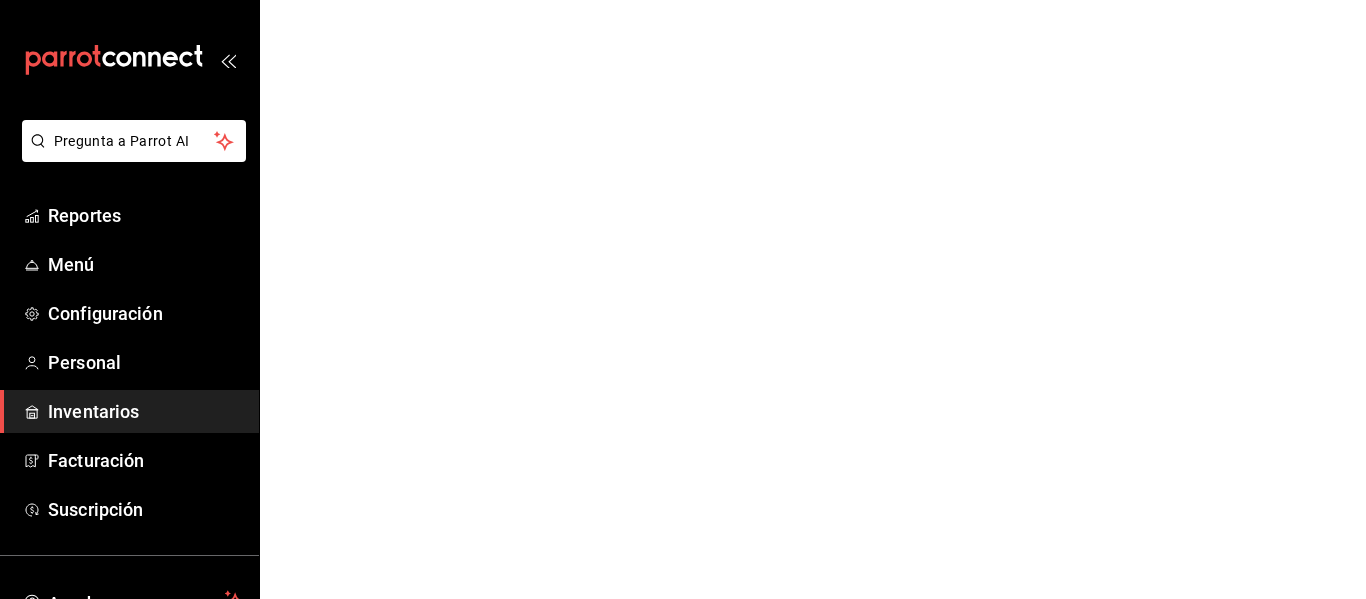 scroll, scrollTop: 0, scrollLeft: 0, axis: both 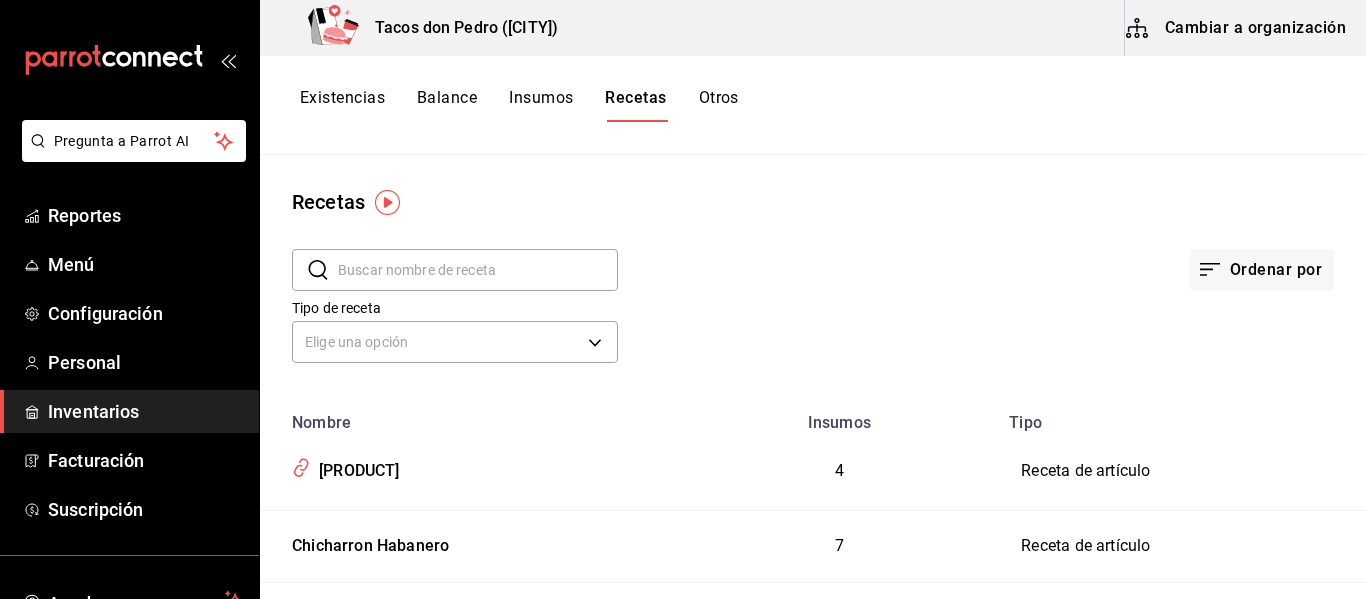click on "Otros" at bounding box center (719, 105) 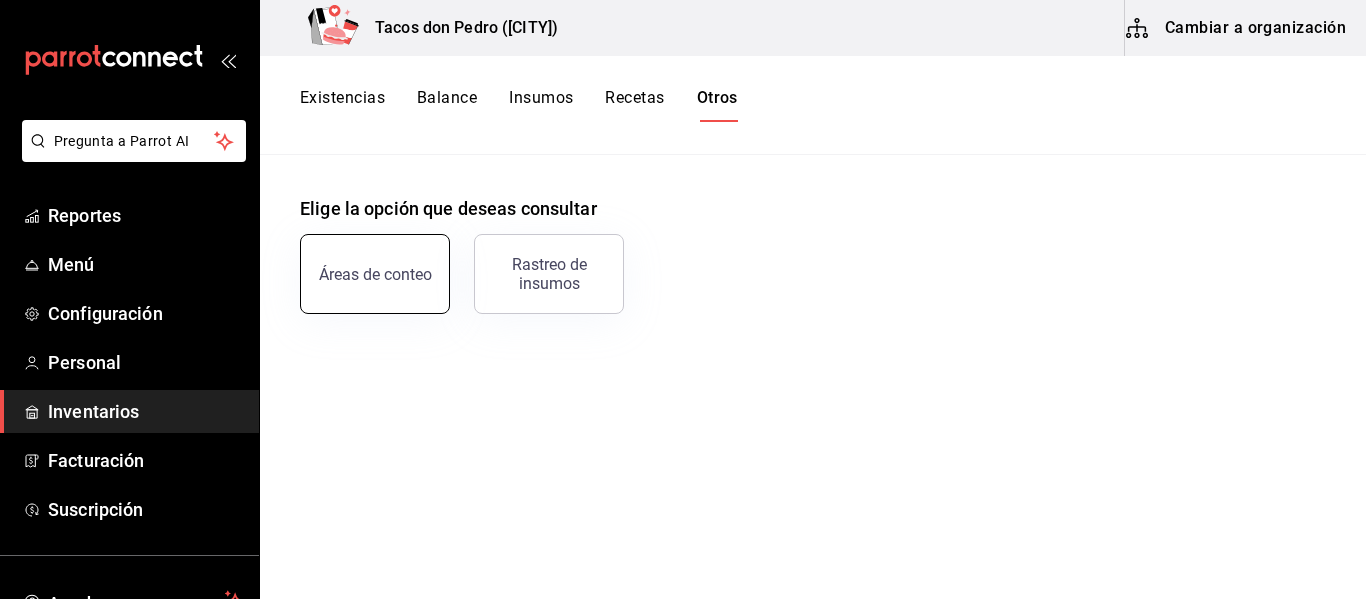 click on "Áreas de conteo" at bounding box center (375, 274) 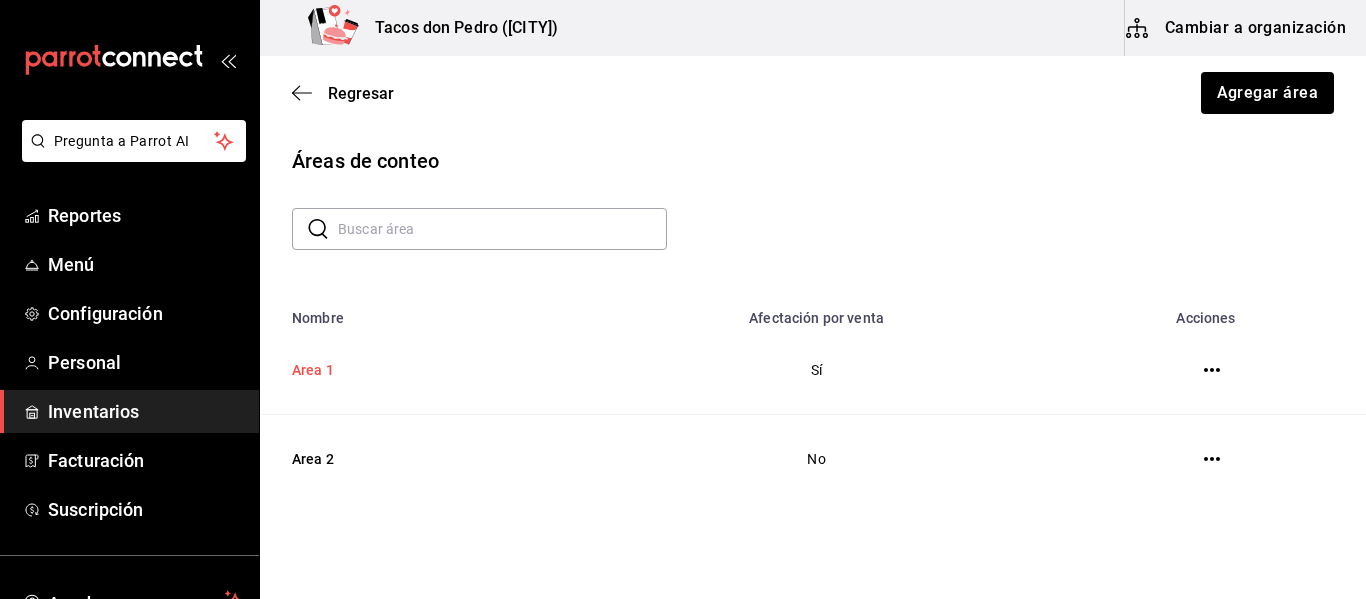 click on "Area 1" at bounding box center [413, 370] 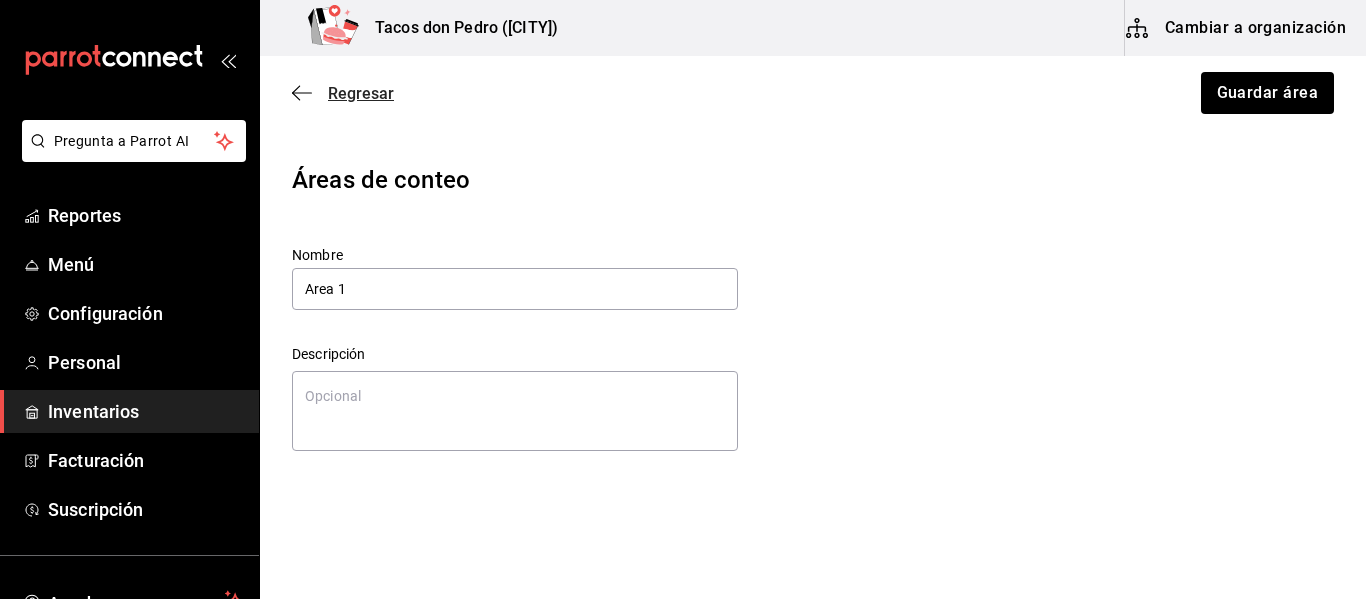 click on "Regresar" at bounding box center [343, 93] 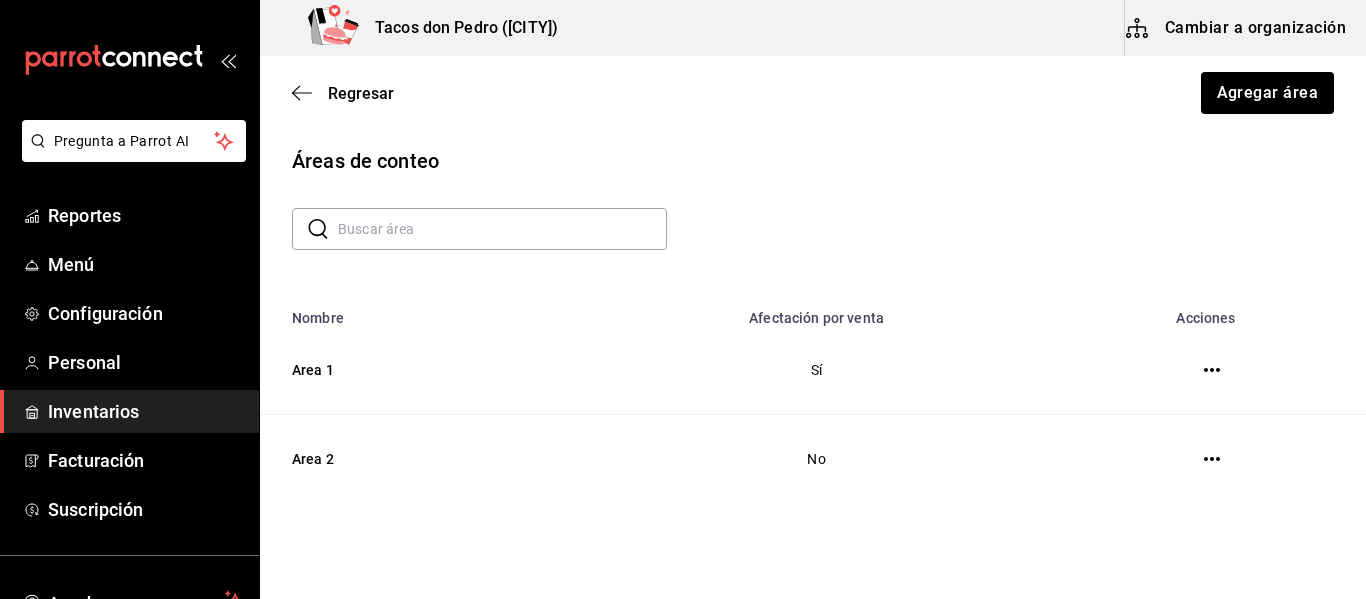 click on "Regresar" at bounding box center (343, 93) 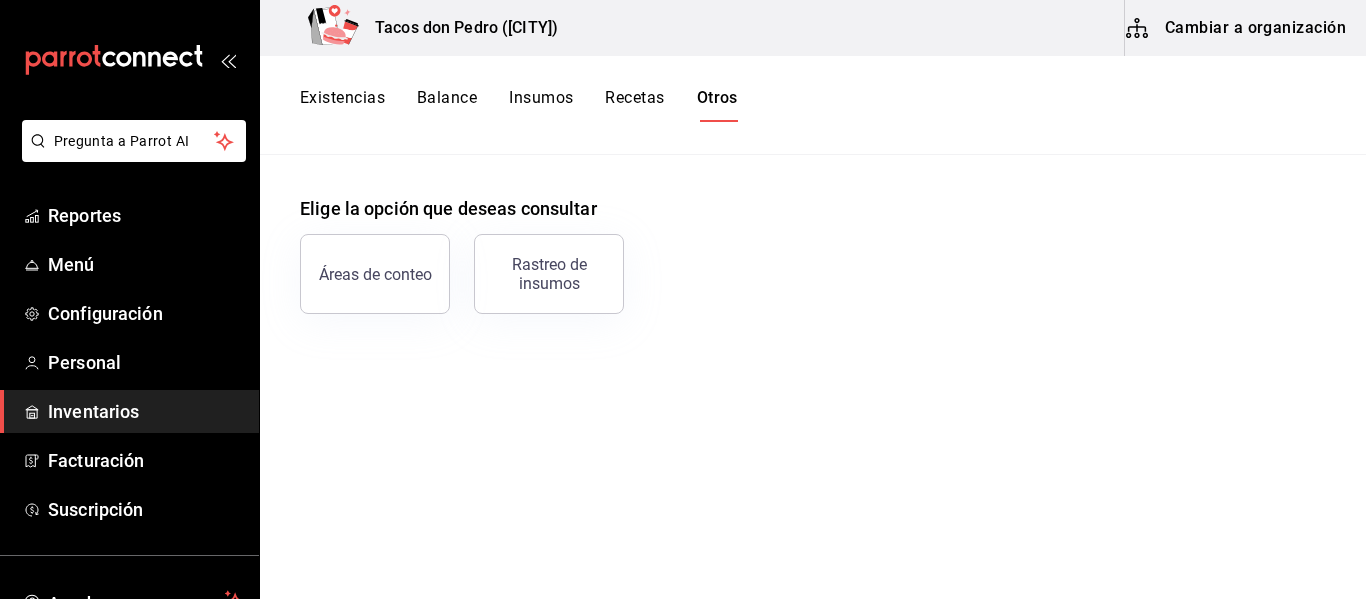 click on "Recetas" at bounding box center [634, 105] 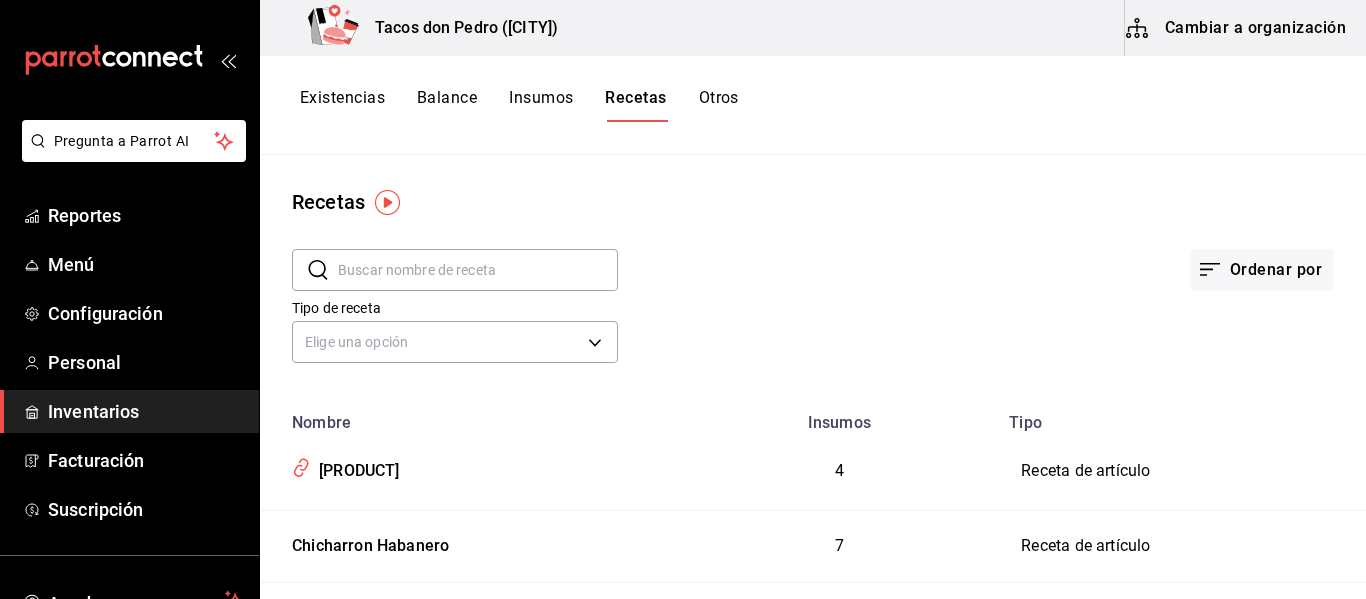 click on "Balance" at bounding box center (447, 105) 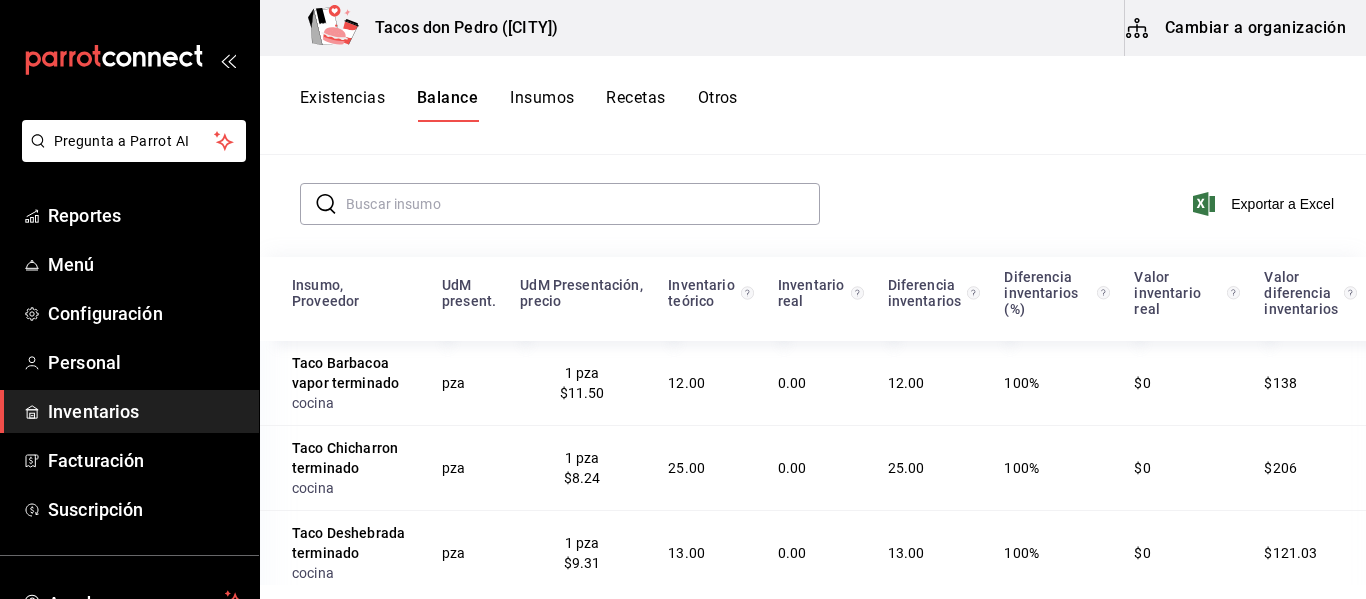 scroll, scrollTop: 170, scrollLeft: 0, axis: vertical 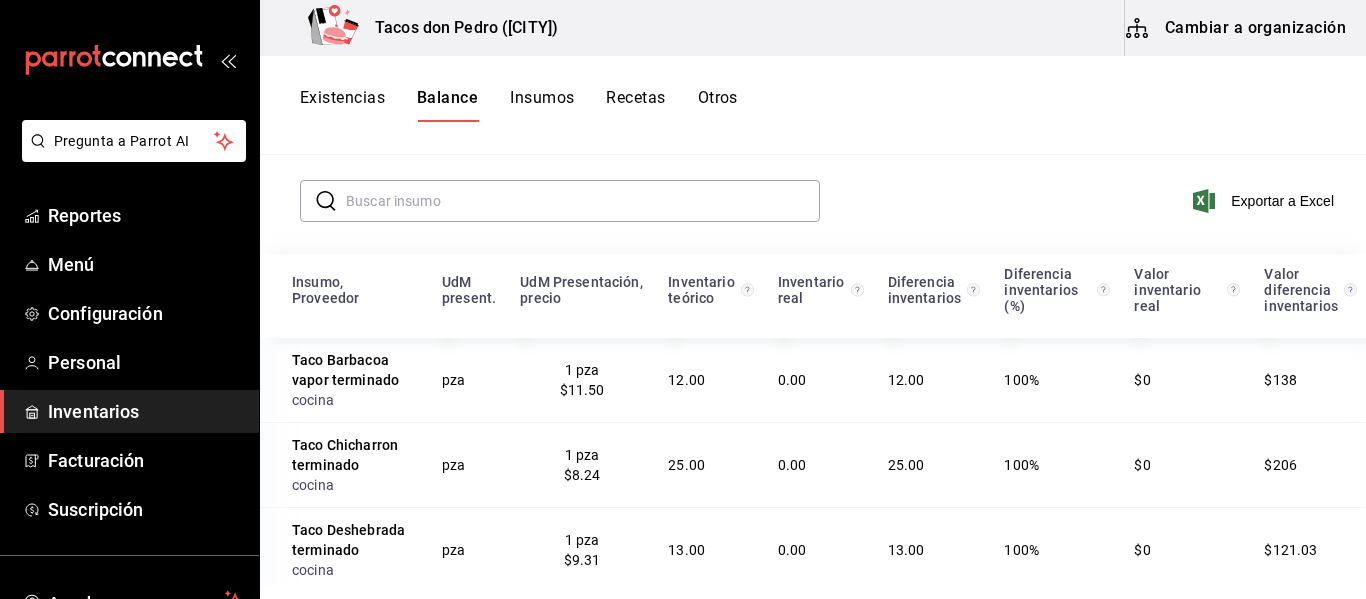 click on "Otros" at bounding box center (718, 105) 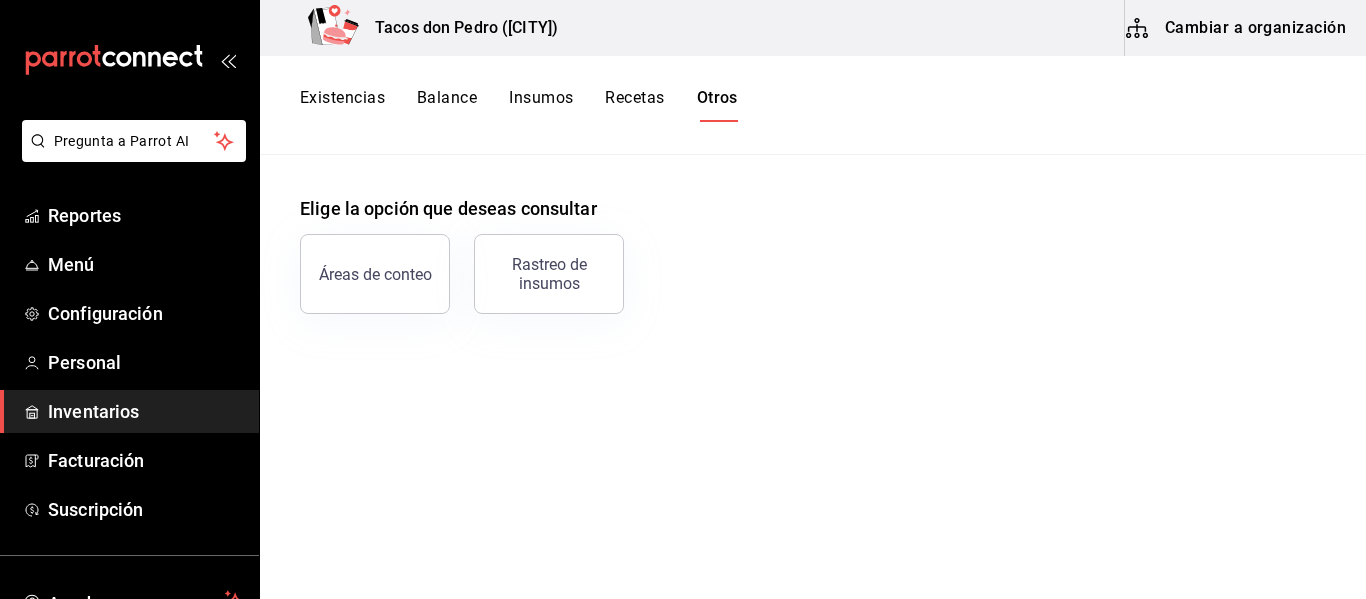click on "Insumos" at bounding box center [541, 105] 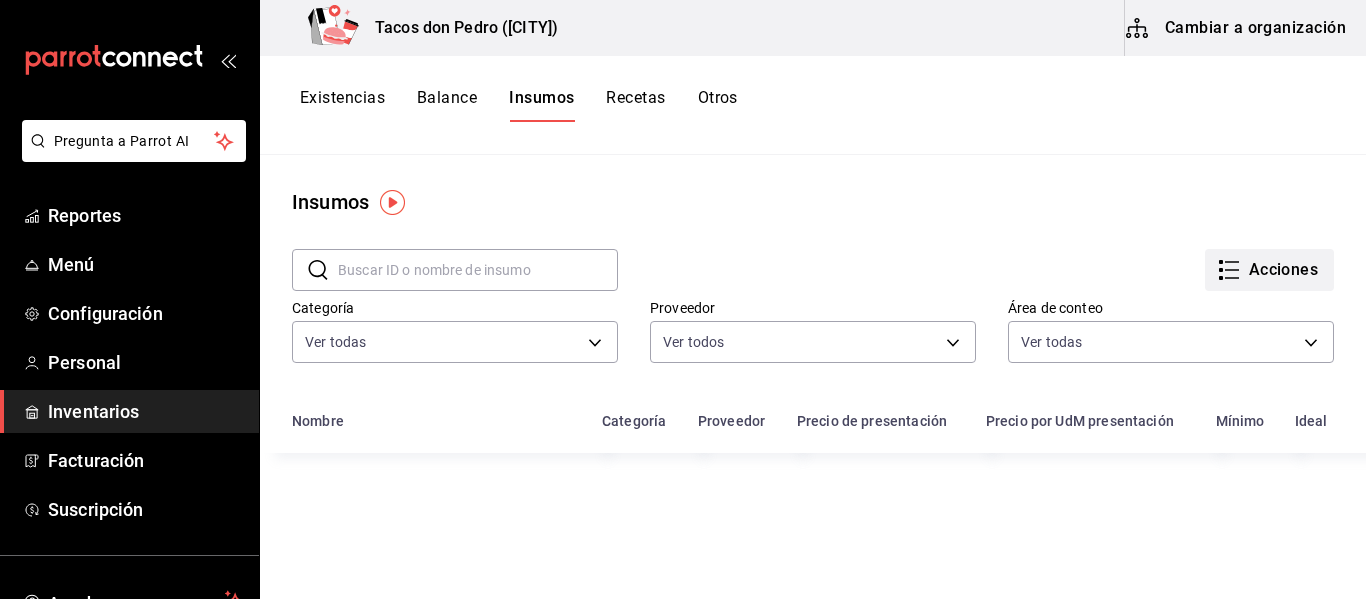 drag, startPoint x: 1260, startPoint y: 298, endPoint x: 1261, endPoint y: 275, distance: 23.021729 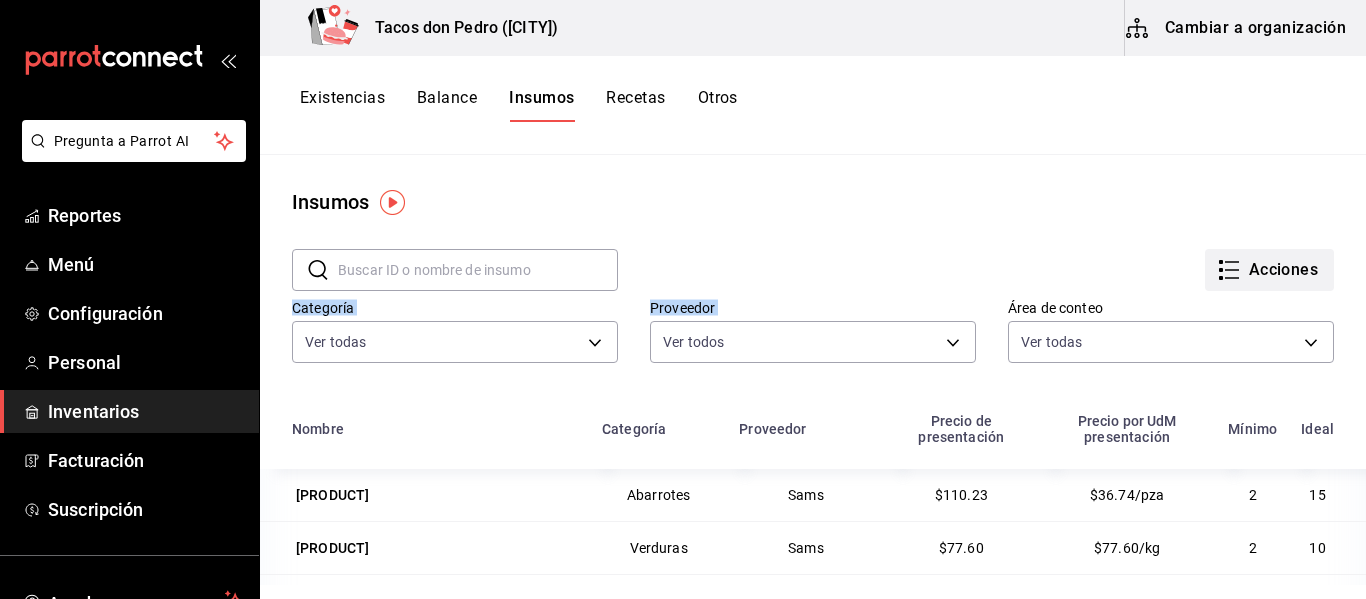 click on "Acciones" at bounding box center [1269, 270] 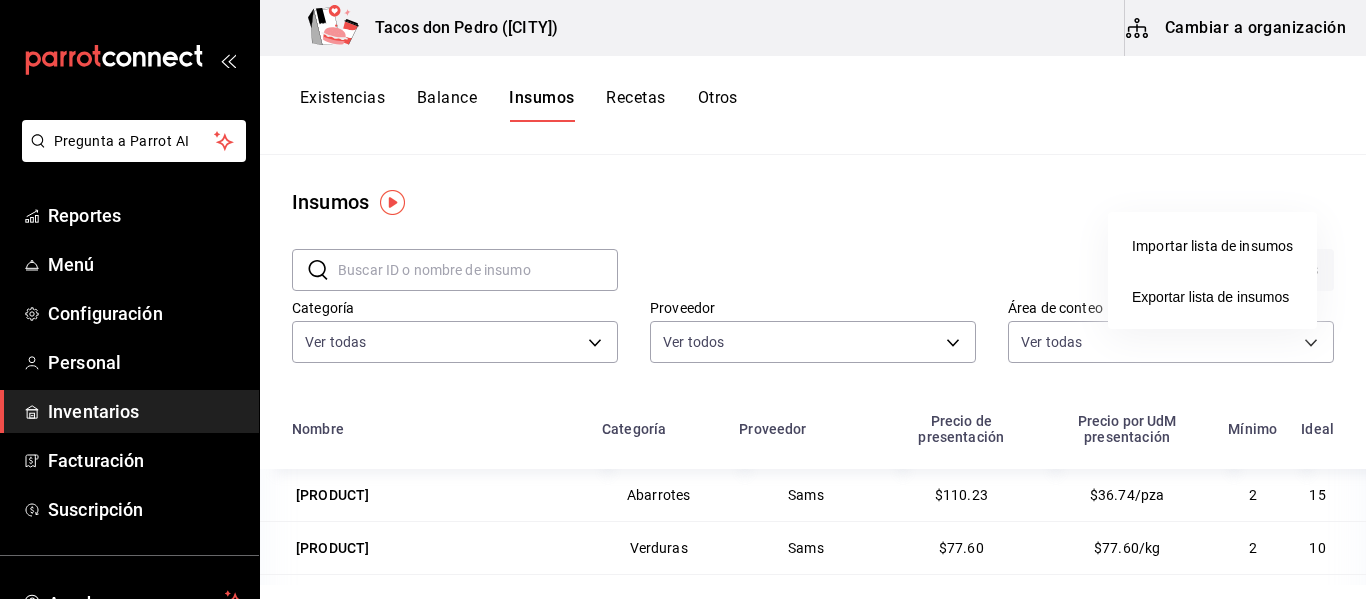 click at bounding box center [683, 299] 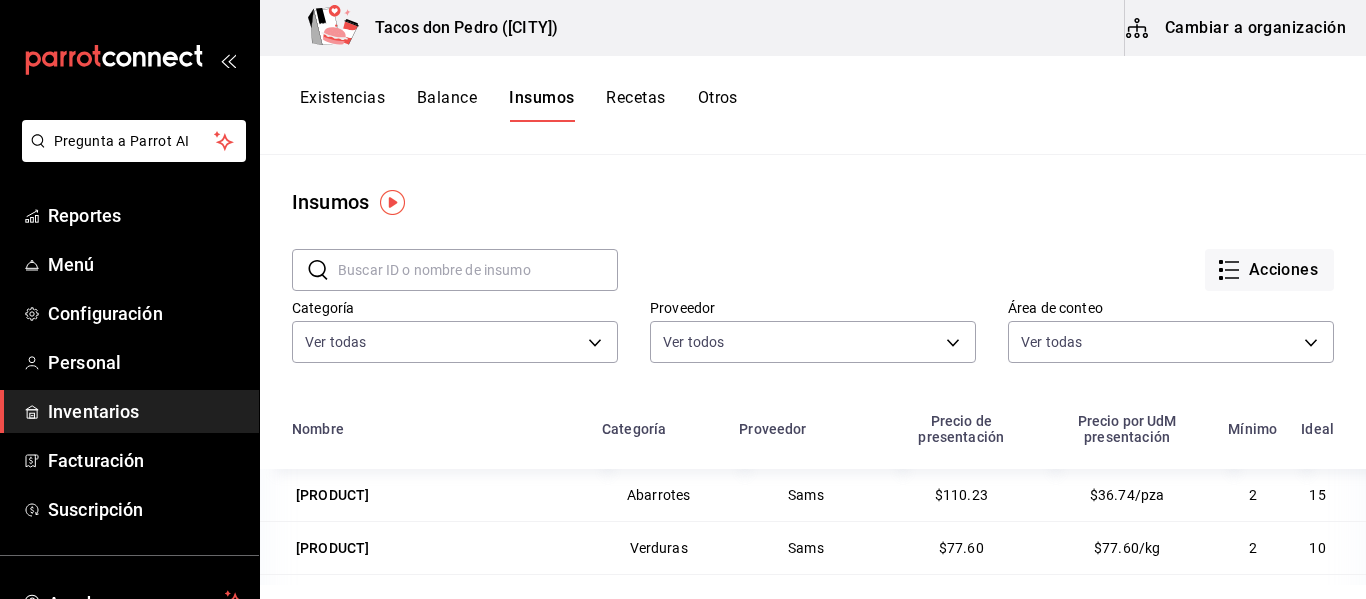 click on "Balance" at bounding box center (447, 105) 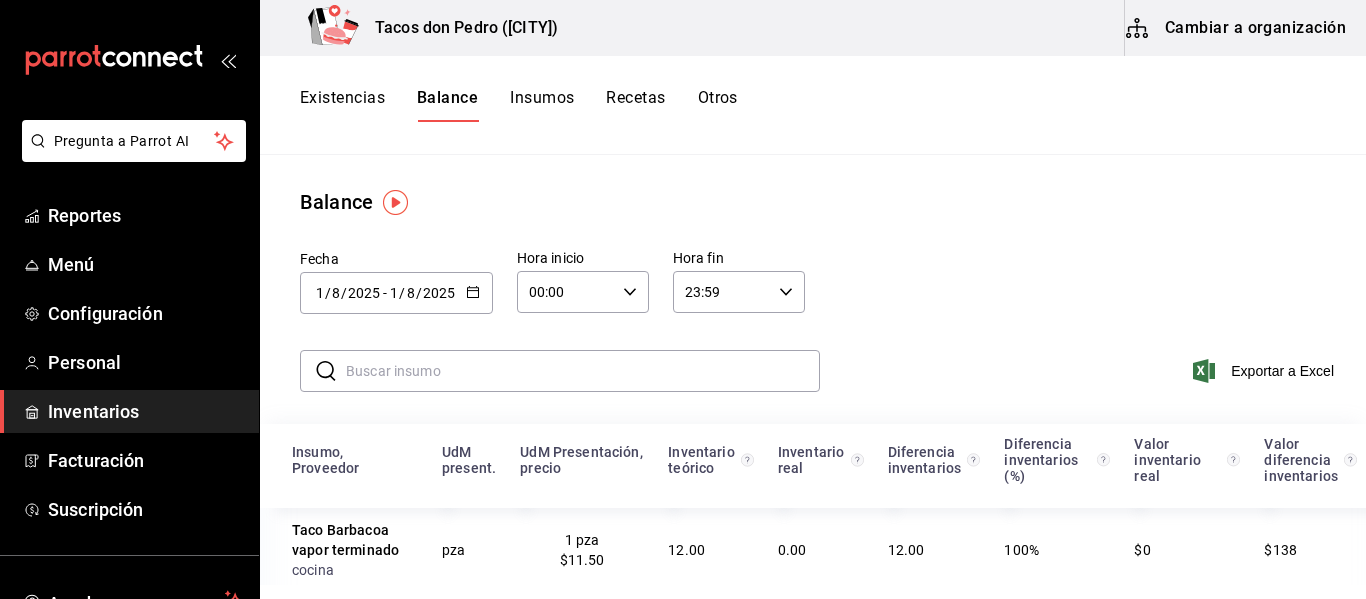 click on "Existencias" at bounding box center (342, 105) 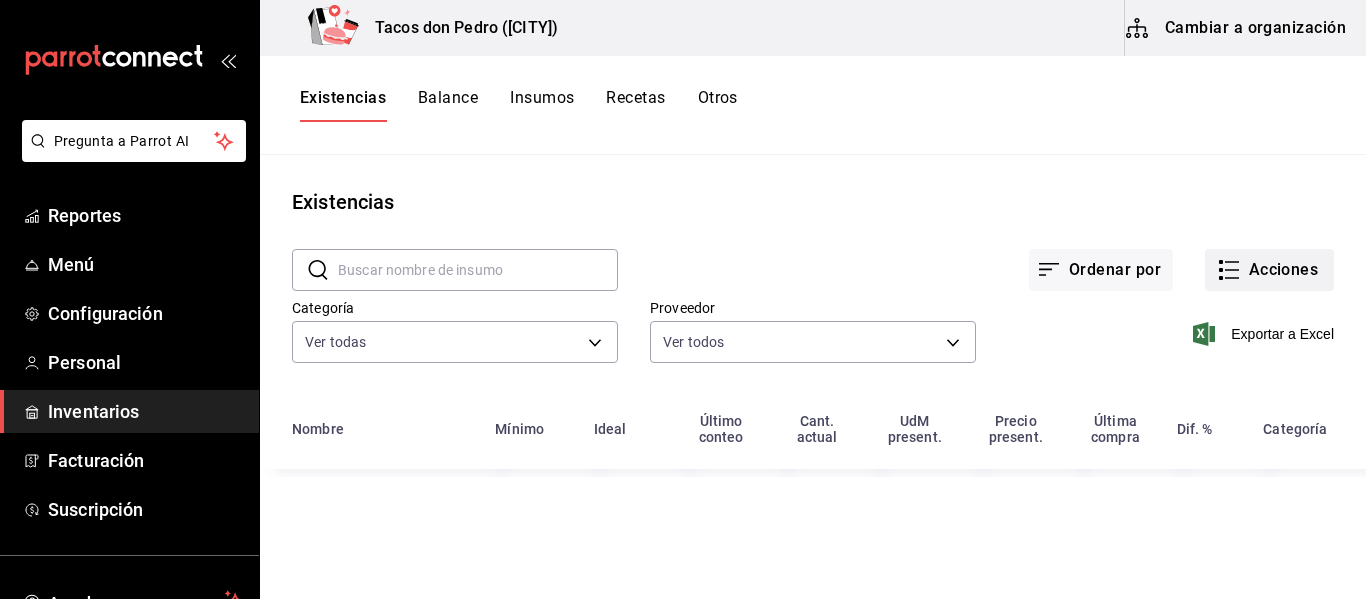 click on "Acciones" at bounding box center [1269, 270] 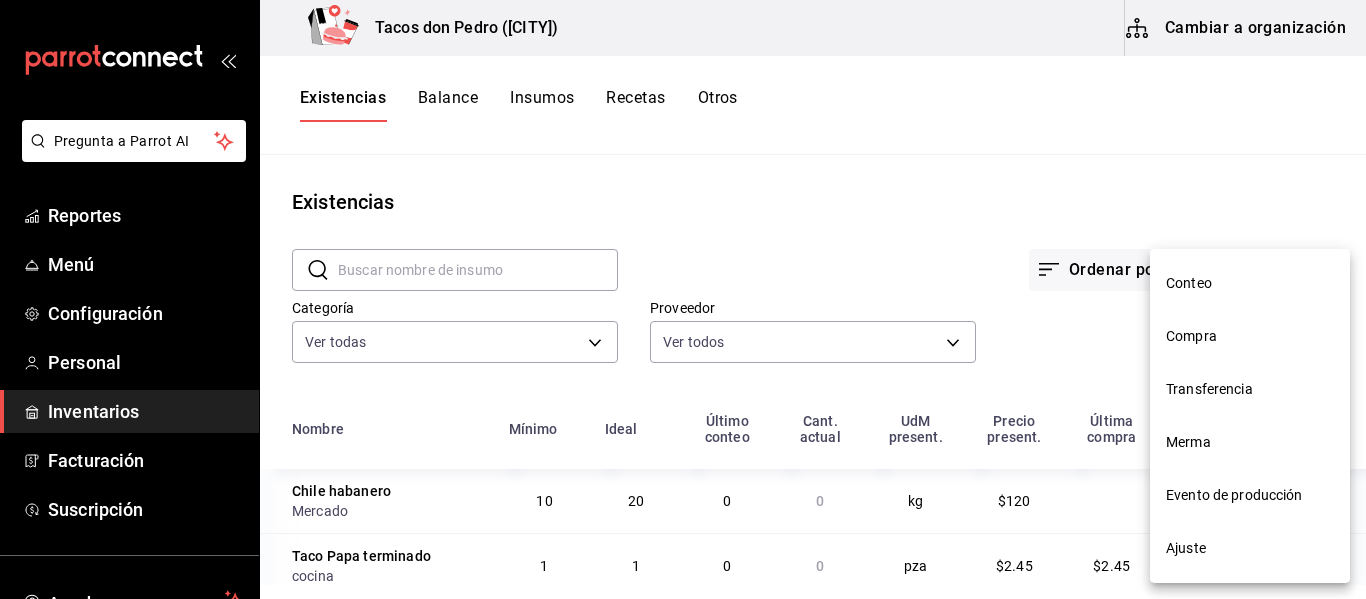 click on "Evento de producción" at bounding box center [1250, 495] 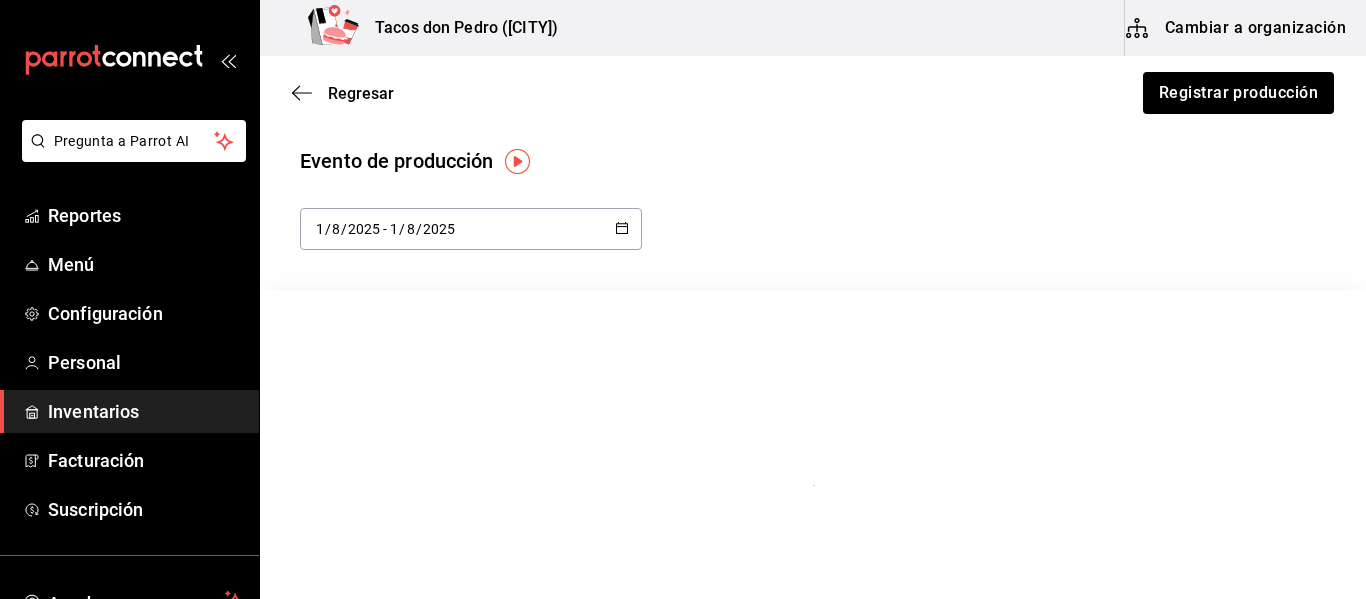 click on "2025-08-01 1 / 8 / 2025 - 2025-08-01 1 / 8 / 2025" at bounding box center (471, 229) 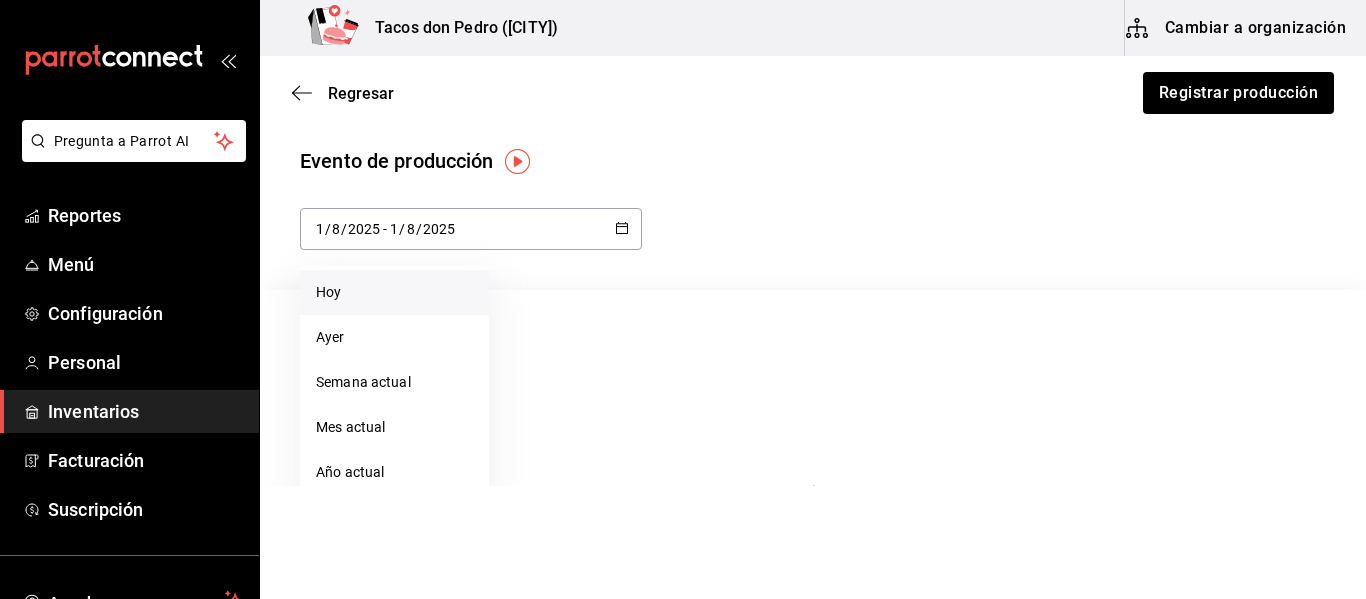 click on "Hoy" at bounding box center (394, 292) 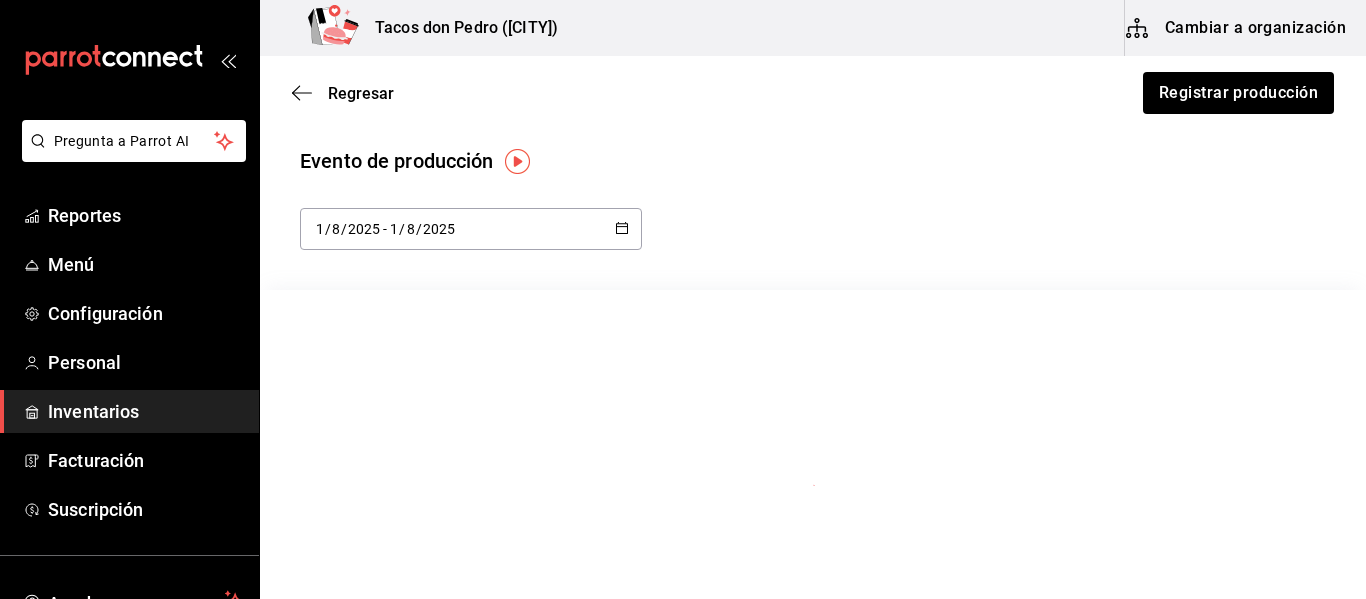 click on "2025-08-01 1 / 8 / 2025 - 2025-08-01 1 / 8 / 2025" at bounding box center (471, 229) 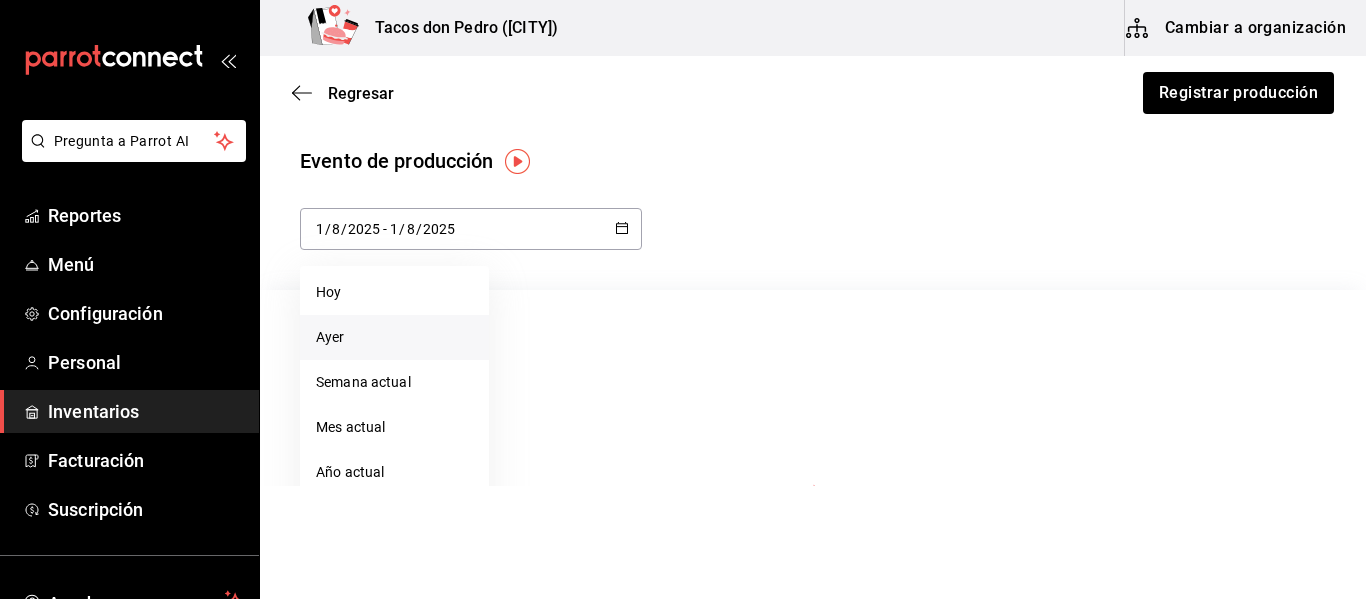 click on "Ayer" at bounding box center [394, 337] 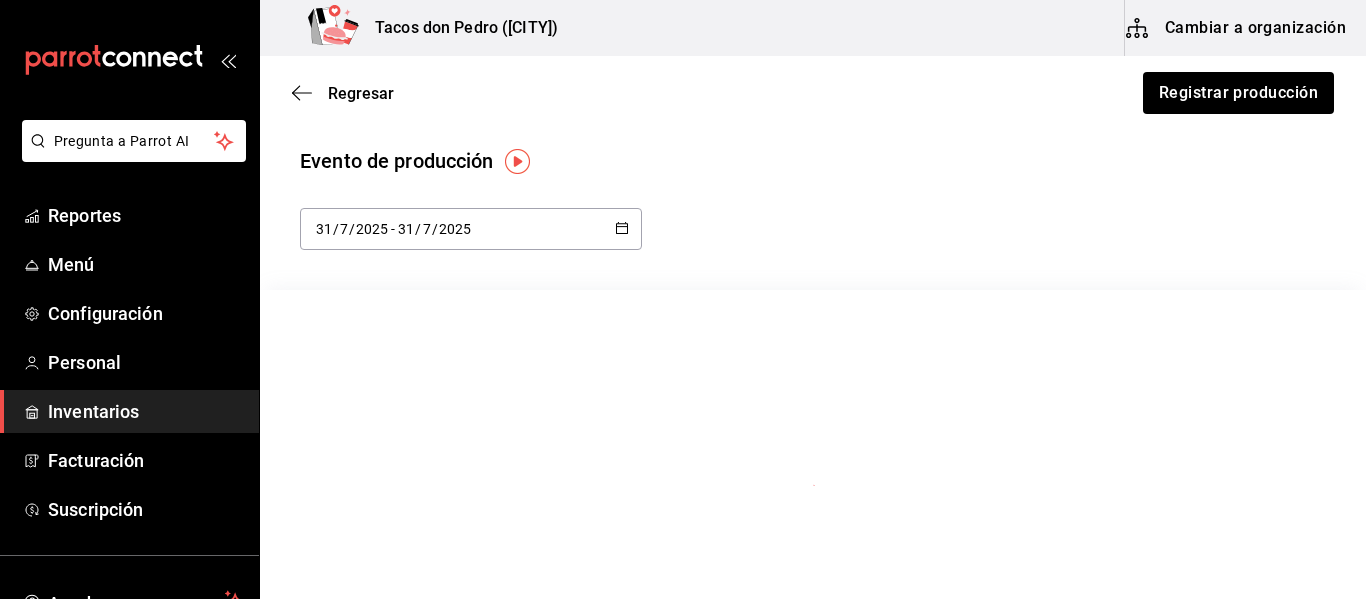 click on "Regresar Registrar producción" at bounding box center [813, 93] 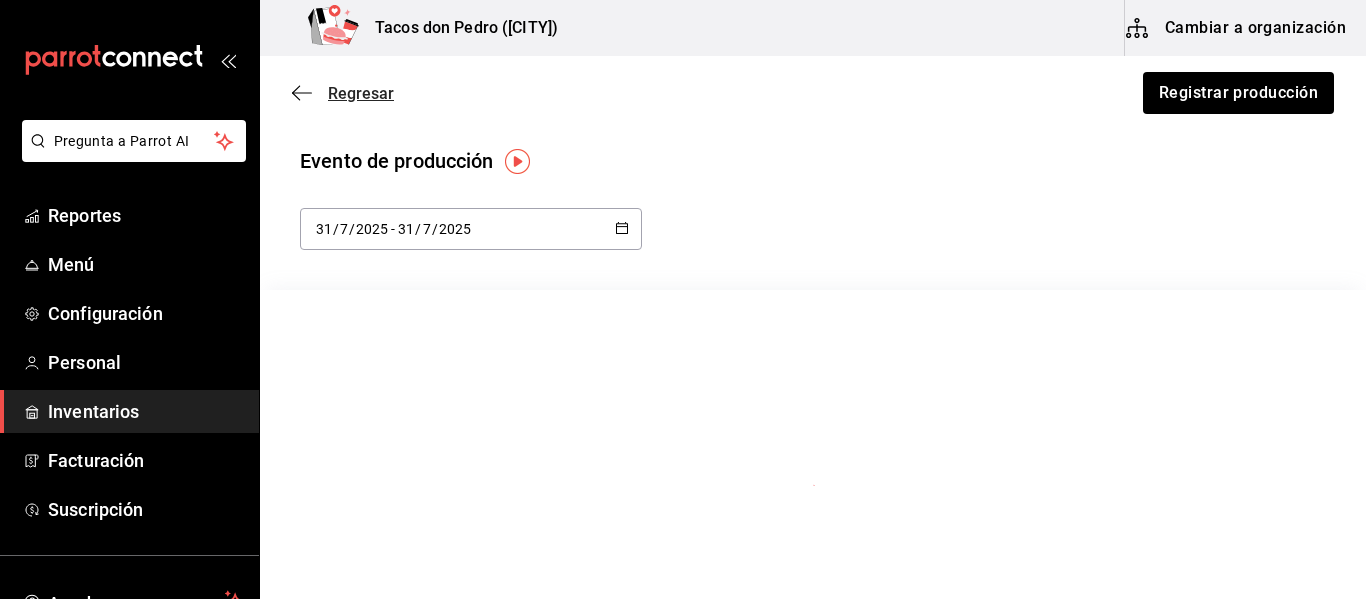 click 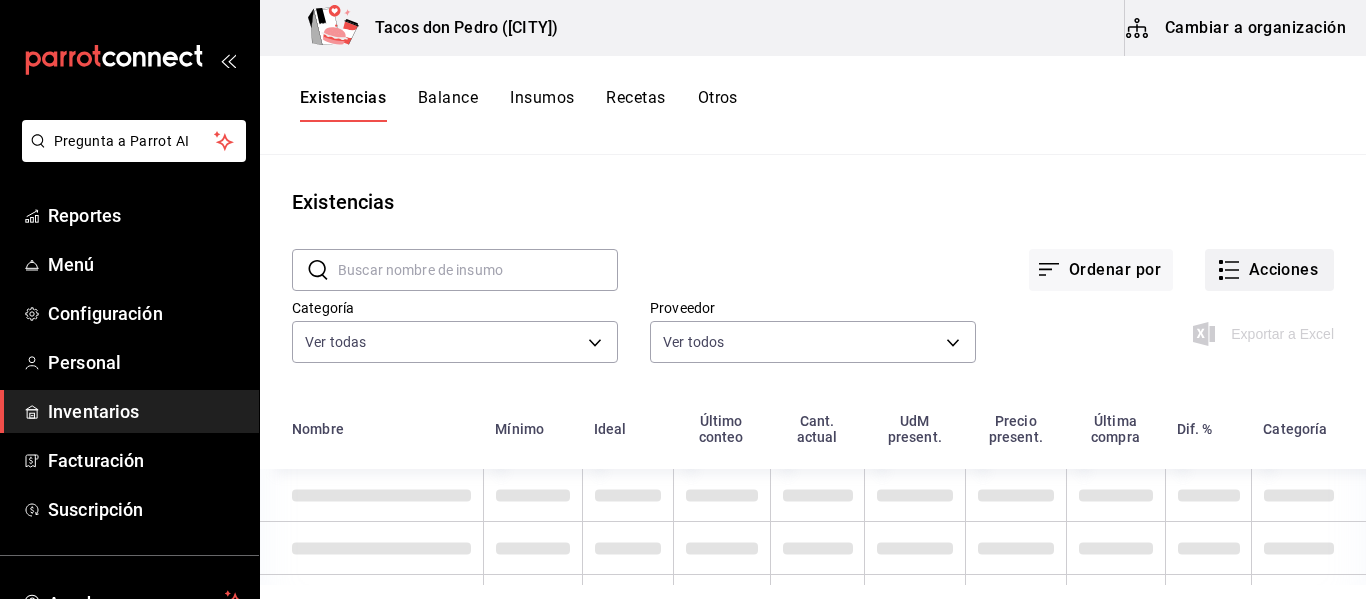 click on "Acciones" at bounding box center [1269, 270] 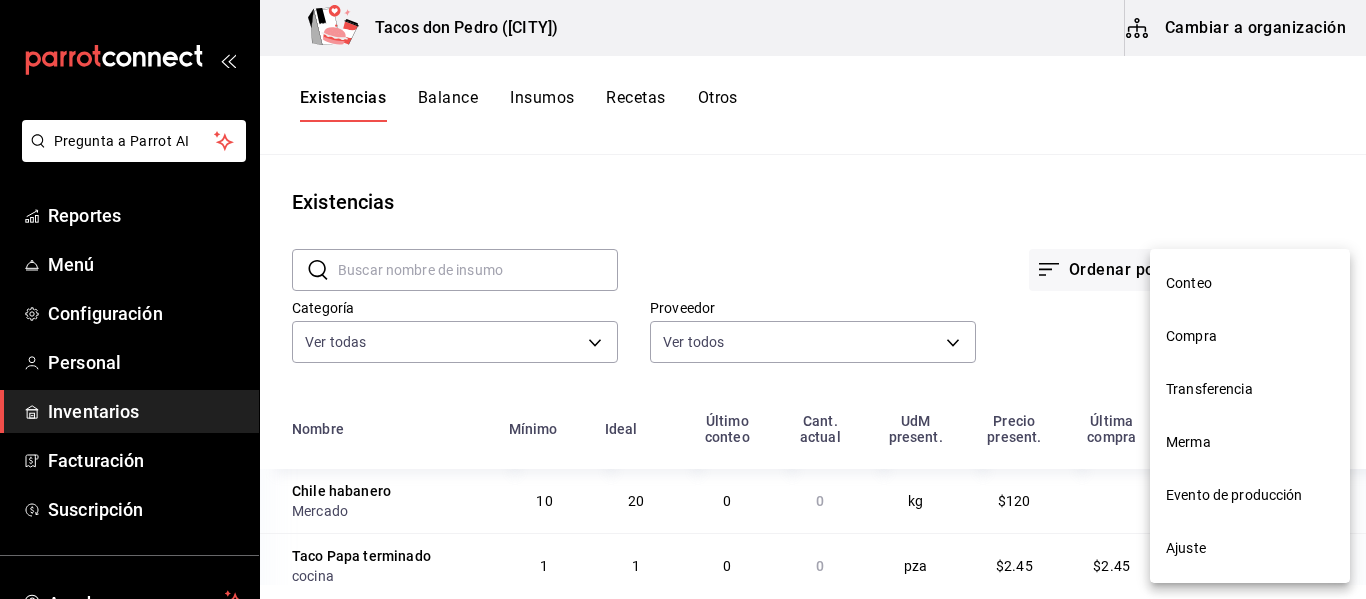 click on "Conteo" at bounding box center (1250, 283) 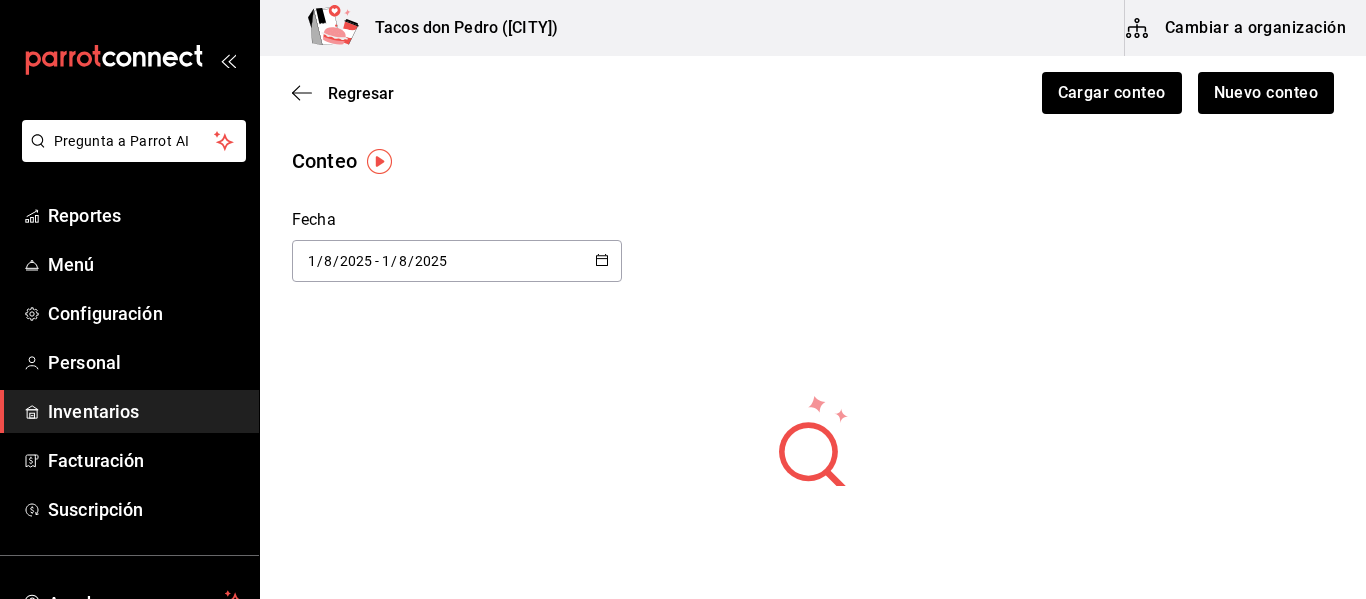 click on "Conteo Fecha [DATE] [NUMBER]/[NUMBER]/[NUMBER] - [DATE] [NUMBER]/[NUMBER]/[NUMBER]" at bounding box center (813, 214) 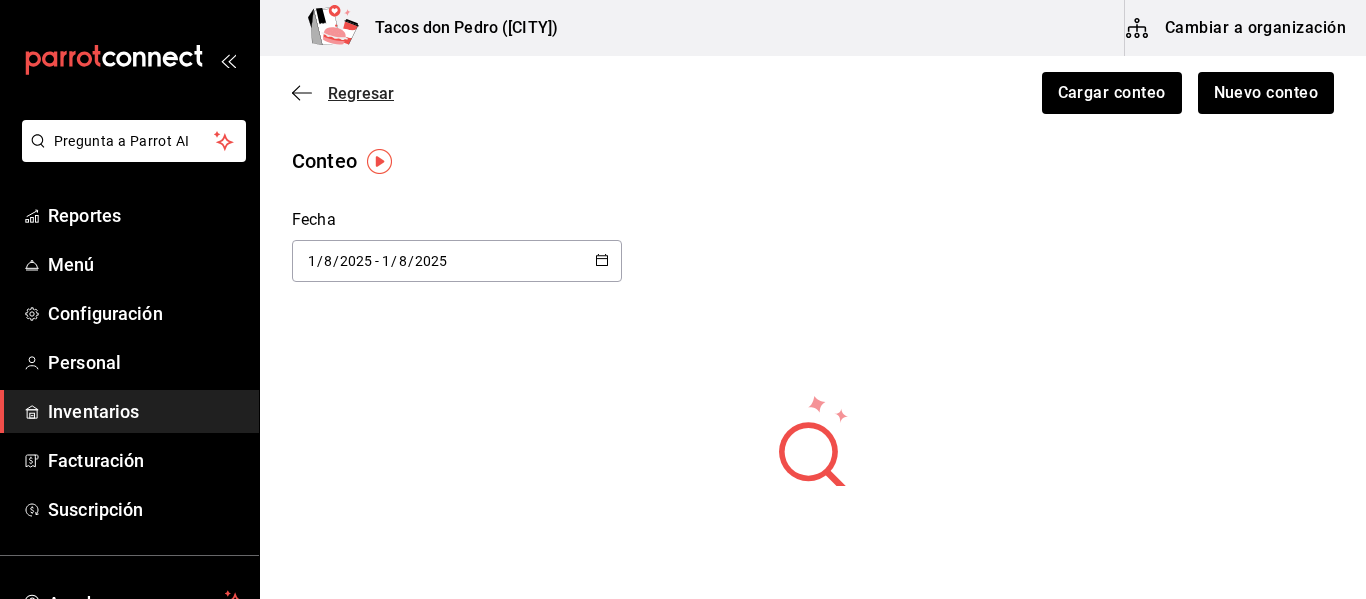 click 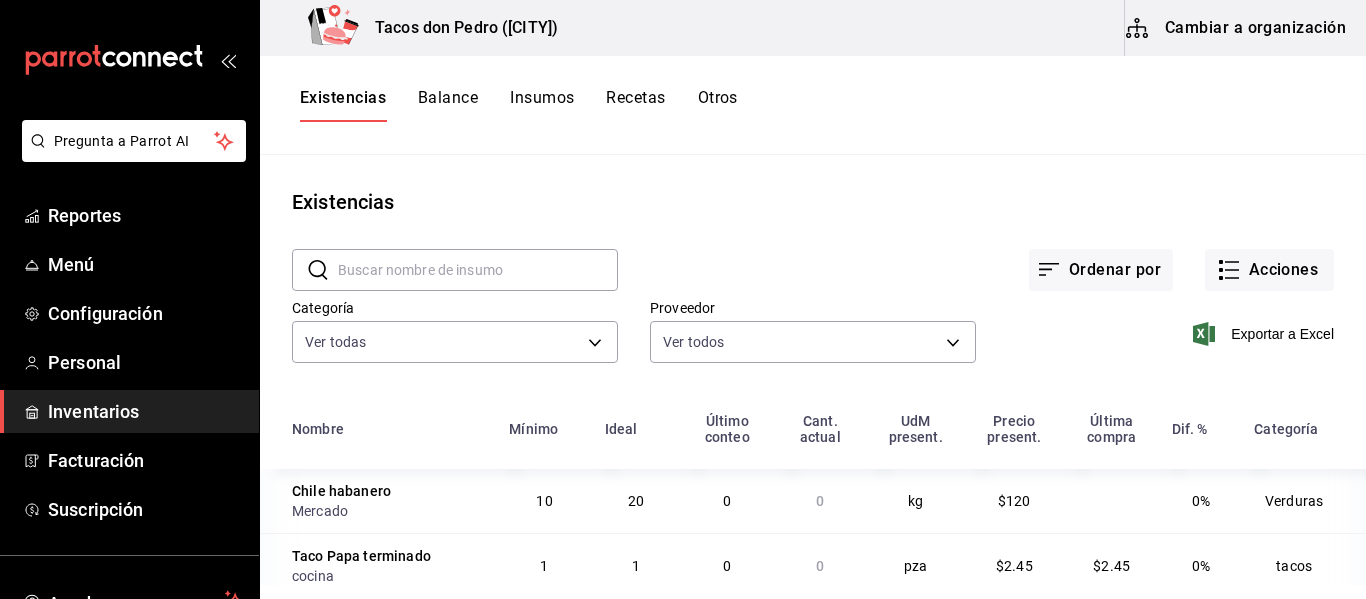 click on "Balance" at bounding box center (448, 105) 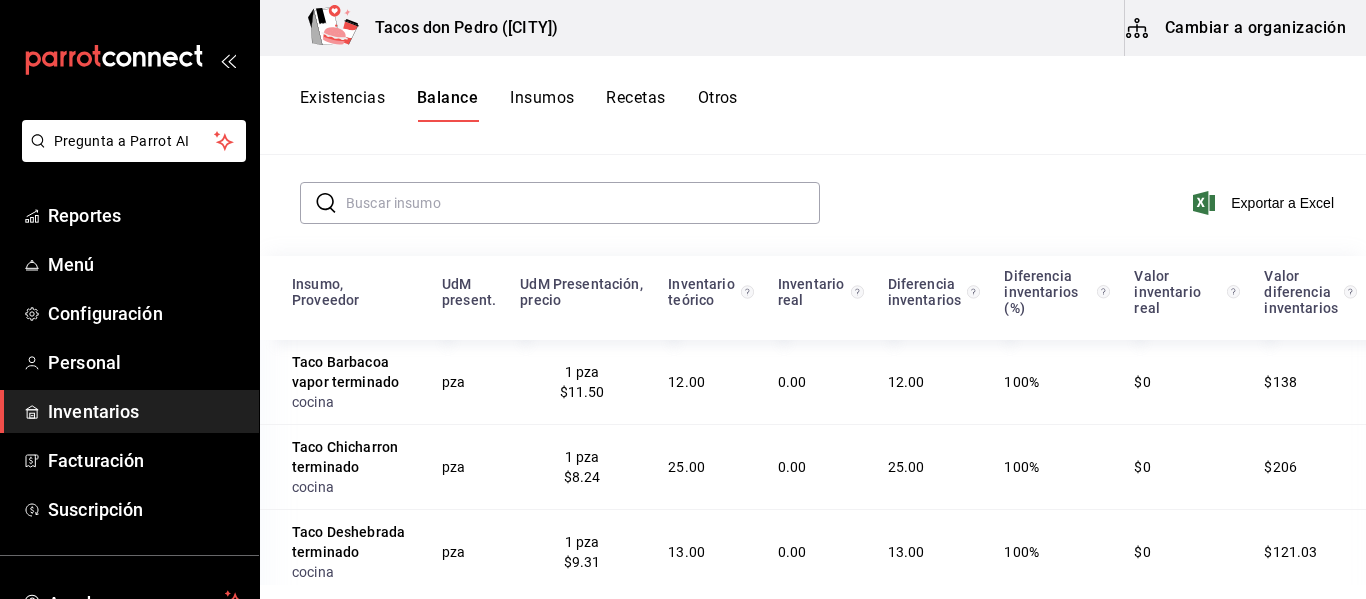 scroll, scrollTop: 209, scrollLeft: 0, axis: vertical 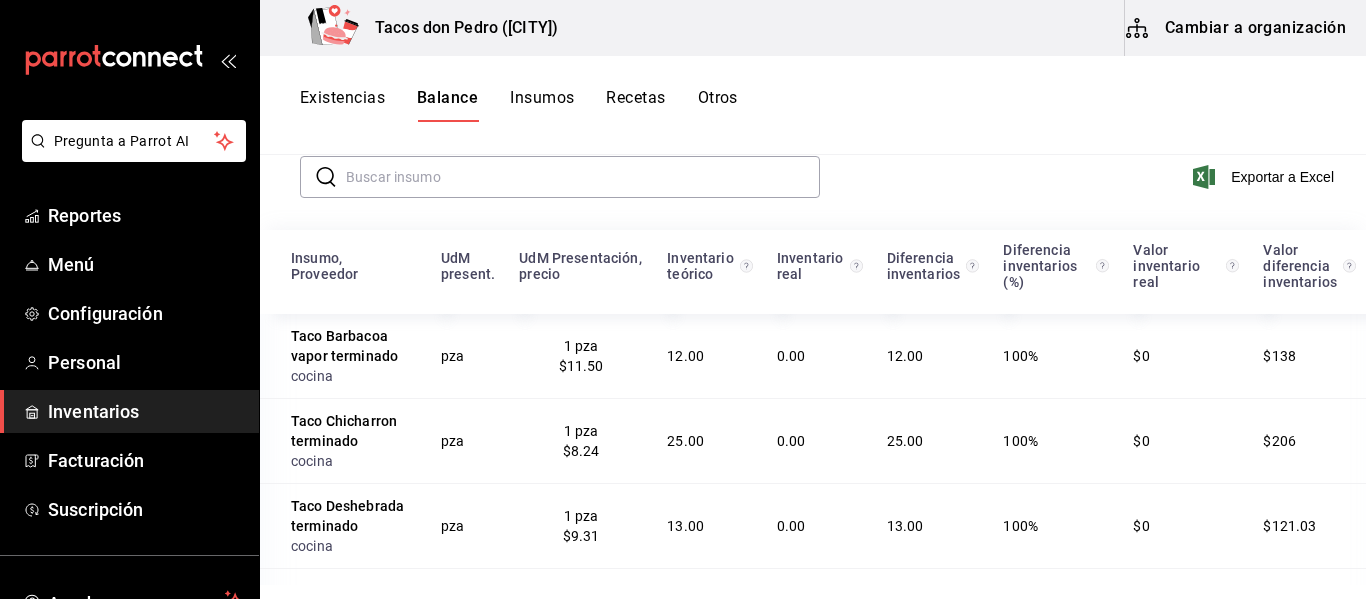 click on "Existencias" at bounding box center [342, 105] 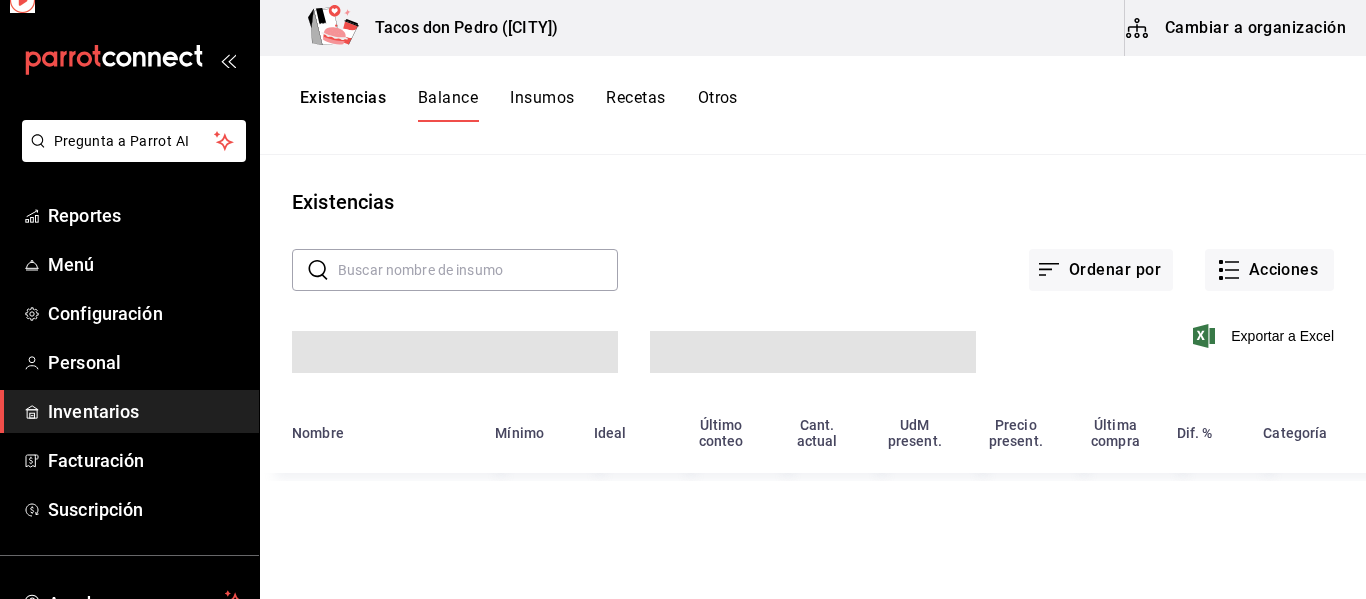 scroll, scrollTop: 0, scrollLeft: 0, axis: both 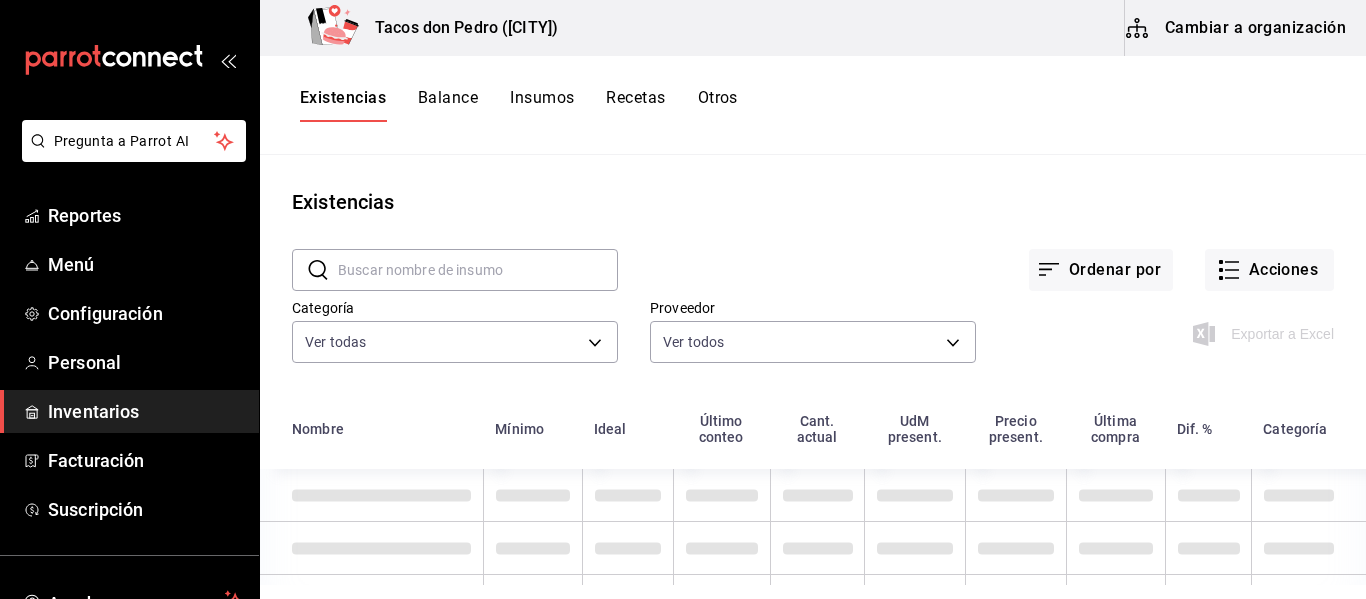 click at bounding box center (478, 270) 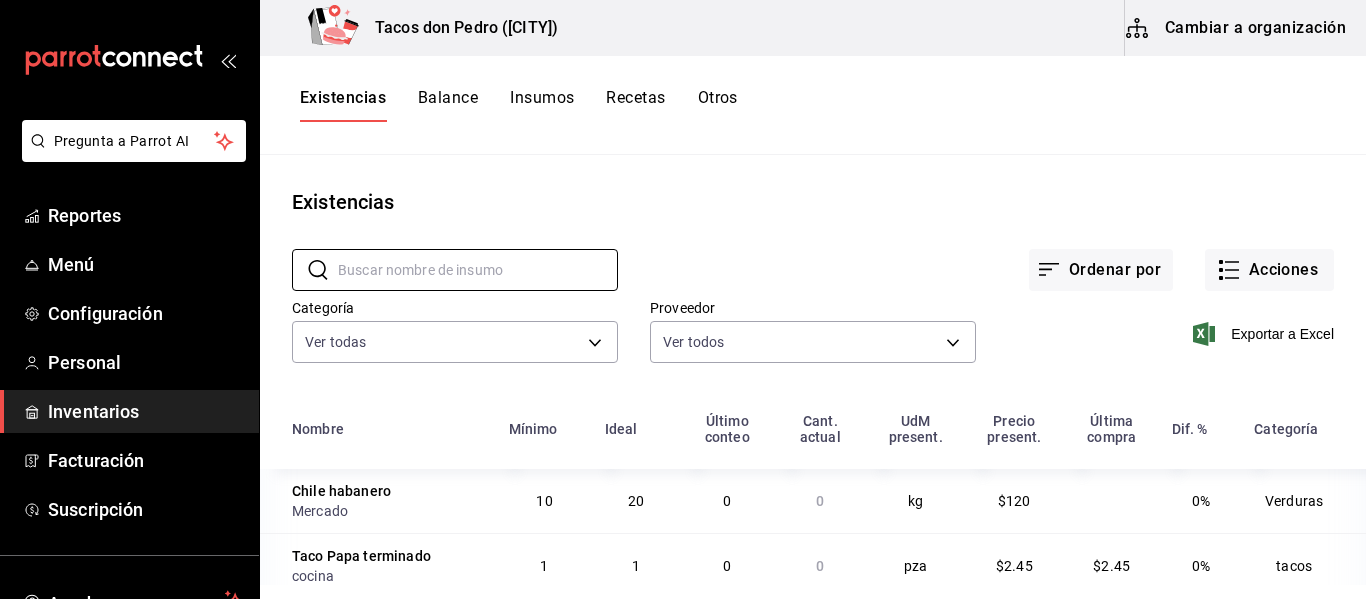 click on "Recetas" at bounding box center (635, 105) 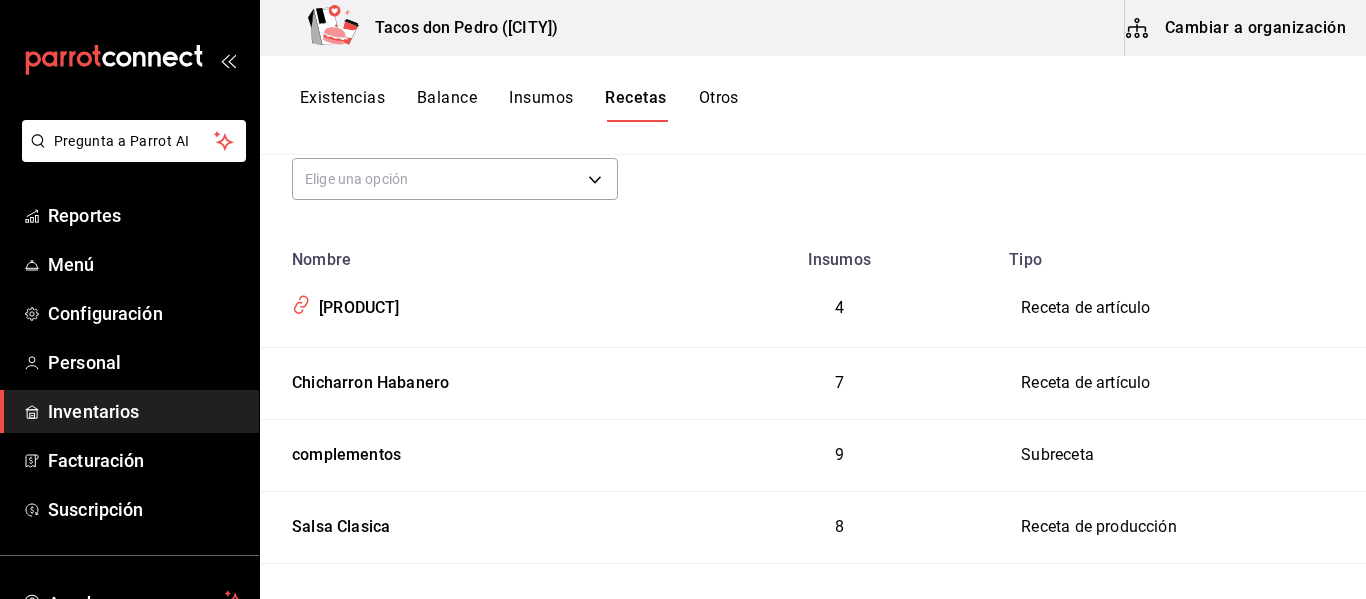 scroll, scrollTop: 164, scrollLeft: 0, axis: vertical 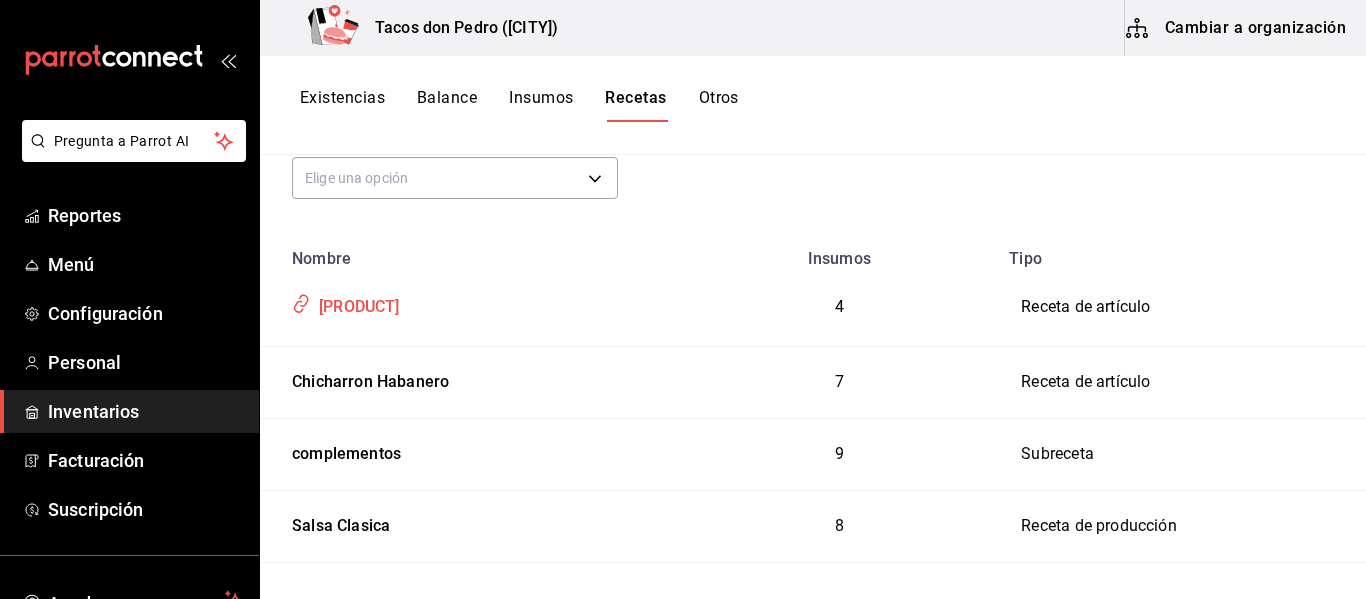 click on "[PRODUCT]" at bounding box center [355, 303] 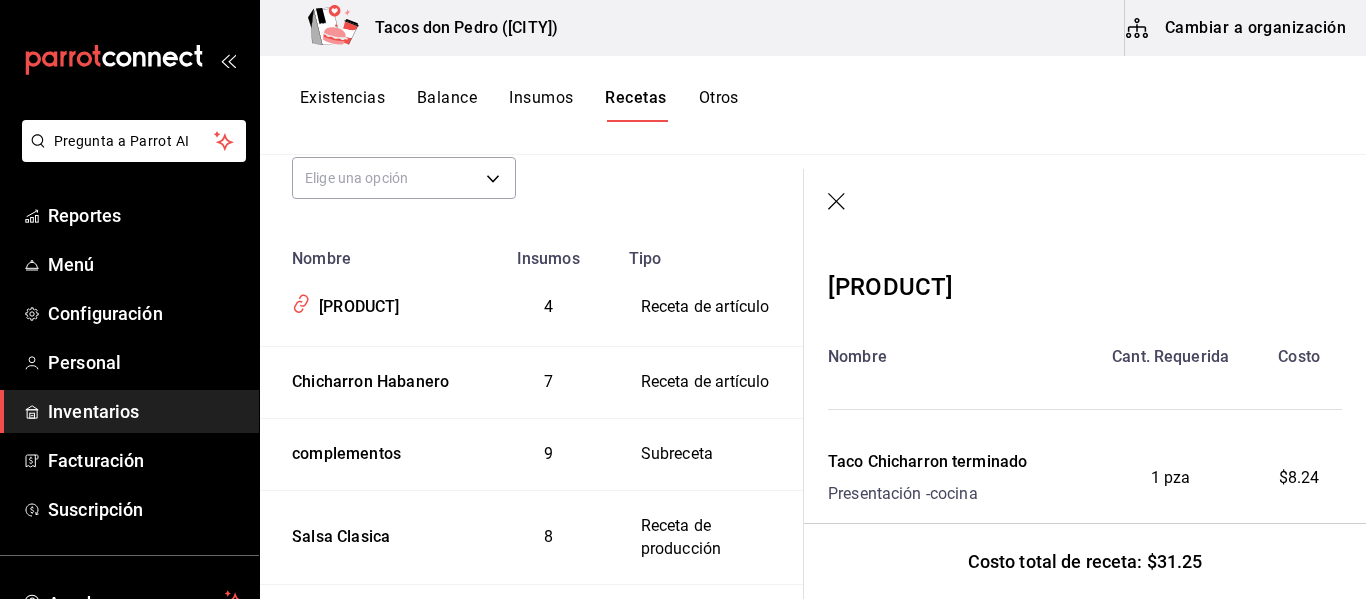 click on "Insumos" at bounding box center (541, 105) 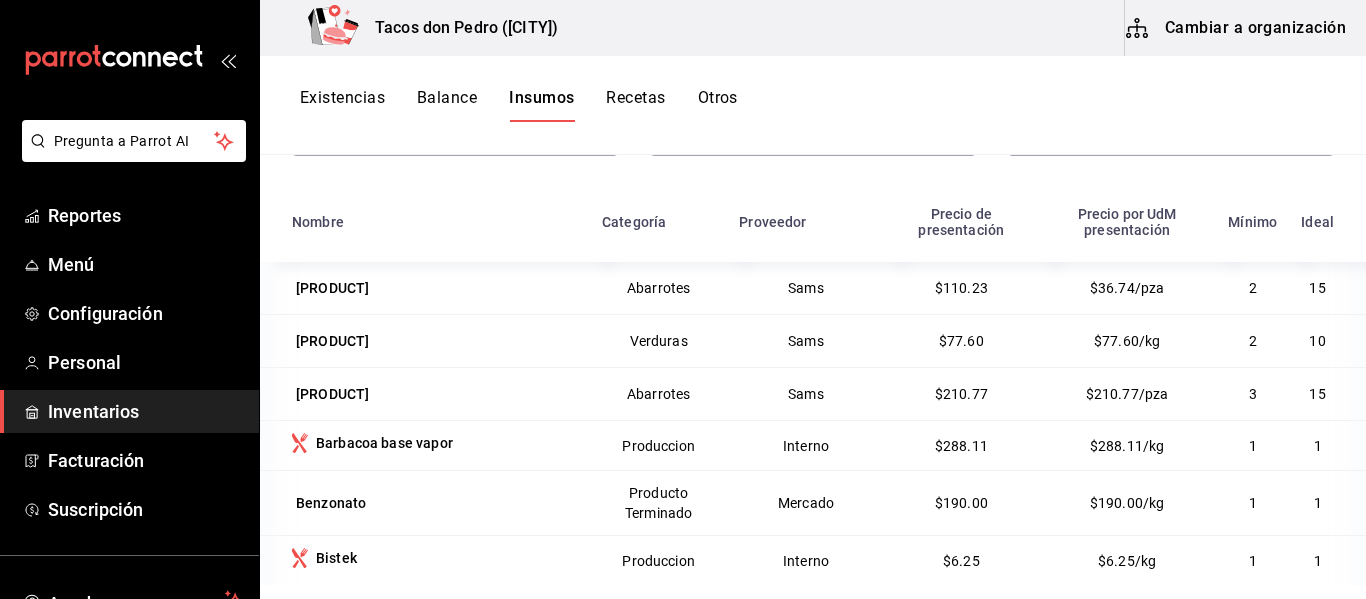 scroll, scrollTop: 216, scrollLeft: 0, axis: vertical 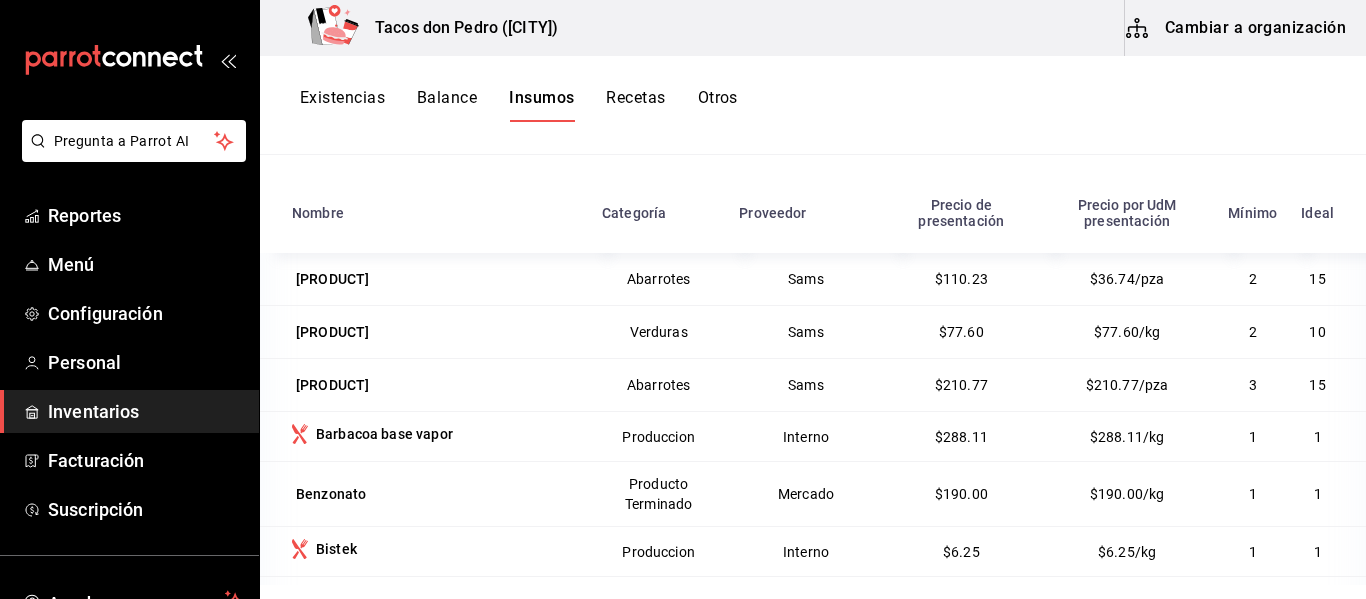 click on "Otros" at bounding box center [718, 105] 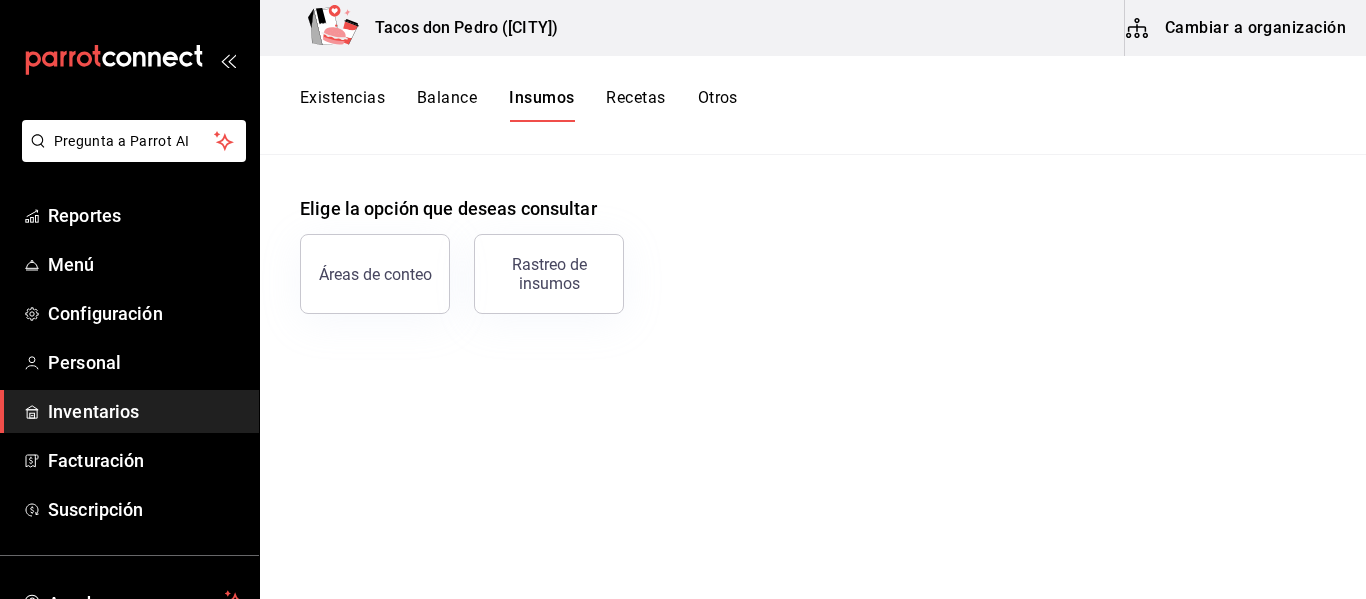 scroll, scrollTop: 0, scrollLeft: 0, axis: both 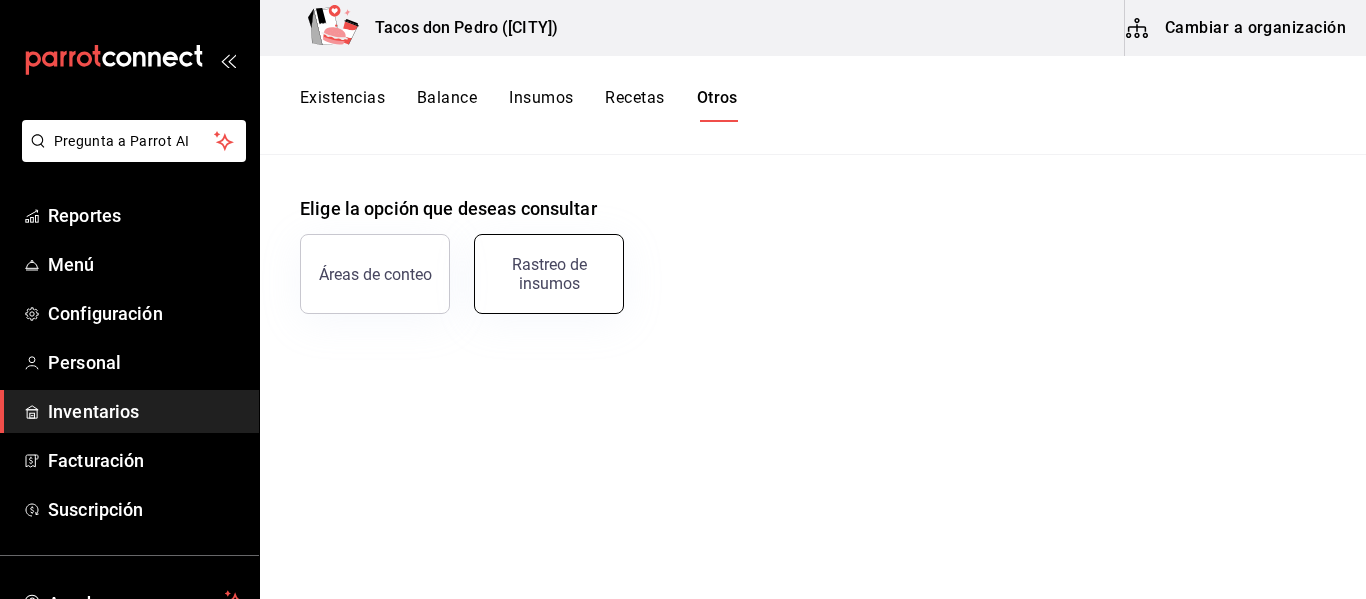 click on "Rastreo de insumos" at bounding box center [549, 274] 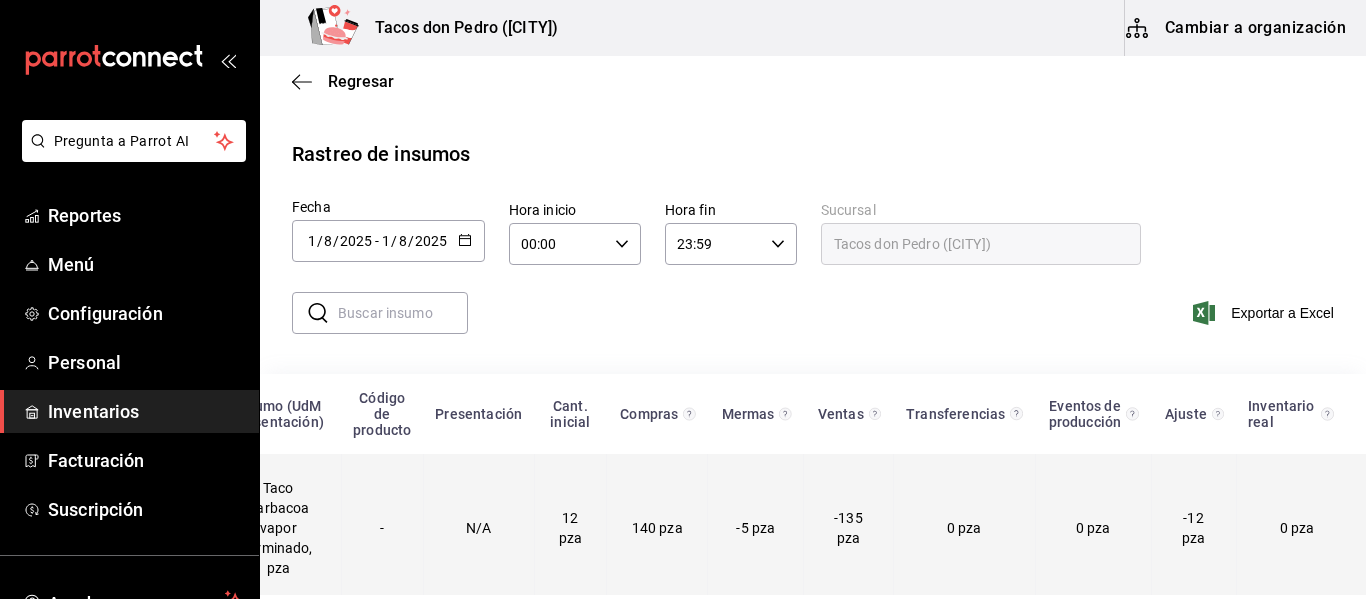scroll, scrollTop: 0, scrollLeft: 0, axis: both 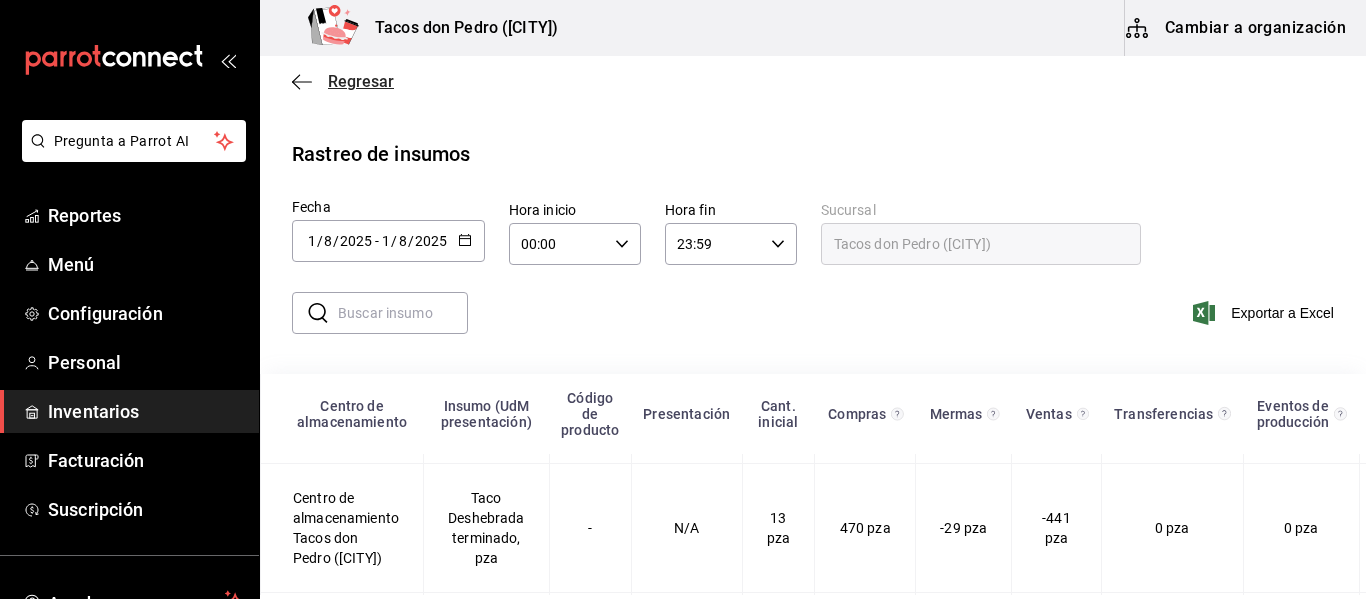 click on "Regresar" at bounding box center [361, 81] 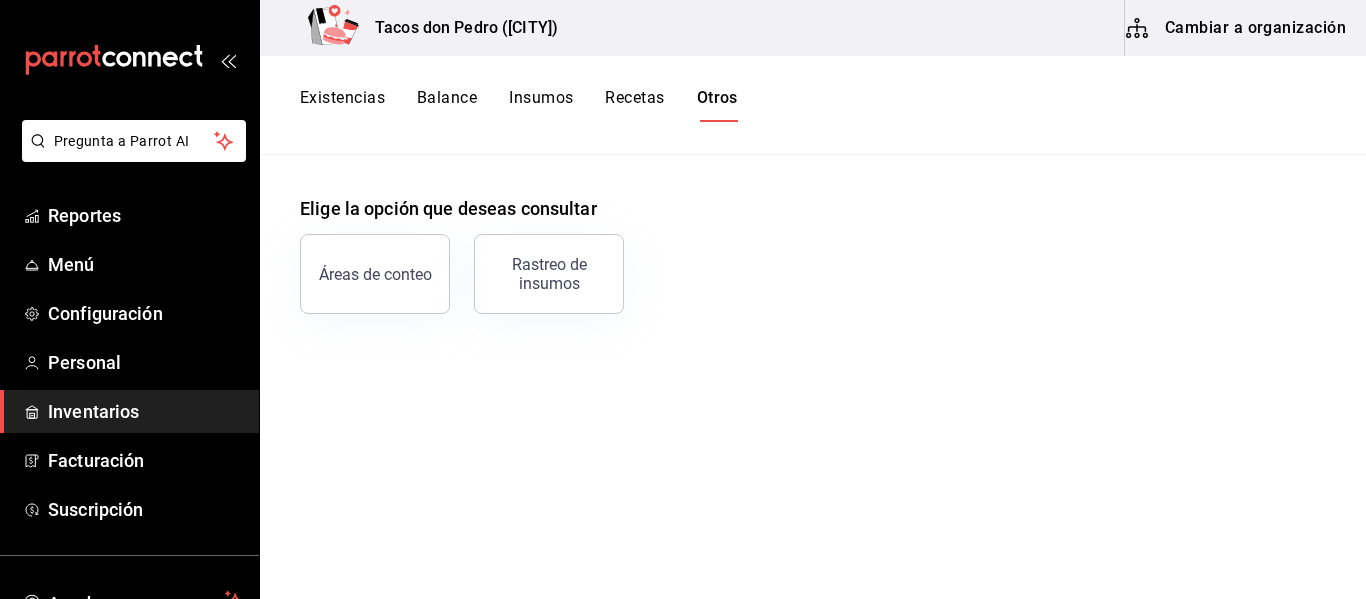 click on "Existencias" at bounding box center [342, 105] 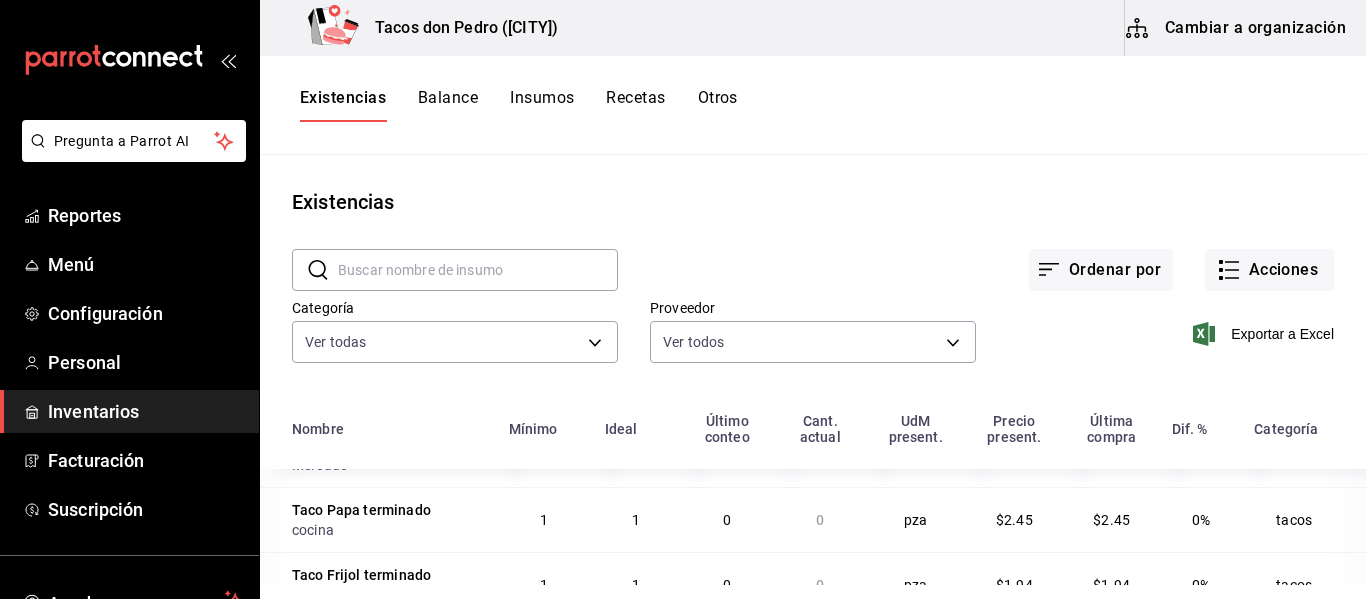 scroll, scrollTop: 0, scrollLeft: 0, axis: both 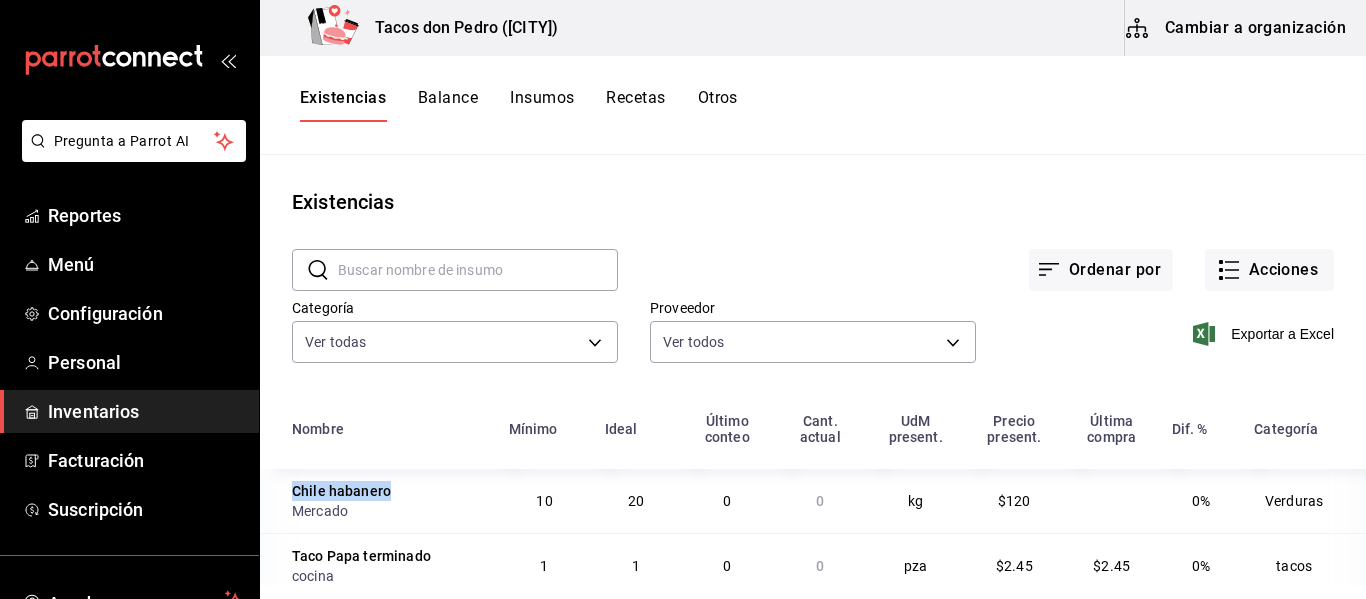 drag, startPoint x: 410, startPoint y: 497, endPoint x: 283, endPoint y: 474, distance: 129.06587 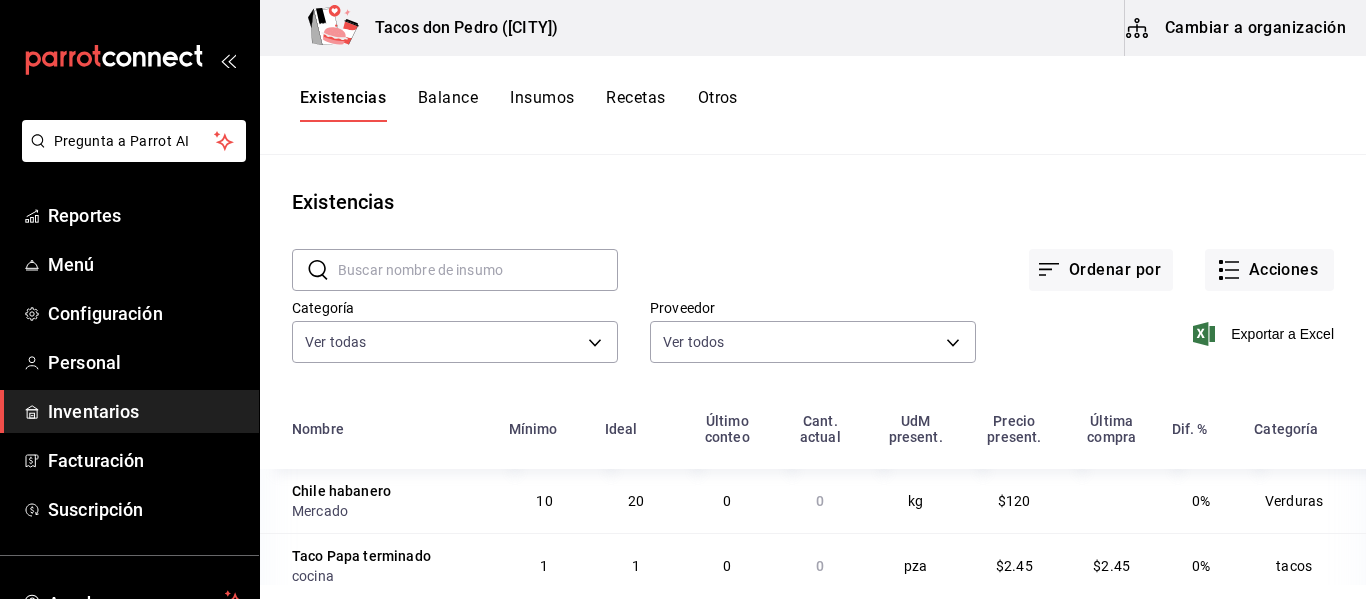 click at bounding box center [478, 270] 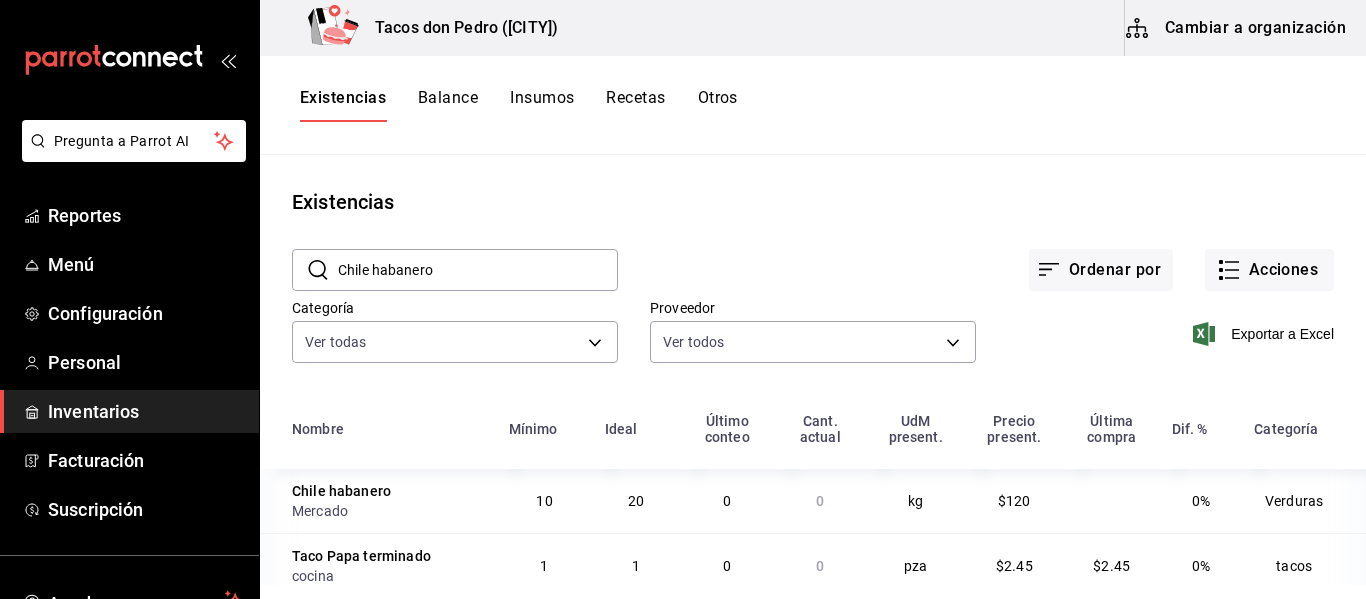 click on "Ver todas [UUID],[UUID],[UUID],[UUID],[UUID],[UUID],[UUID],[UUID],[UUID],[UUID],[UUID]" at bounding box center (455, 338) 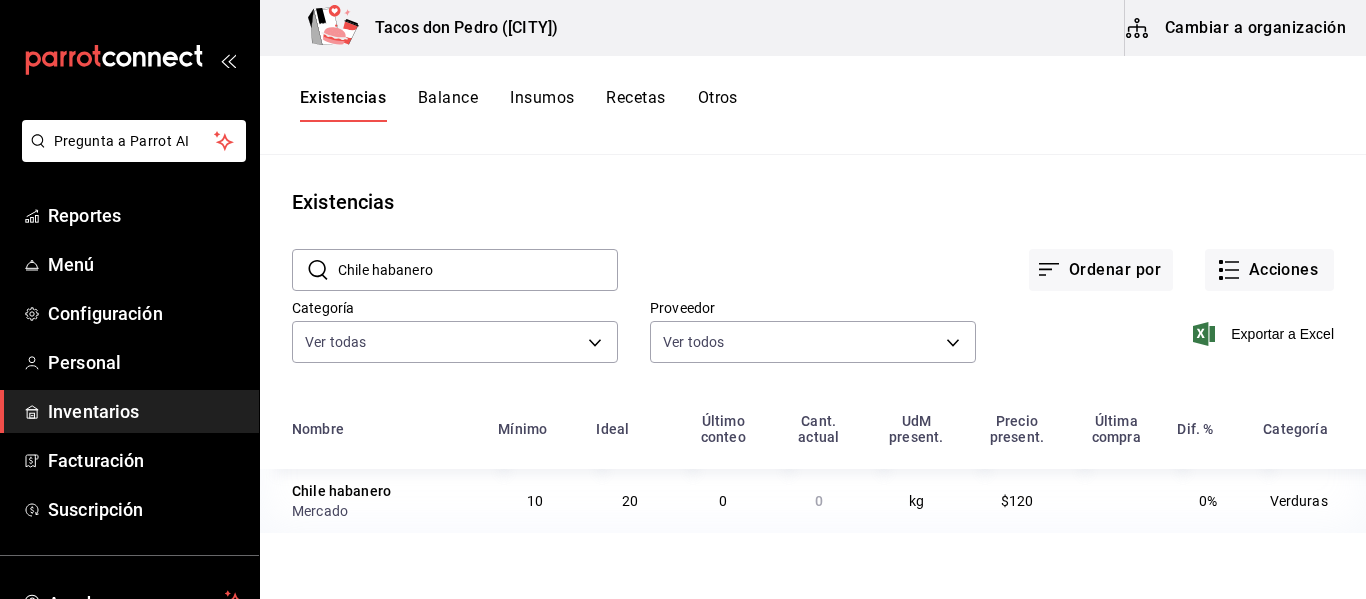 click on "Chile habanero" at bounding box center (478, 270) 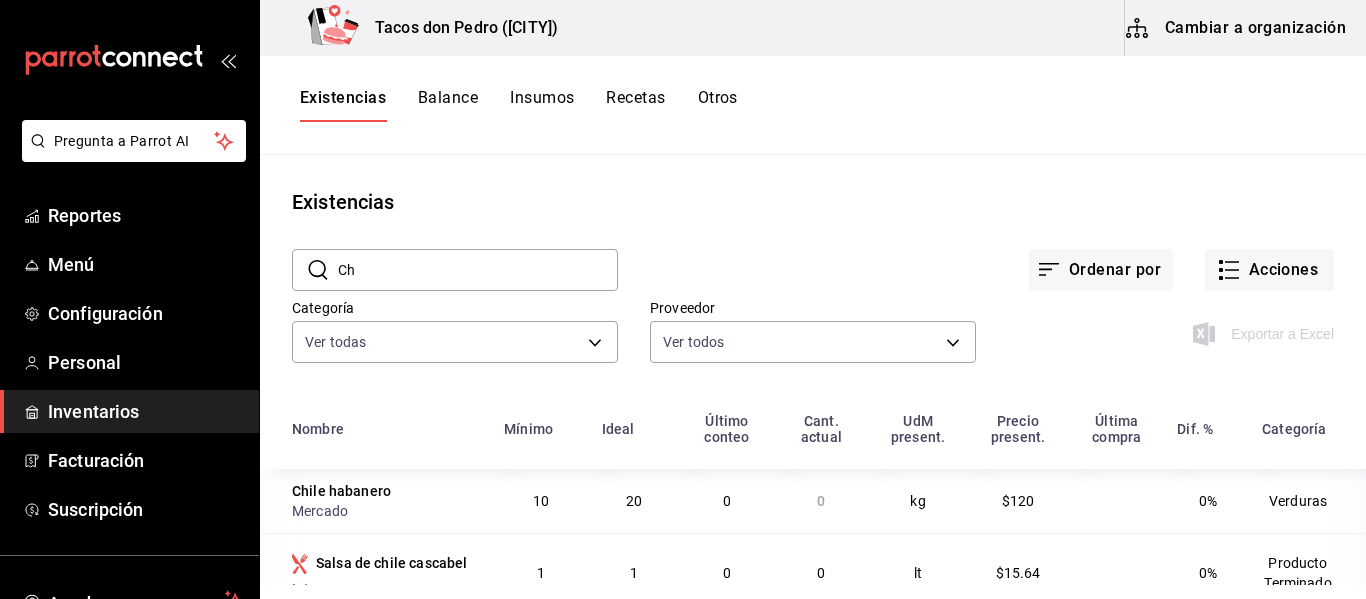 type on "C" 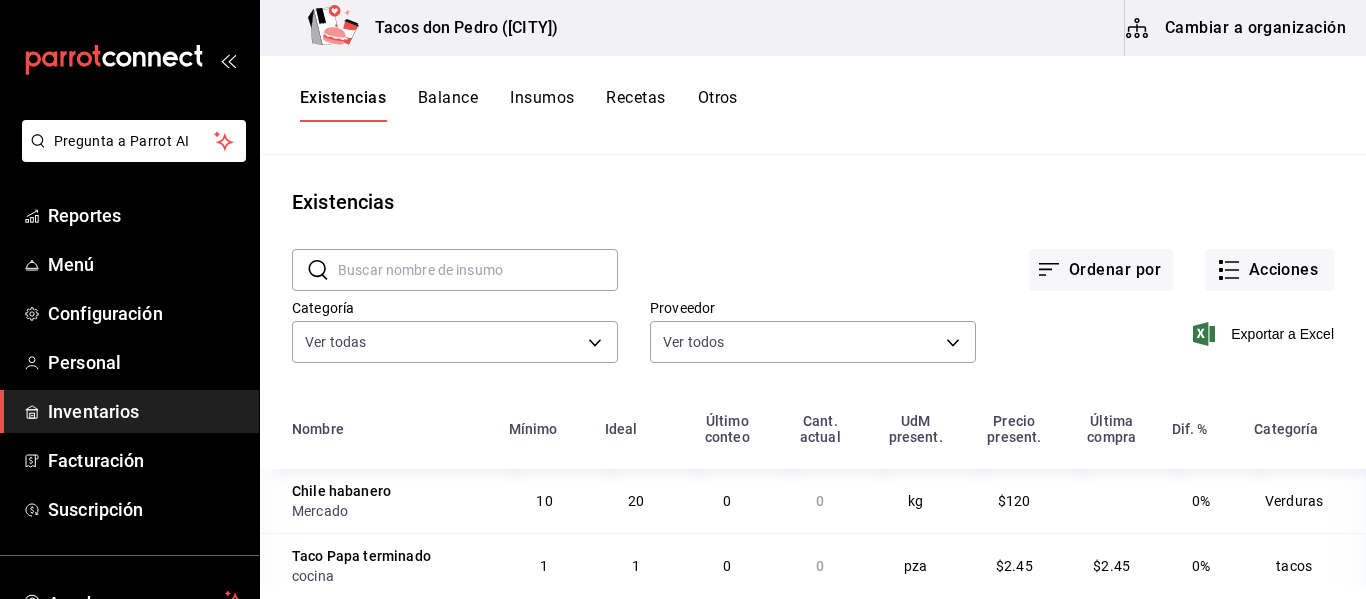 scroll, scrollTop: 245, scrollLeft: 0, axis: vertical 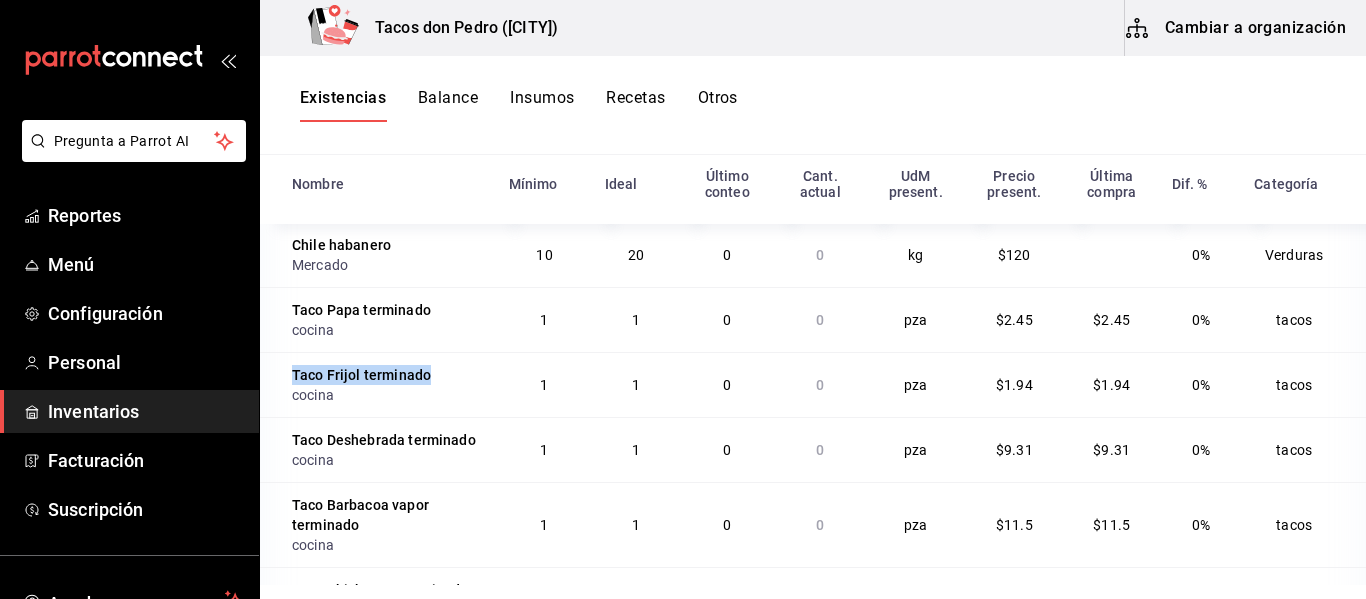 drag, startPoint x: 437, startPoint y: 380, endPoint x: 292, endPoint y: 370, distance: 145.34442 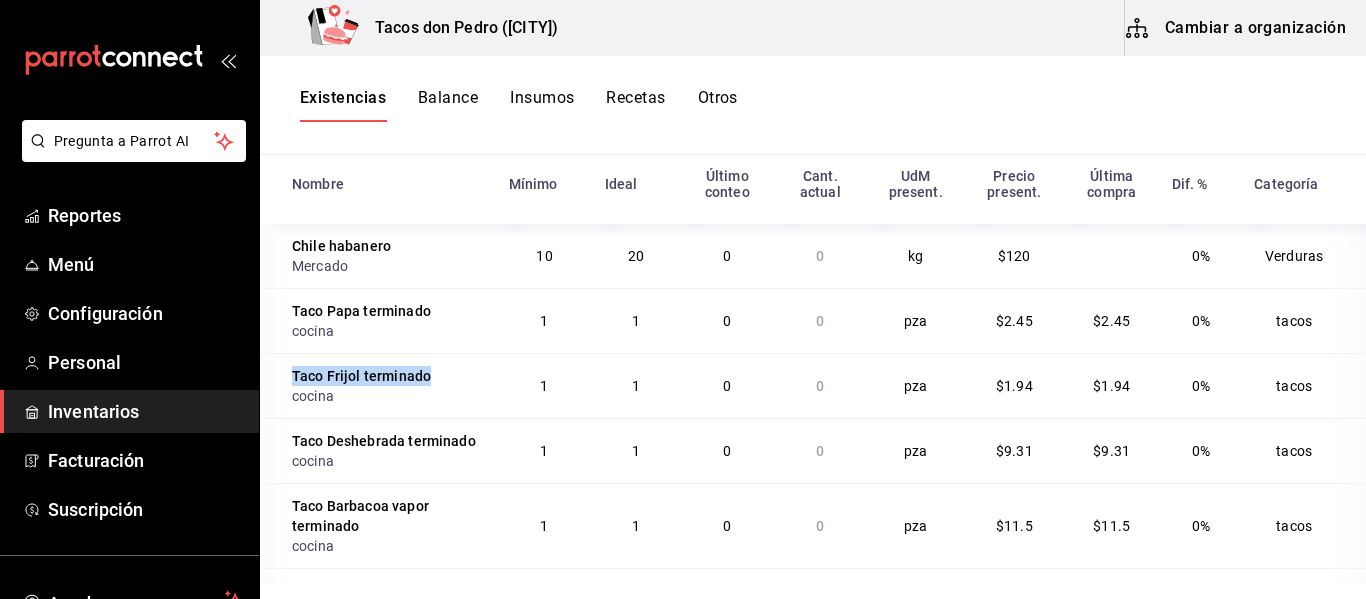scroll, scrollTop: 0, scrollLeft: 0, axis: both 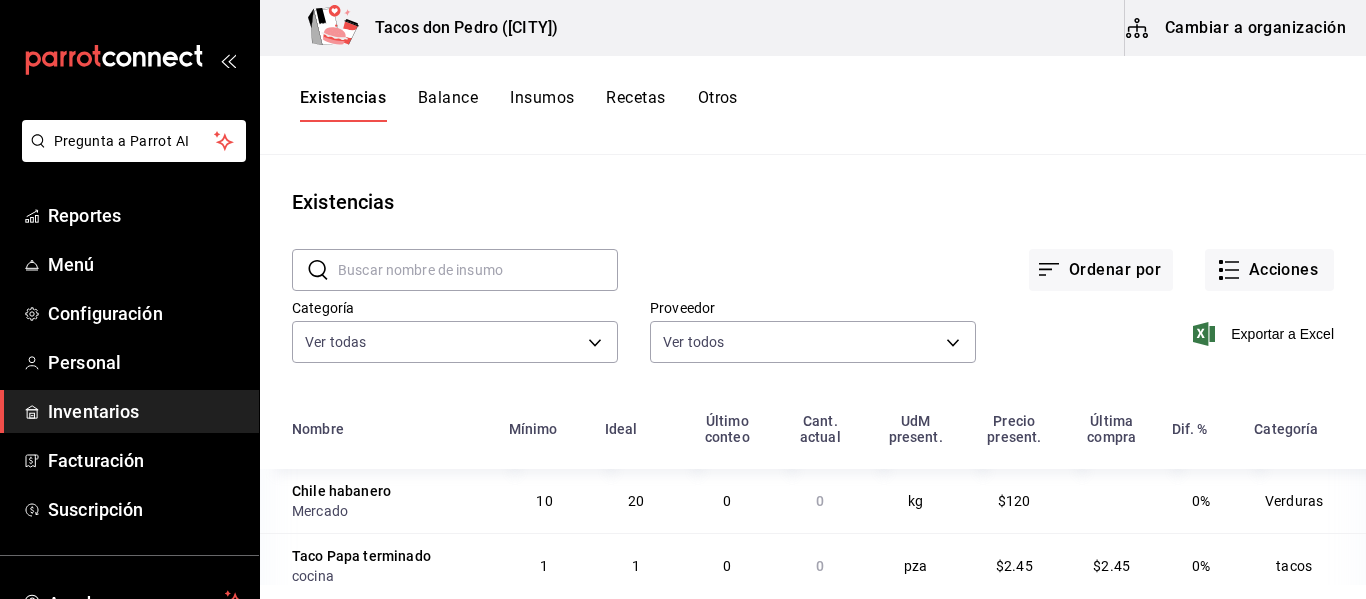 click at bounding box center (478, 270) 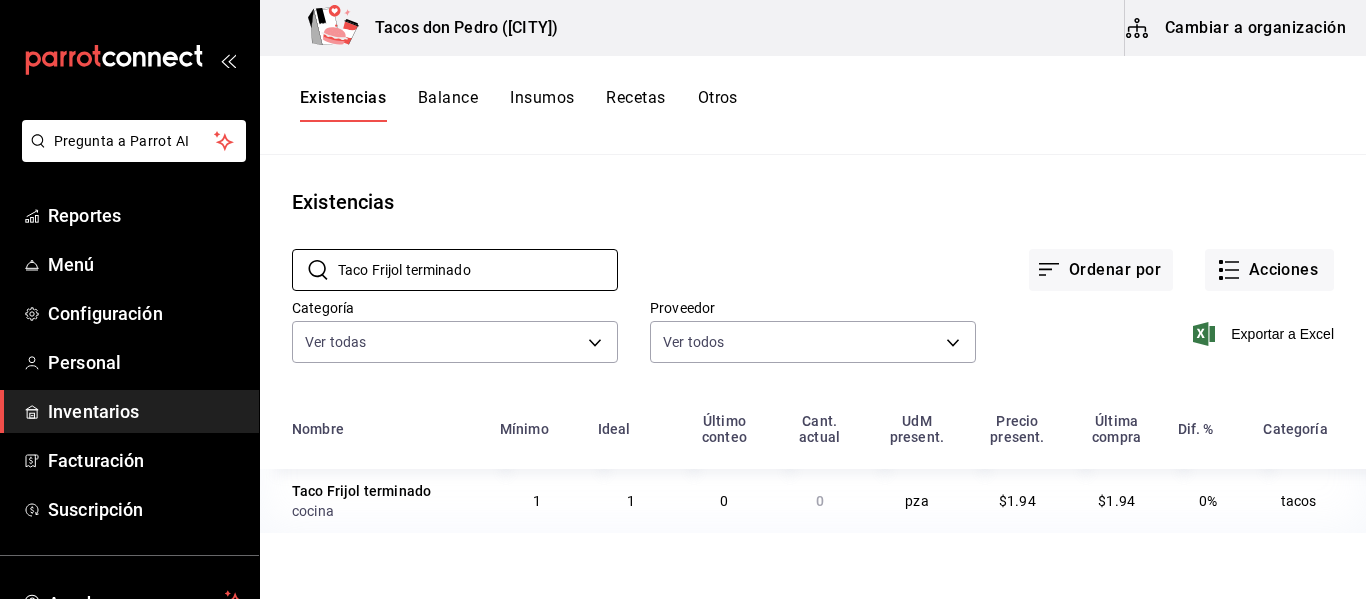 type on "Taco Frijol terminado" 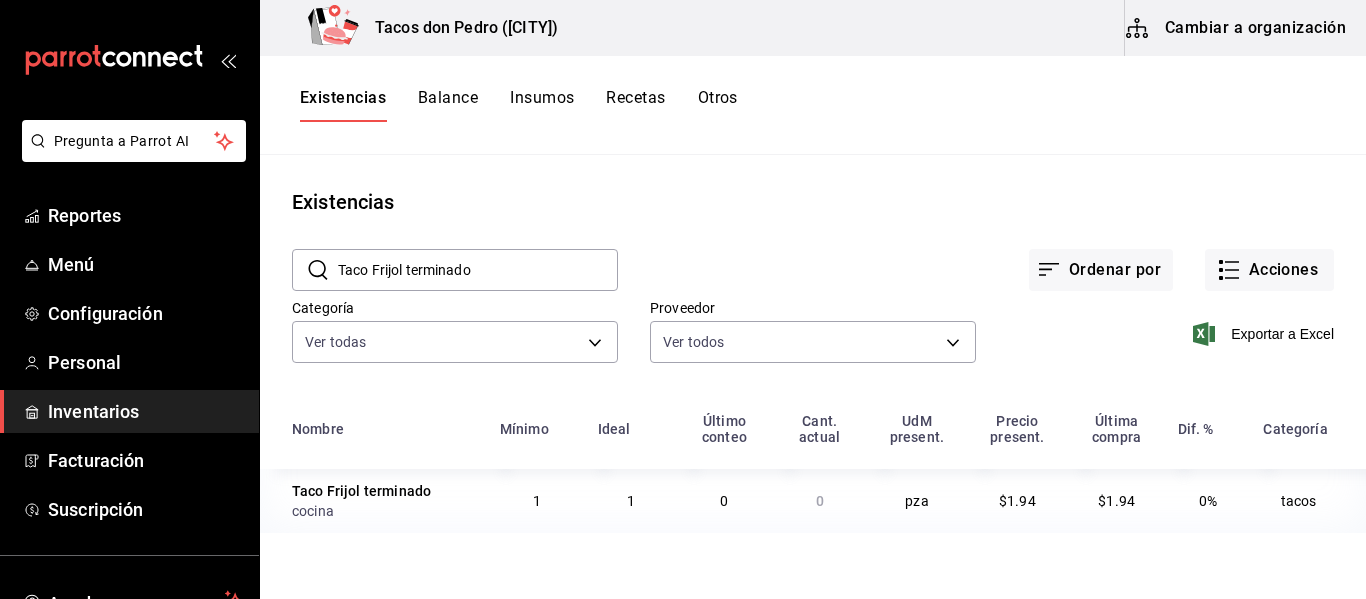 click on "Taco Frijol terminado" at bounding box center (361, 491) 